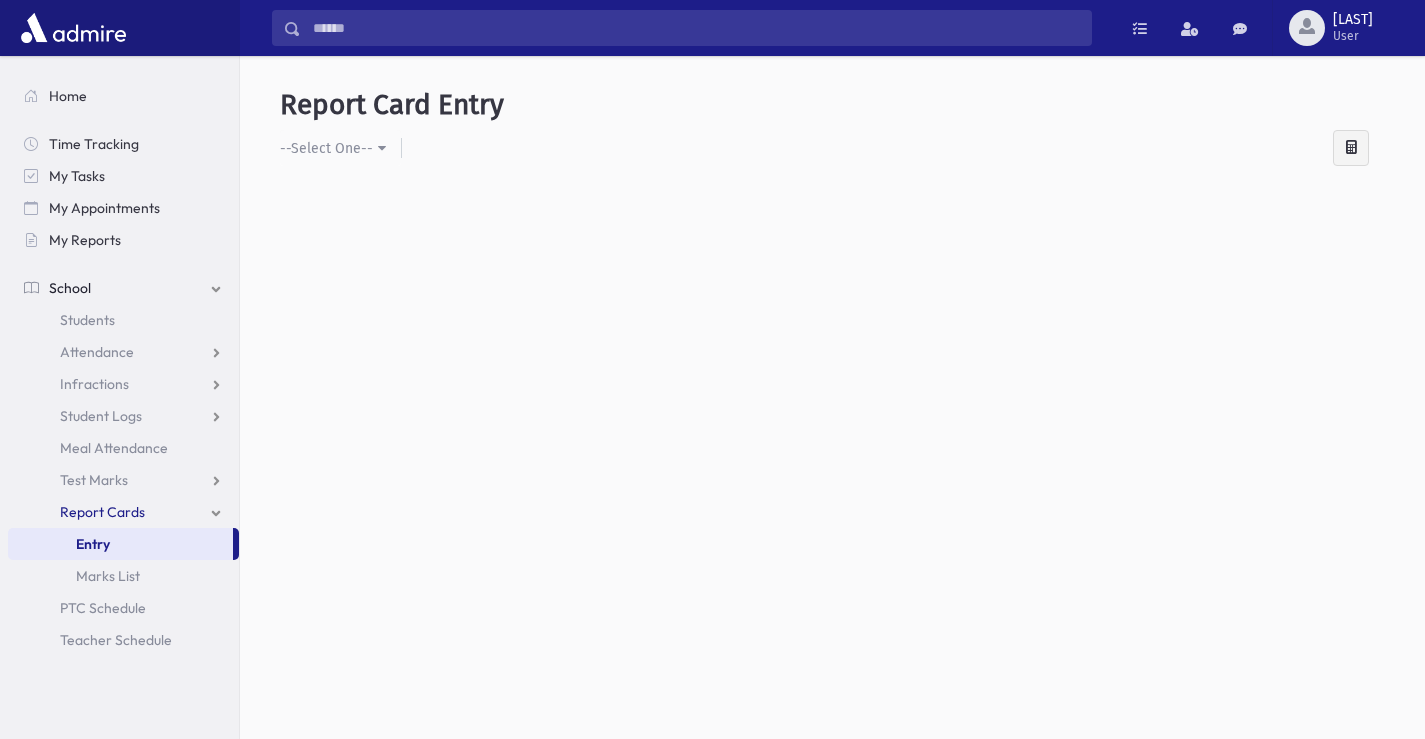 scroll, scrollTop: 0, scrollLeft: 0, axis: both 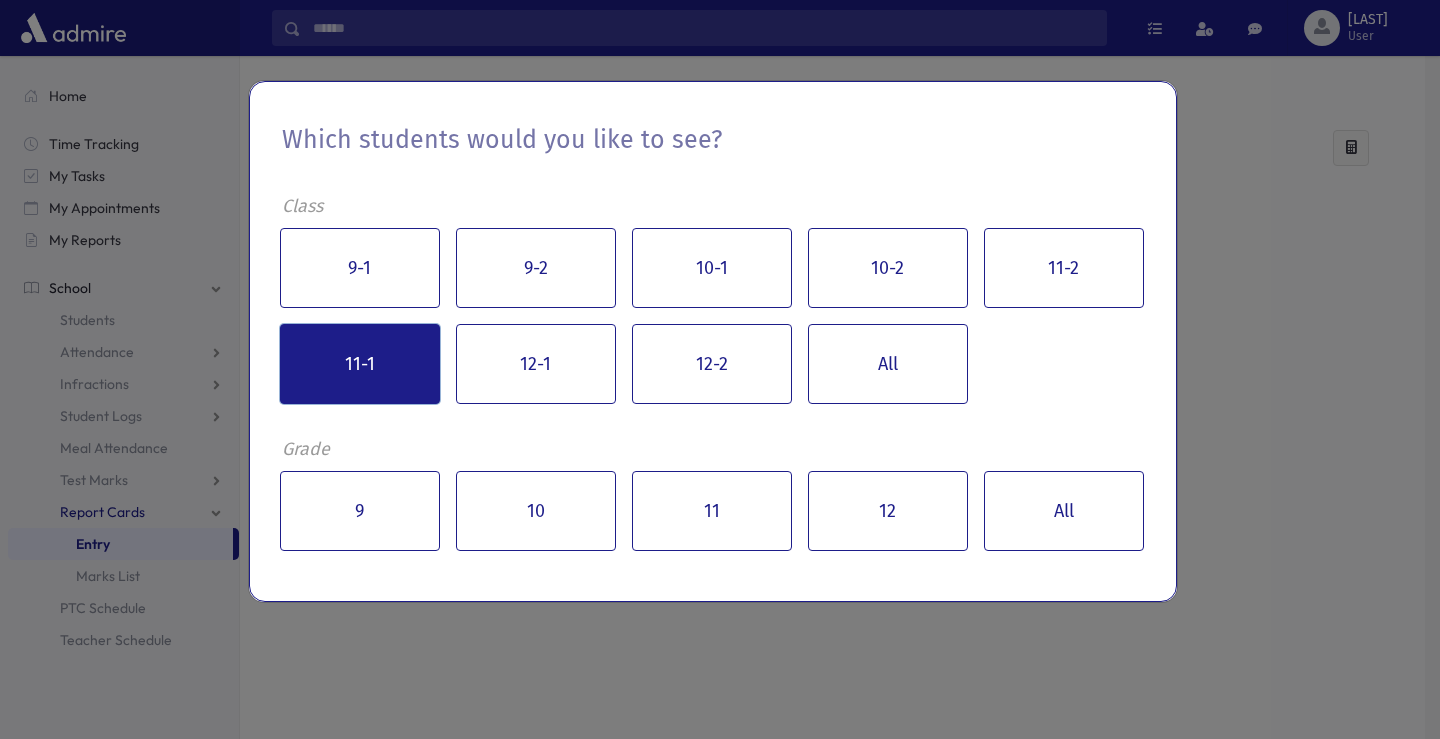 click on "11-1" at bounding box center [360, 364] 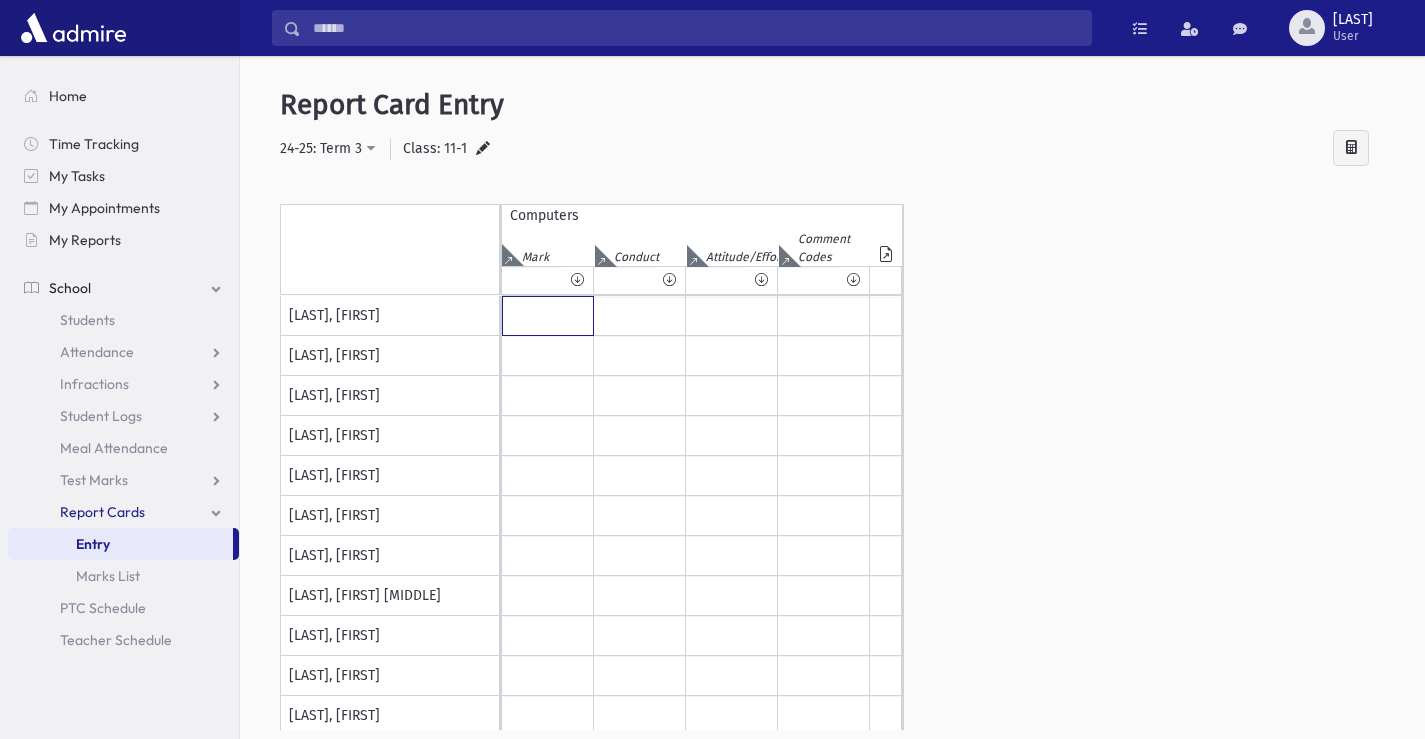 click at bounding box center (548, 316) 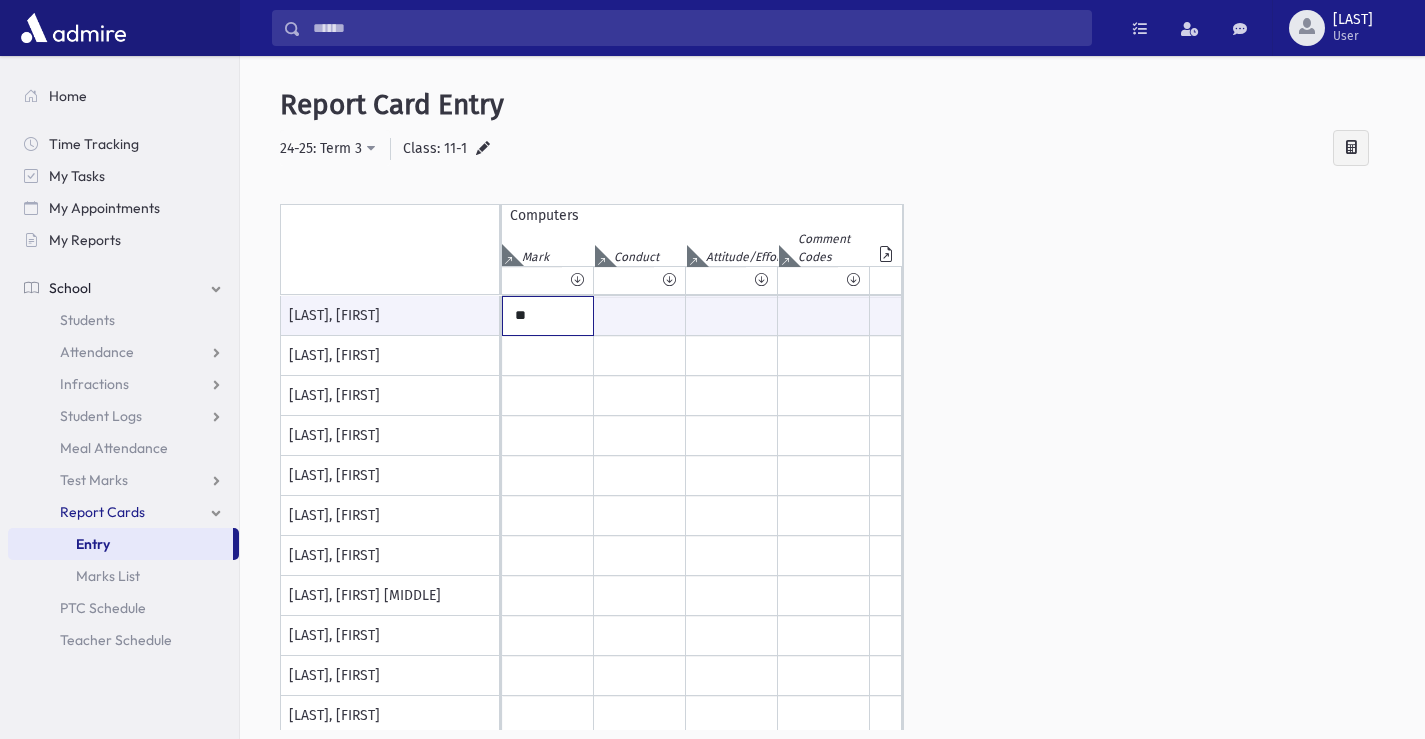 type on "**" 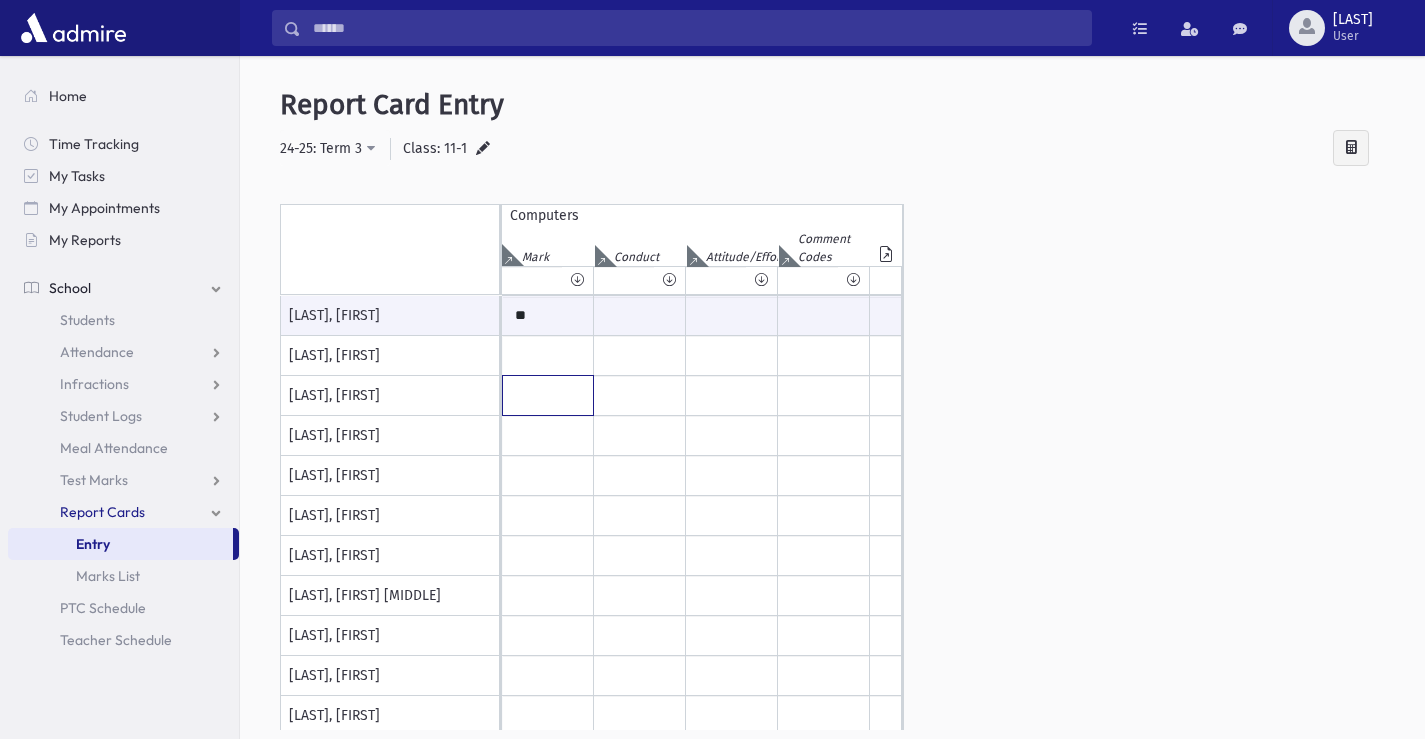 click at bounding box center (548, 316) 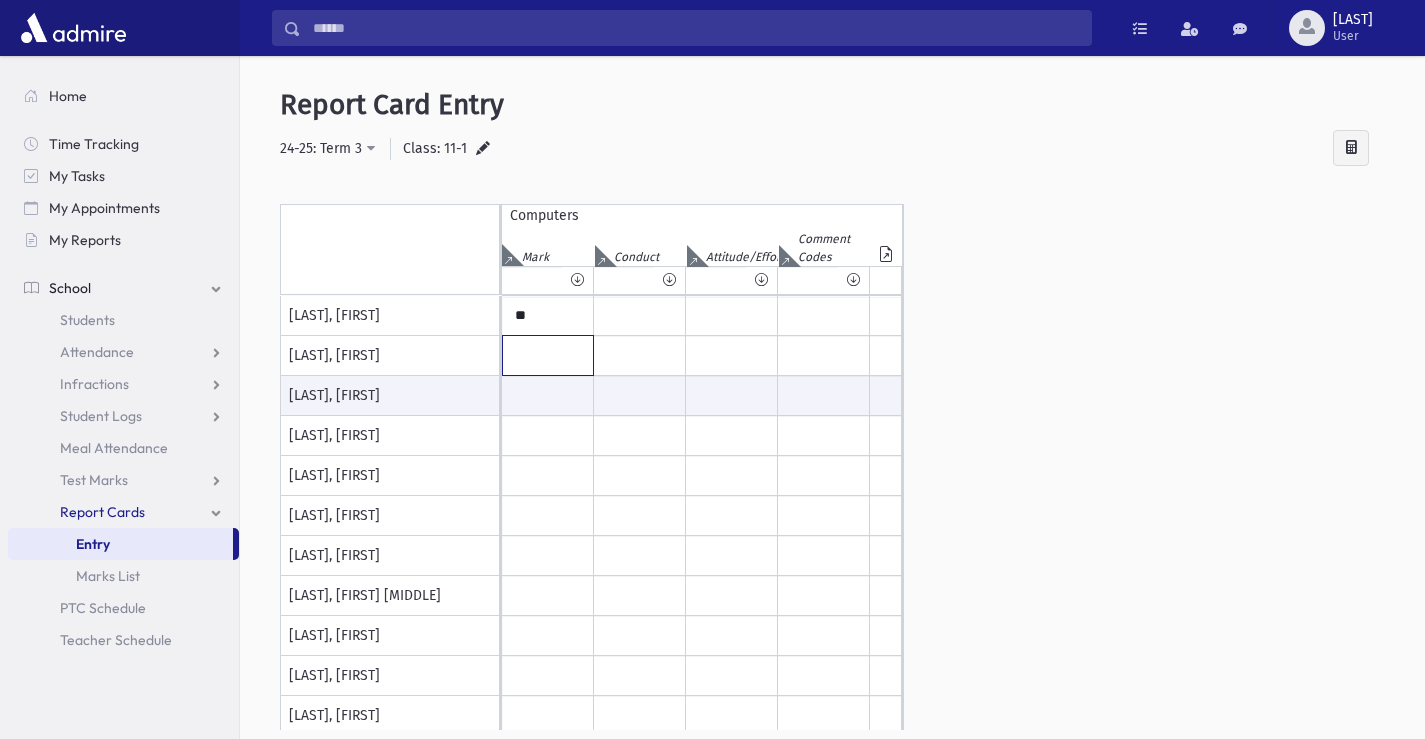 click at bounding box center [548, 316] 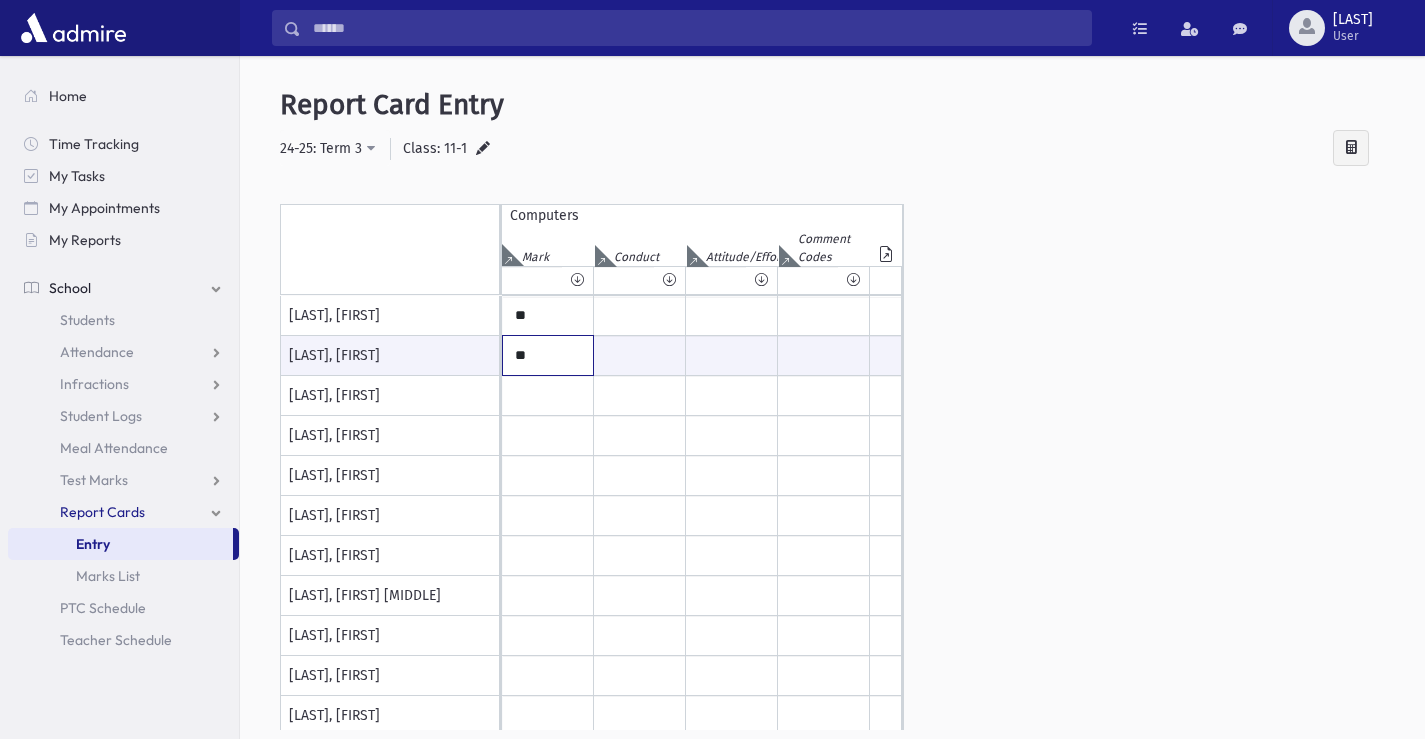 type on "**" 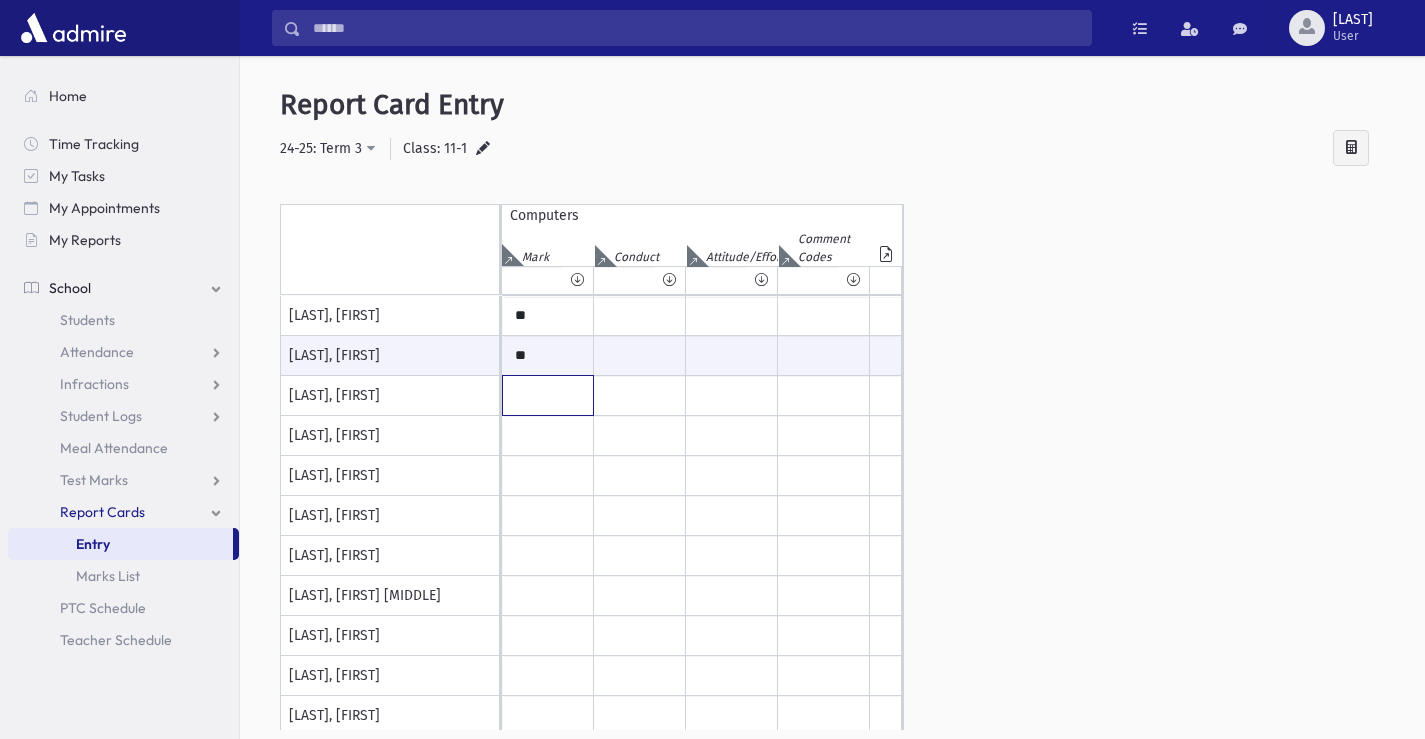 click at bounding box center [548, 316] 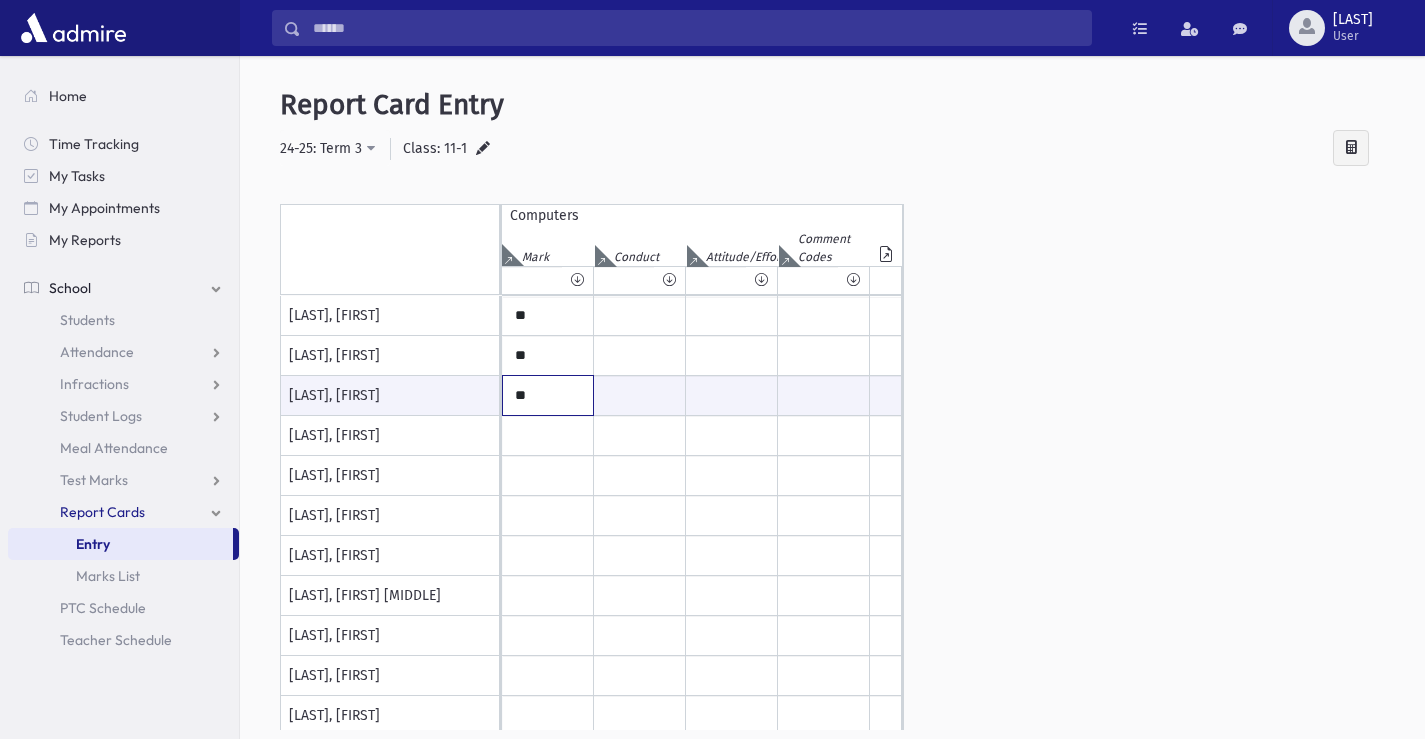 type on "**" 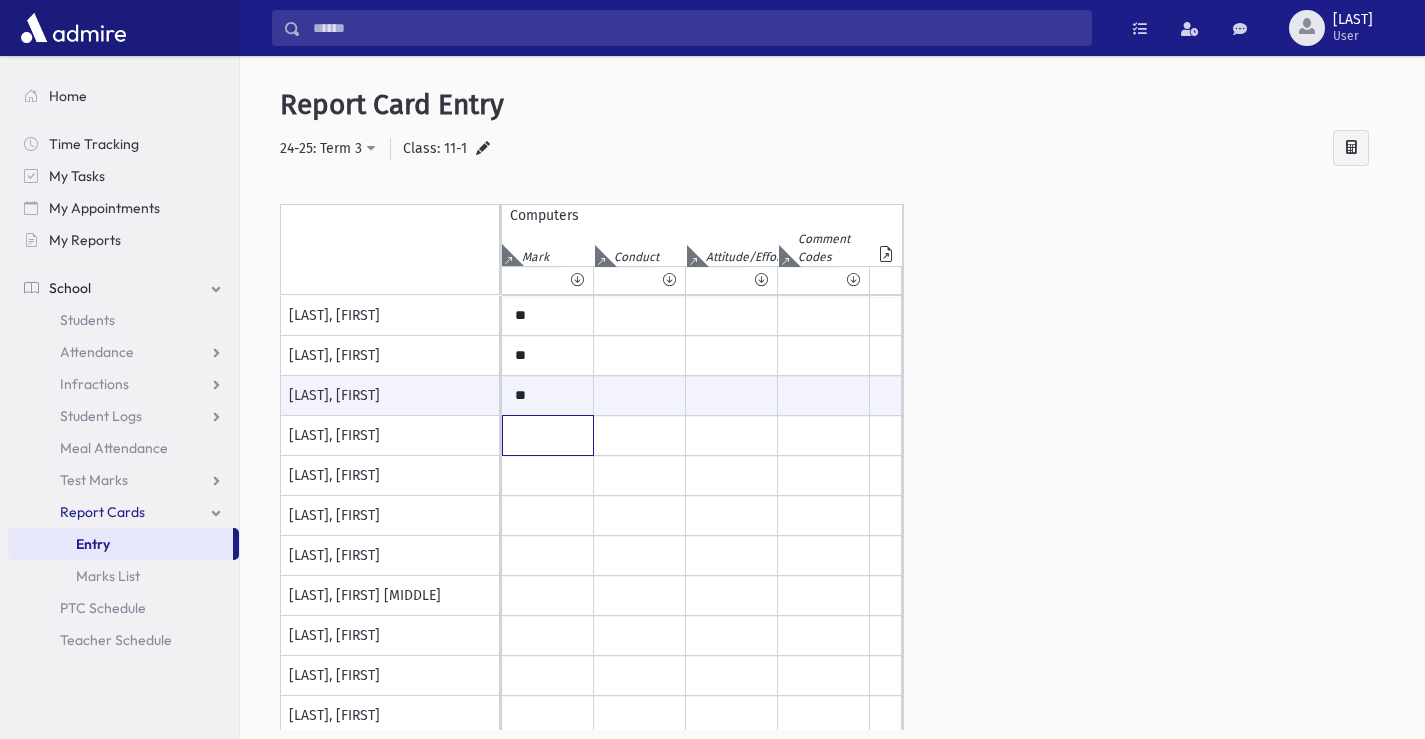 click at bounding box center [548, 316] 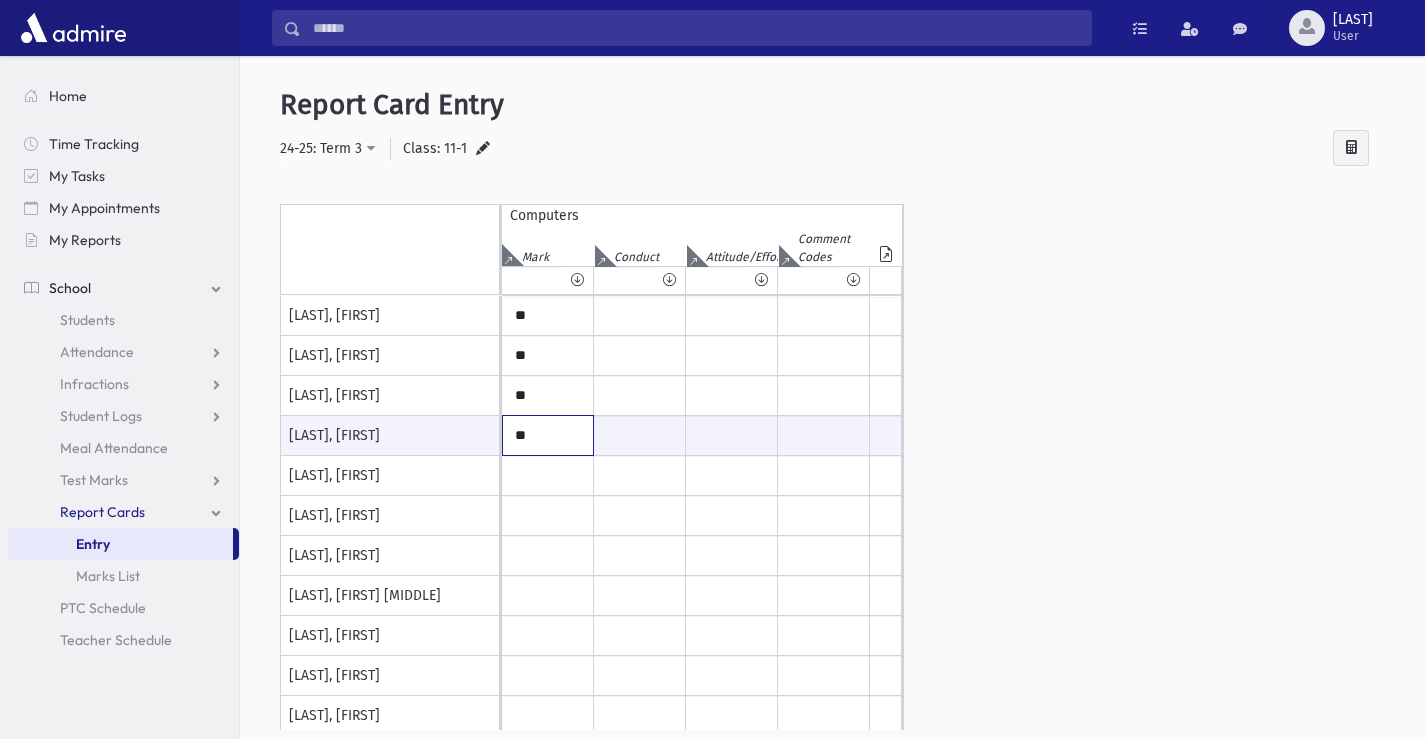 type on "**" 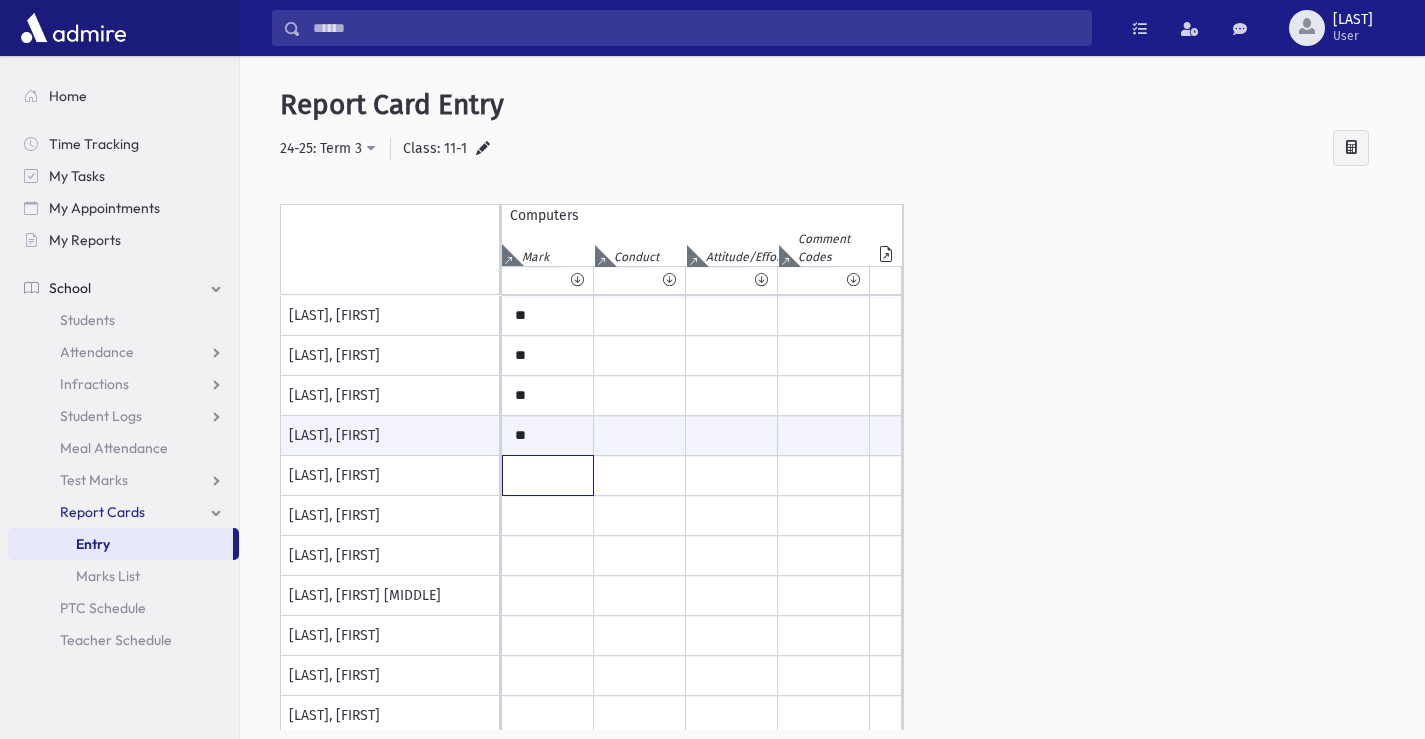 click at bounding box center [548, 316] 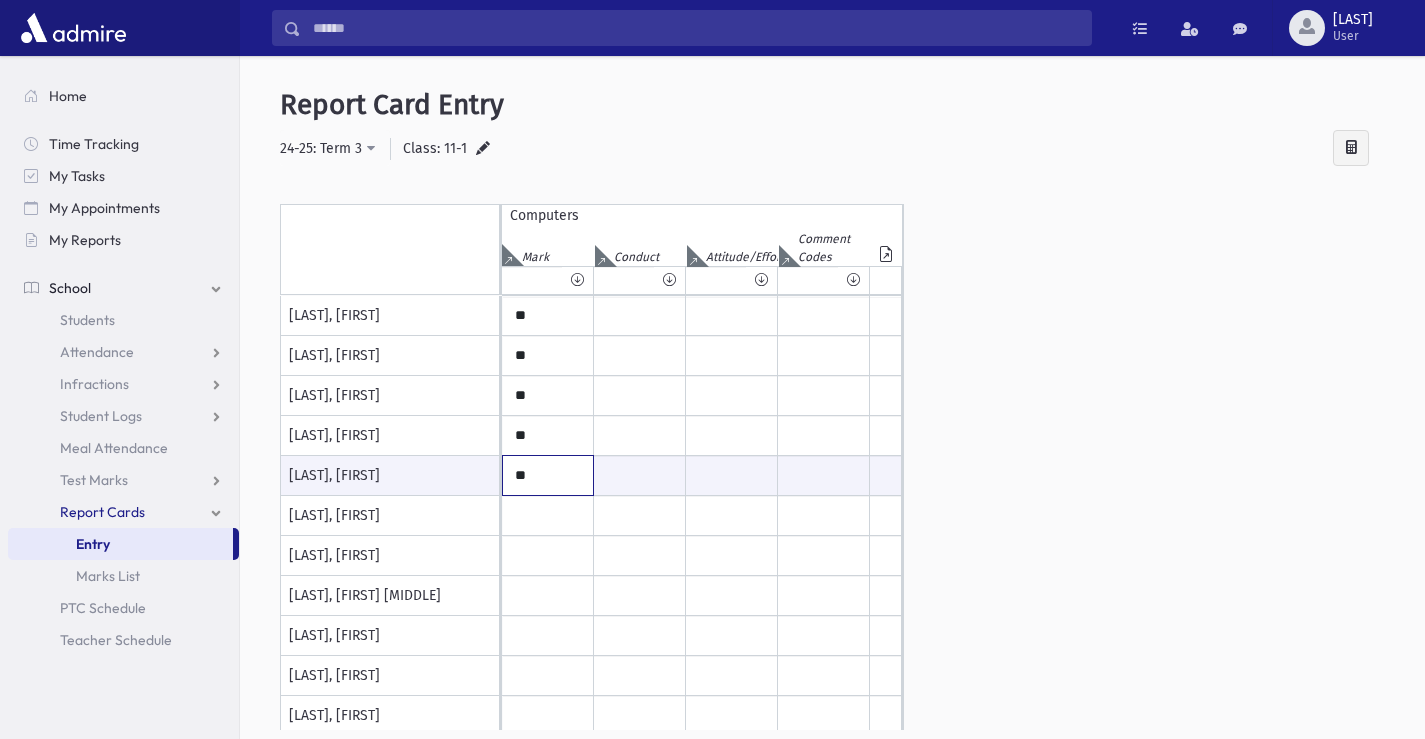 type on "**" 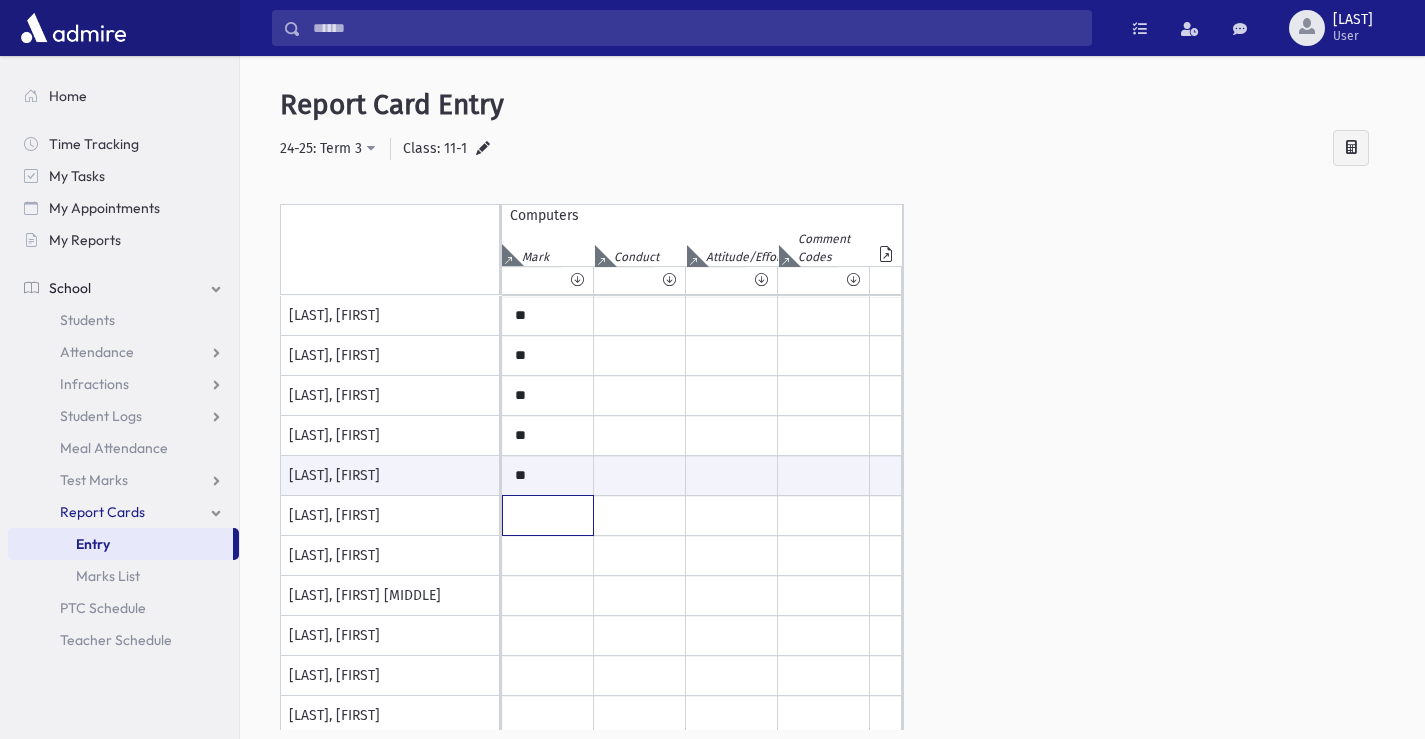 click at bounding box center (548, 316) 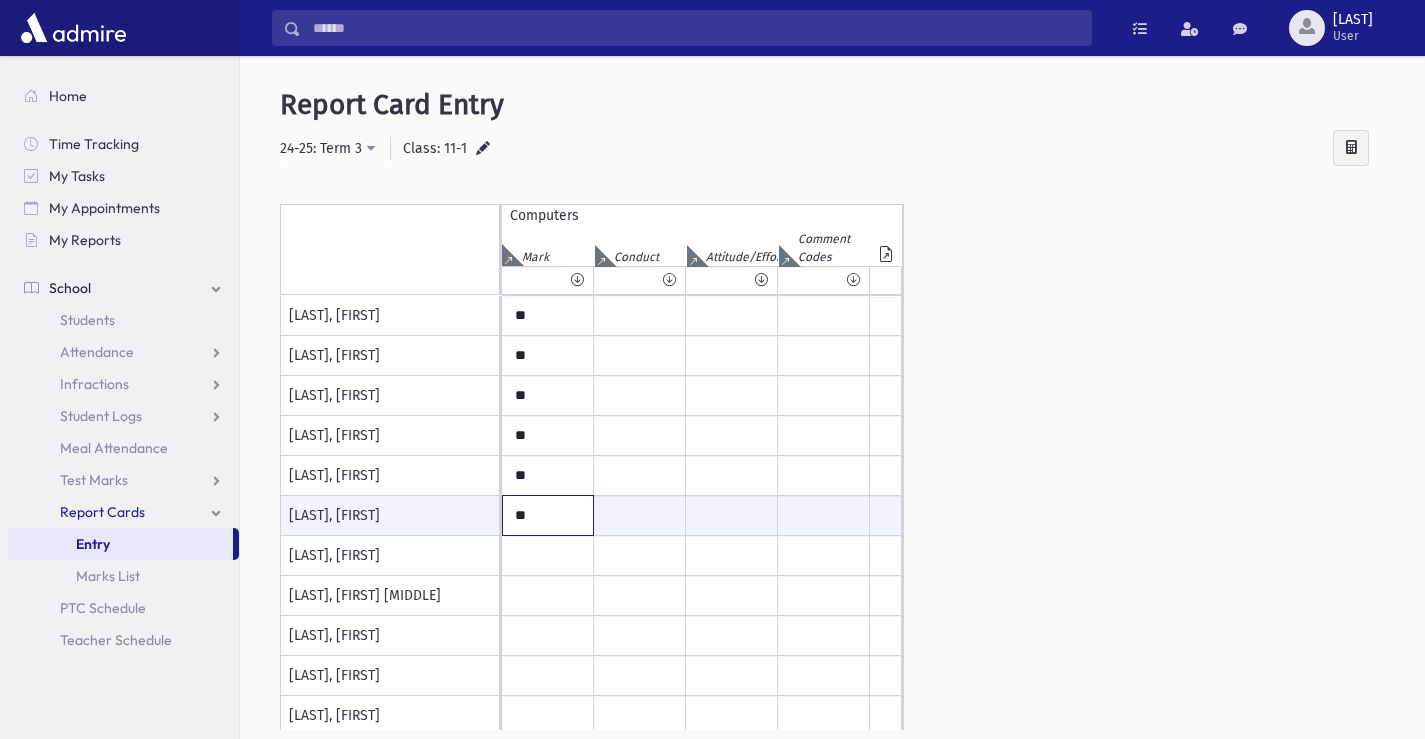 type on "**" 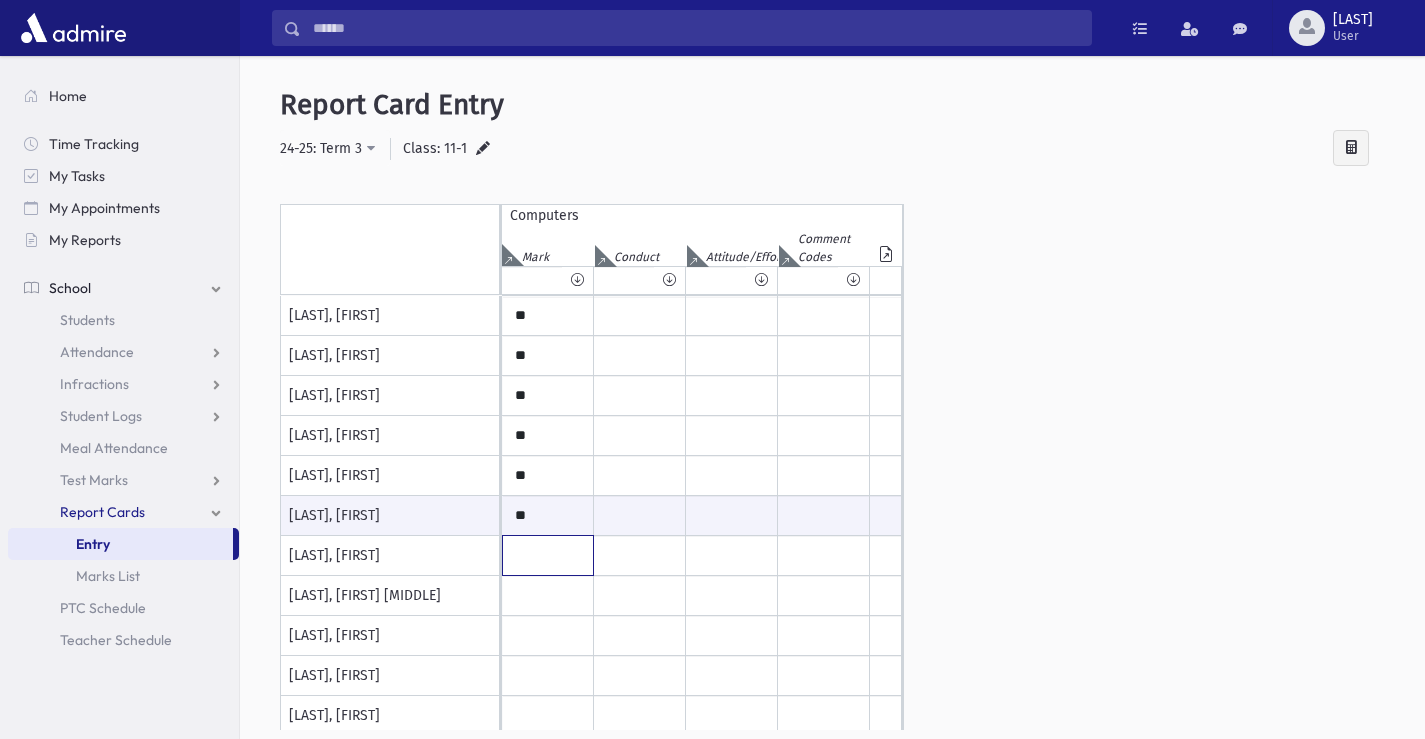 click at bounding box center [548, 316] 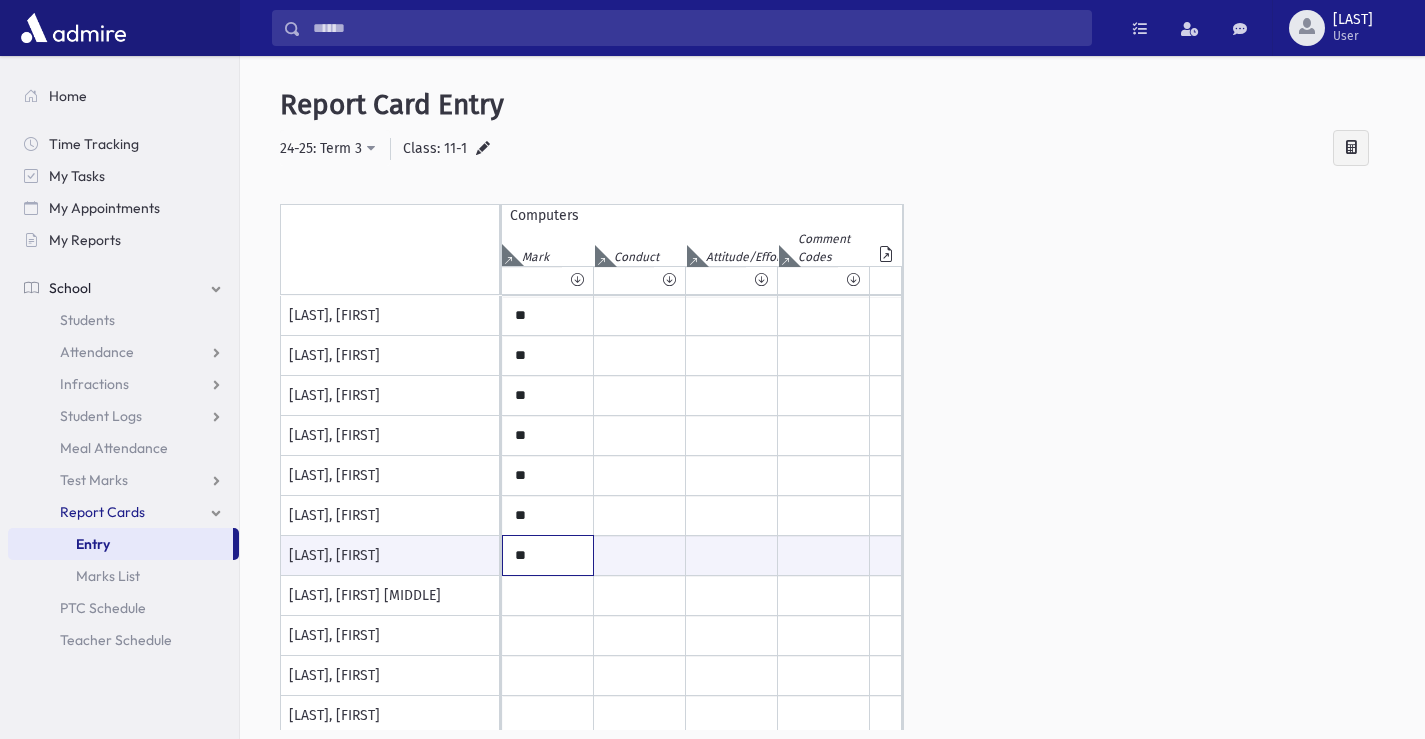 type on "**" 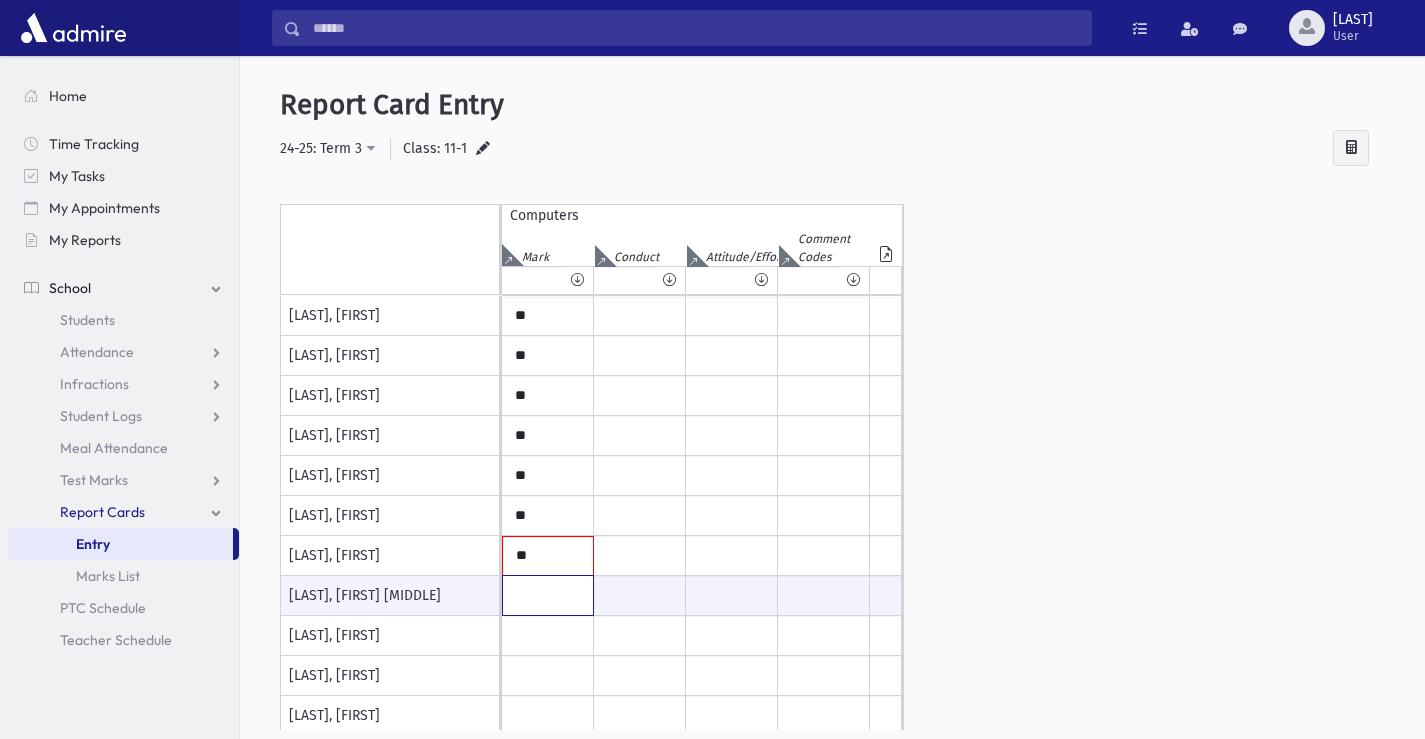 click at bounding box center [548, 595] 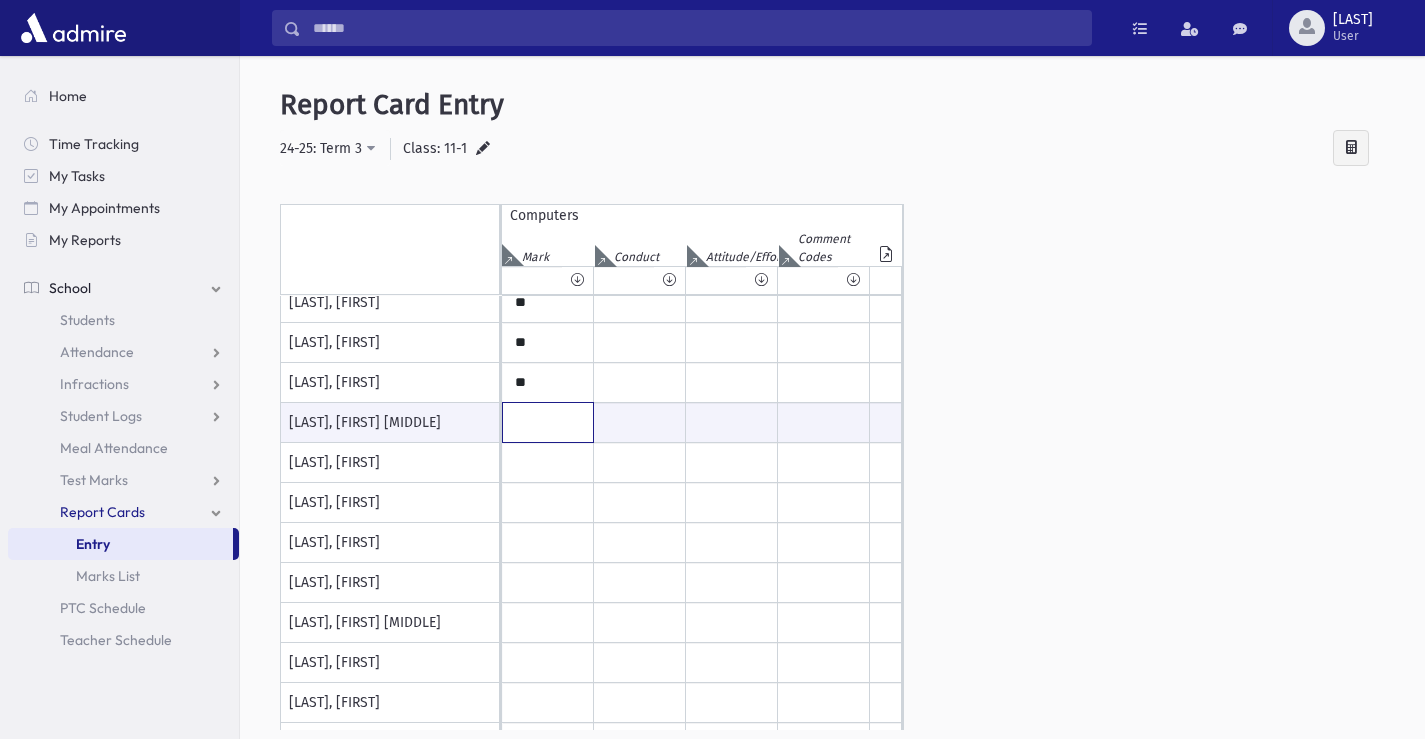 scroll, scrollTop: 100, scrollLeft: 0, axis: vertical 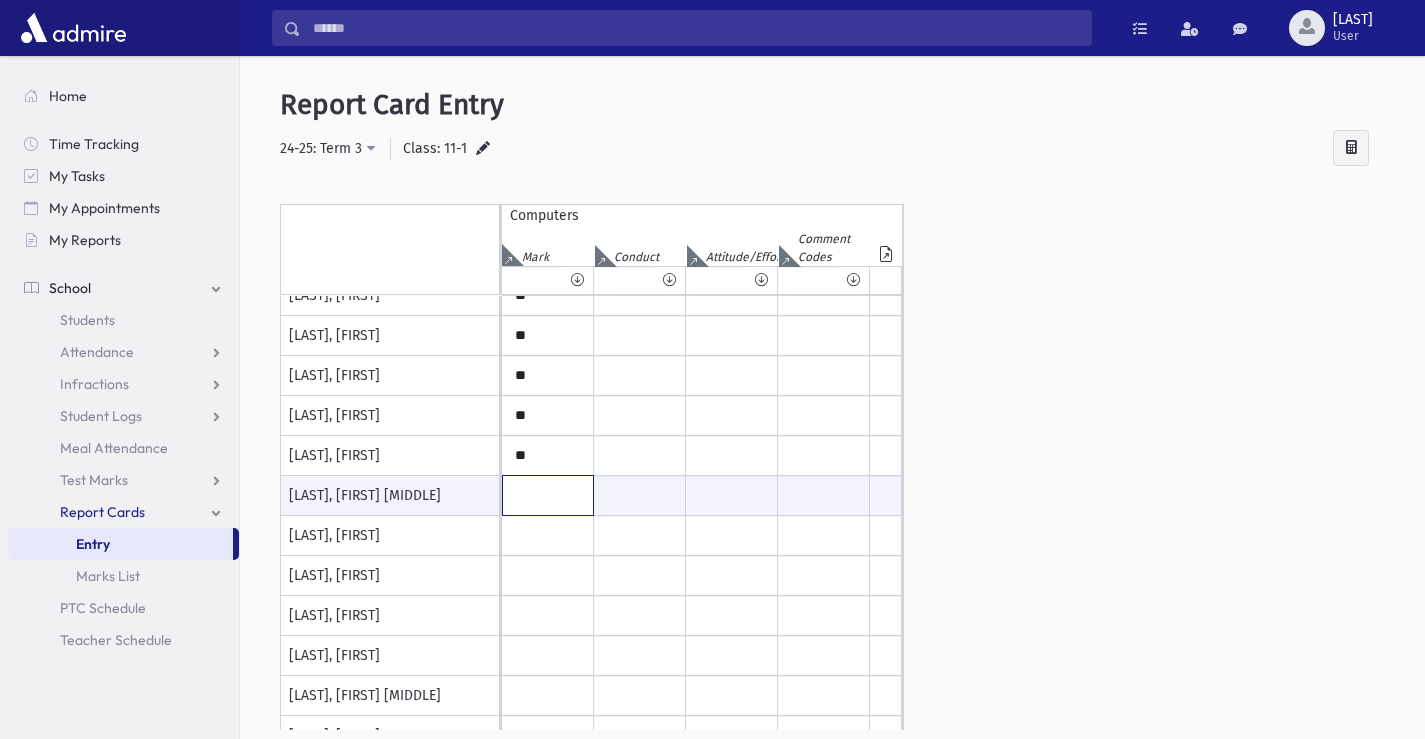 click at bounding box center (548, 495) 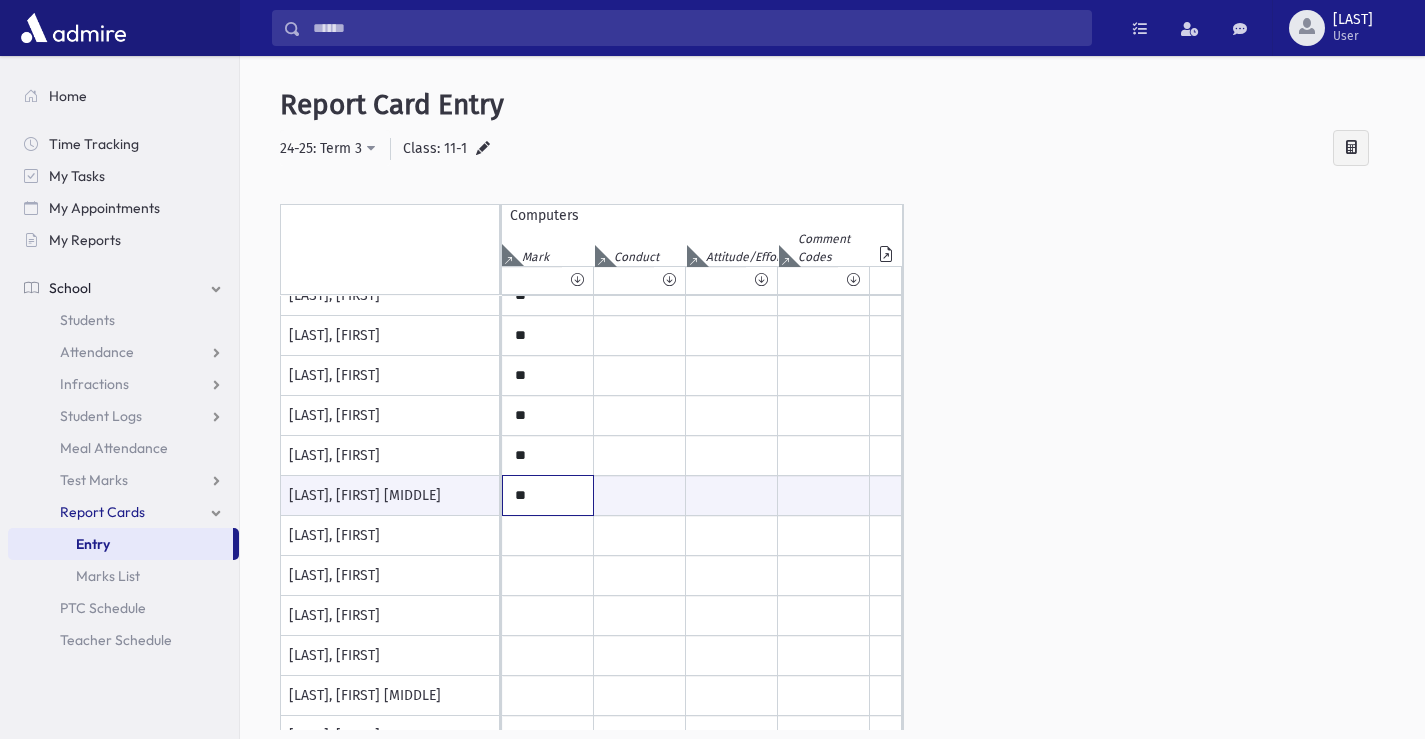 type on "**" 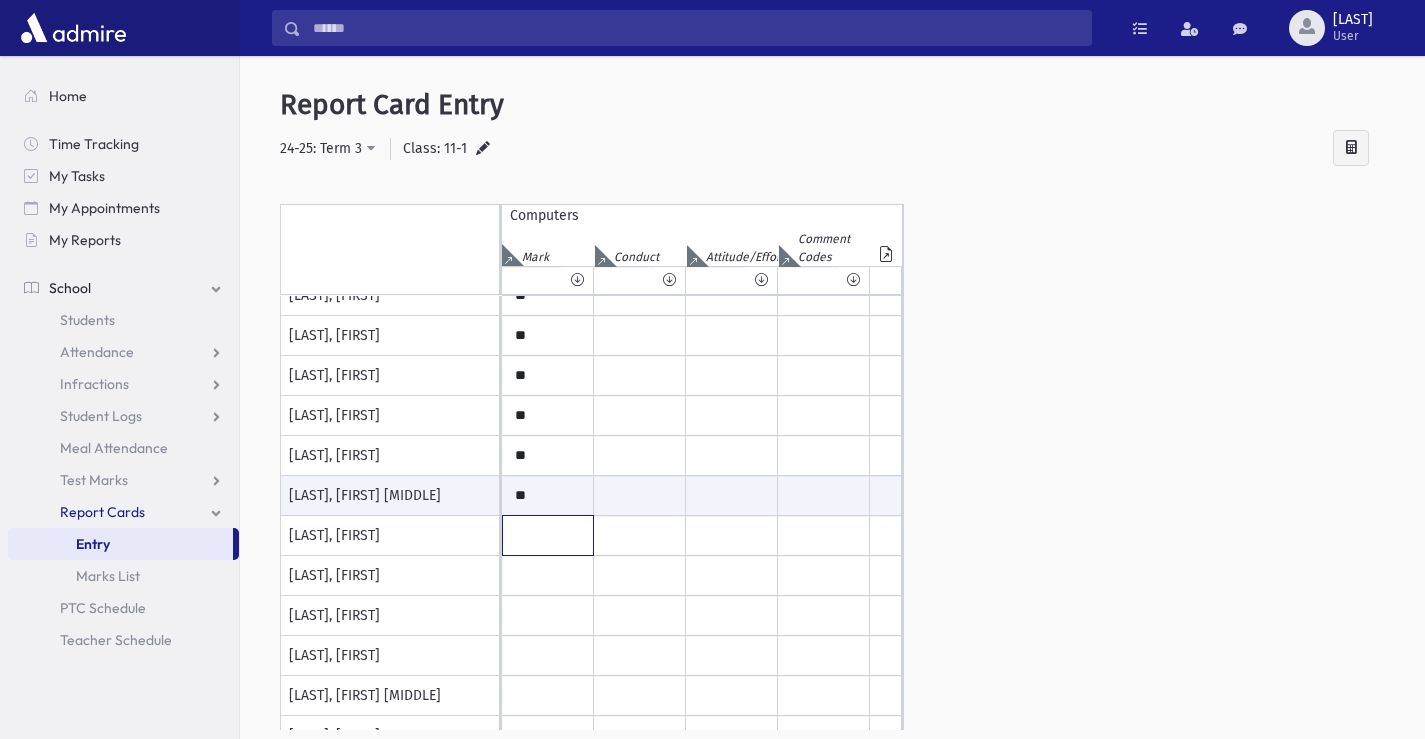 click at bounding box center [548, 216] 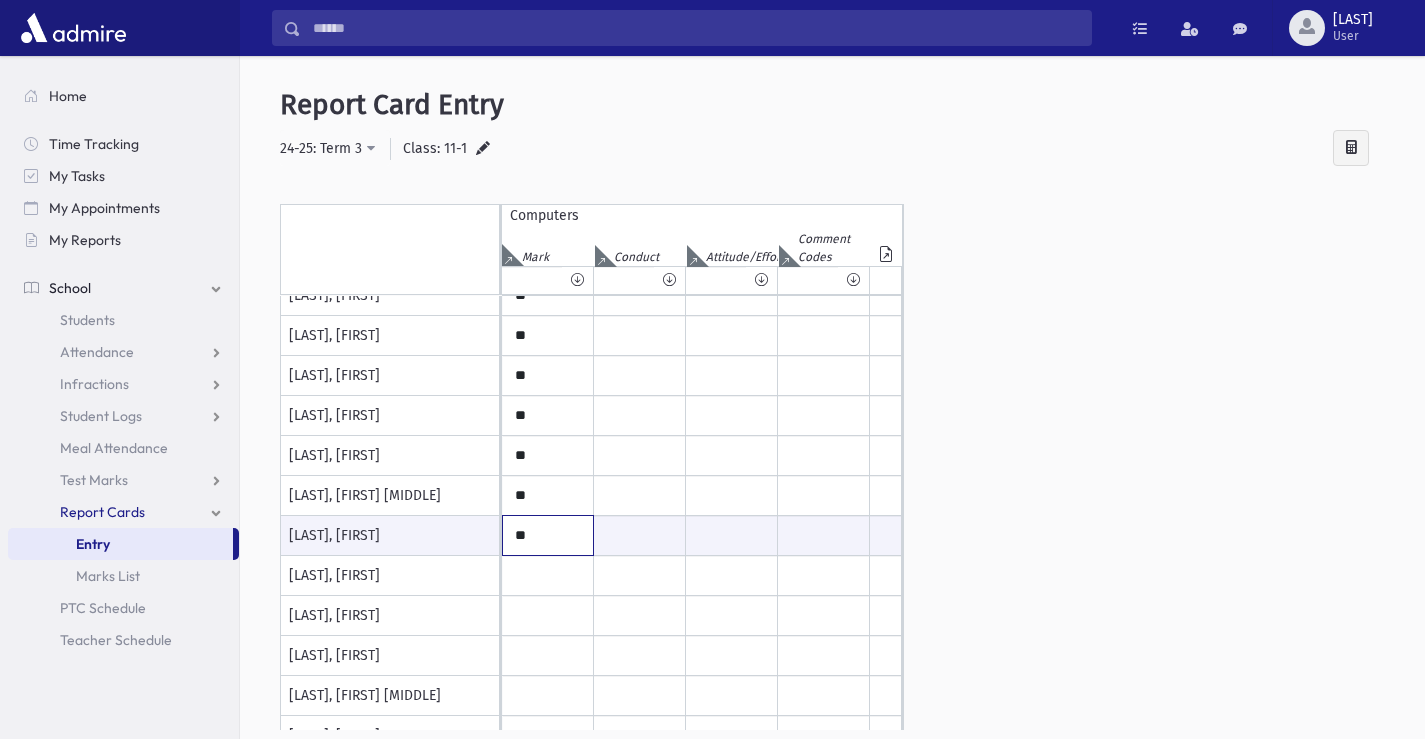 type on "**" 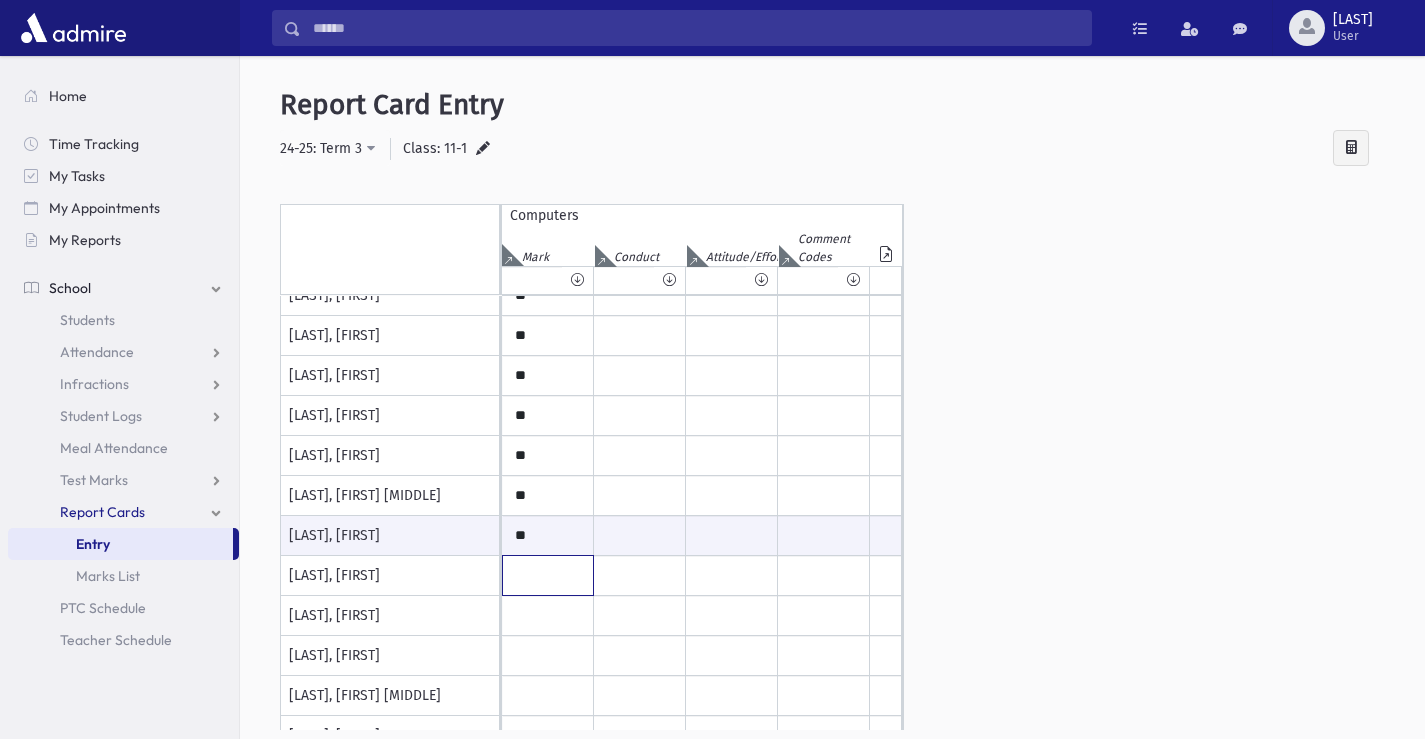 click at bounding box center [548, 216] 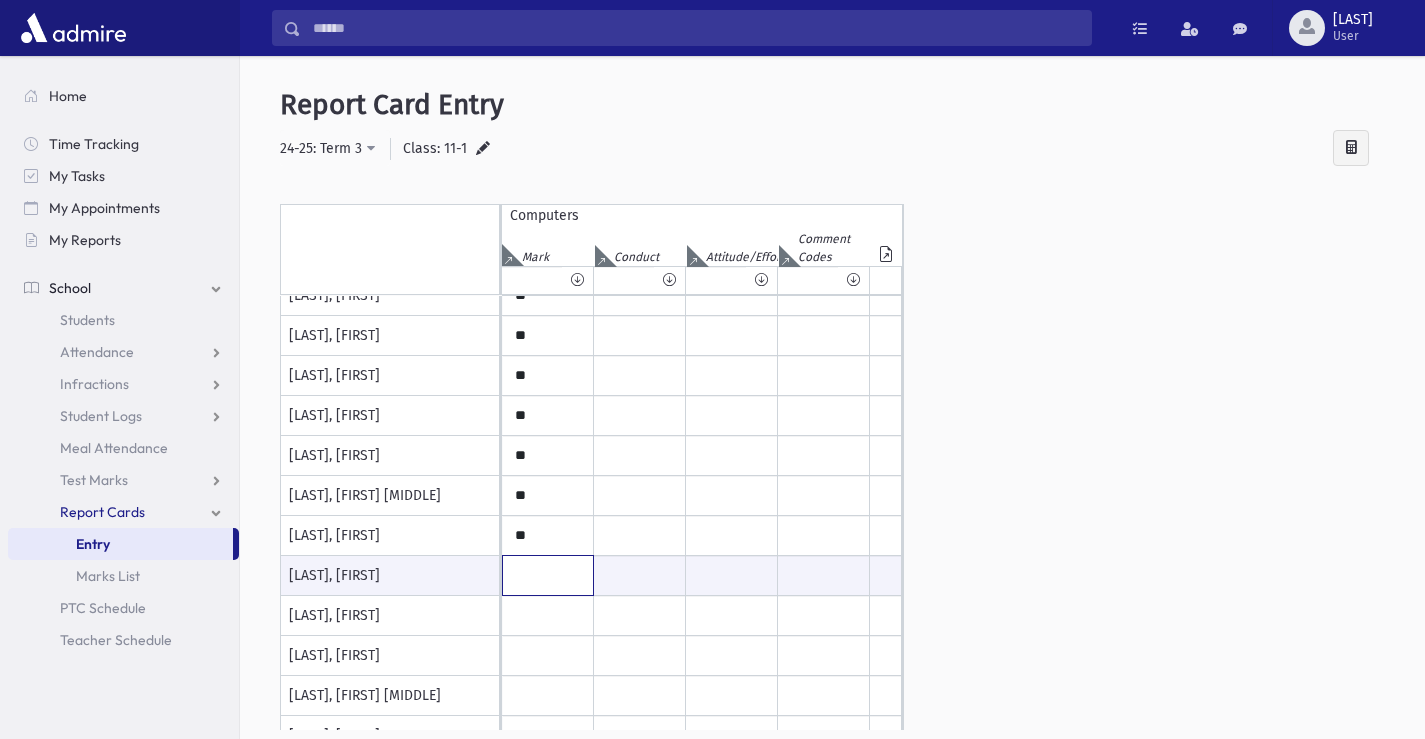 type on "****" 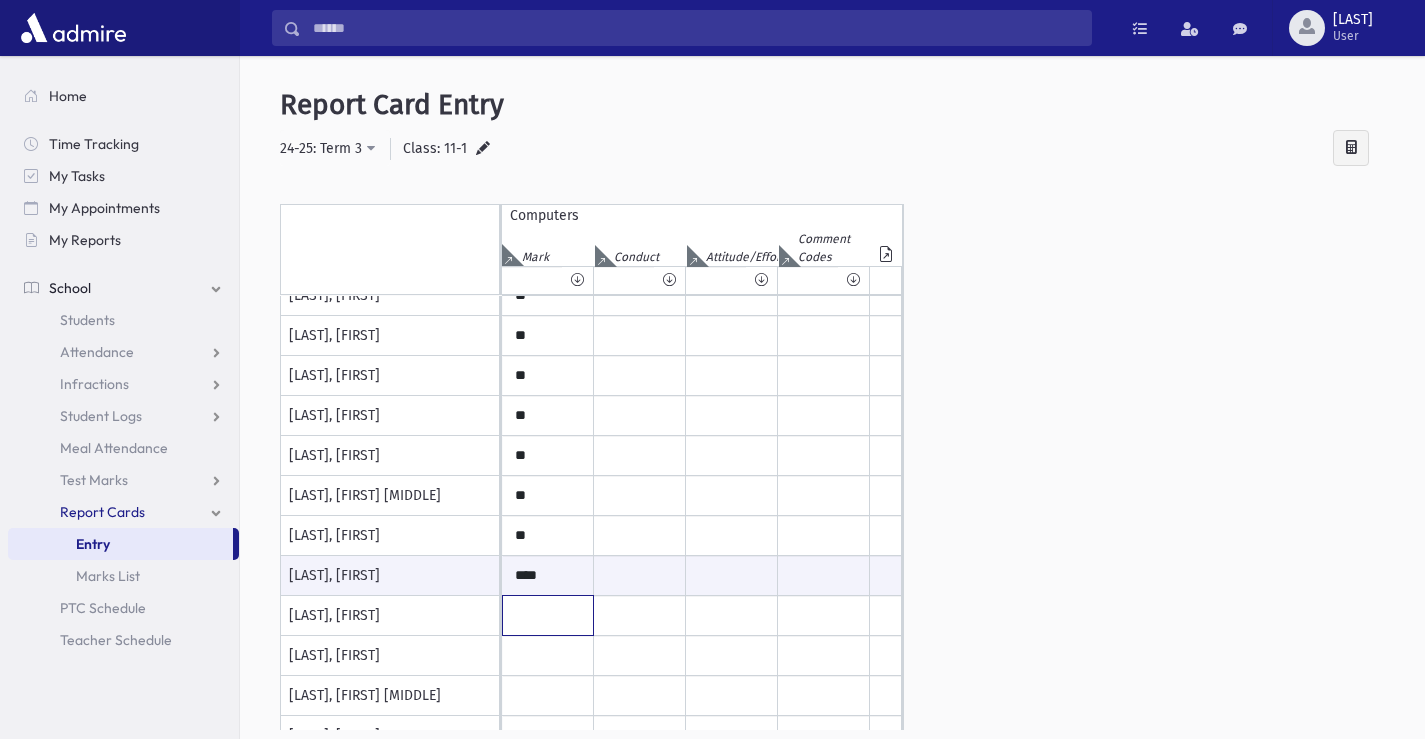click at bounding box center (548, 216) 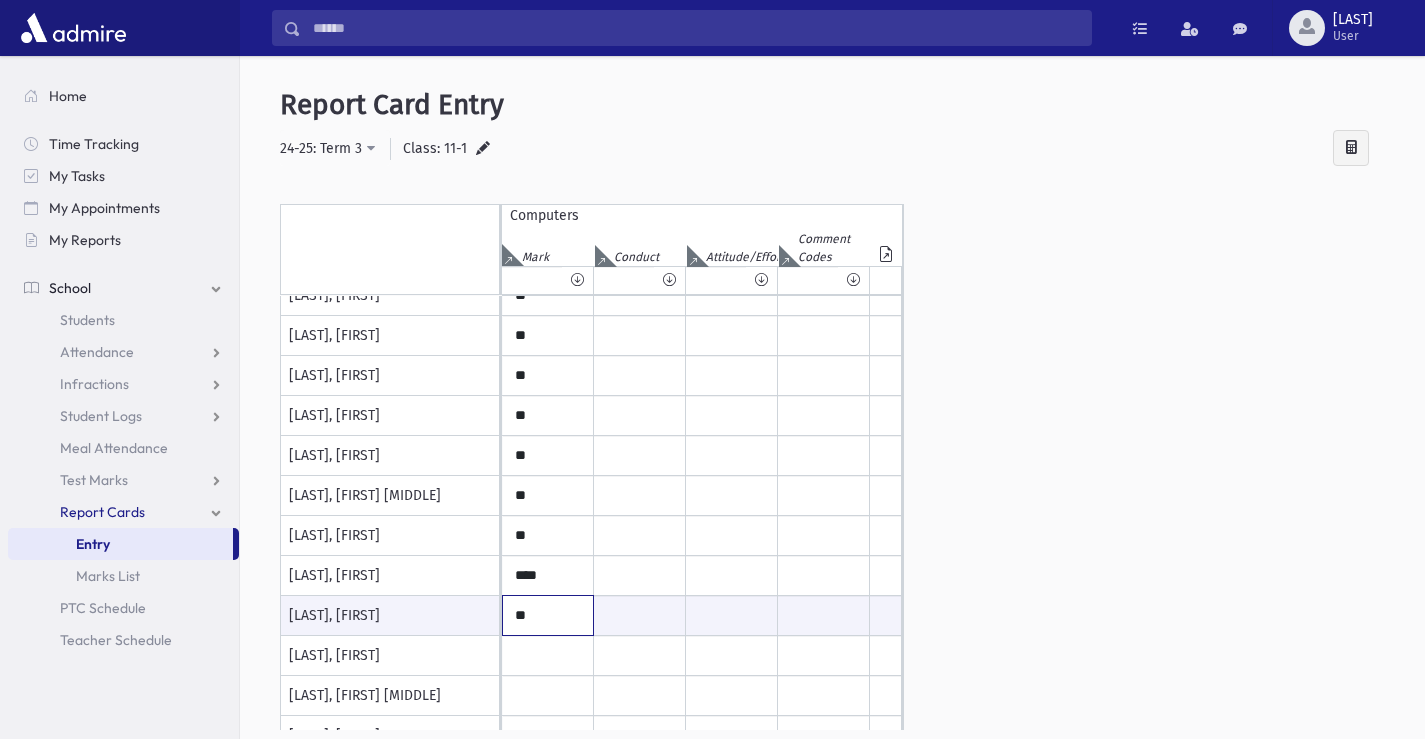 type on "**" 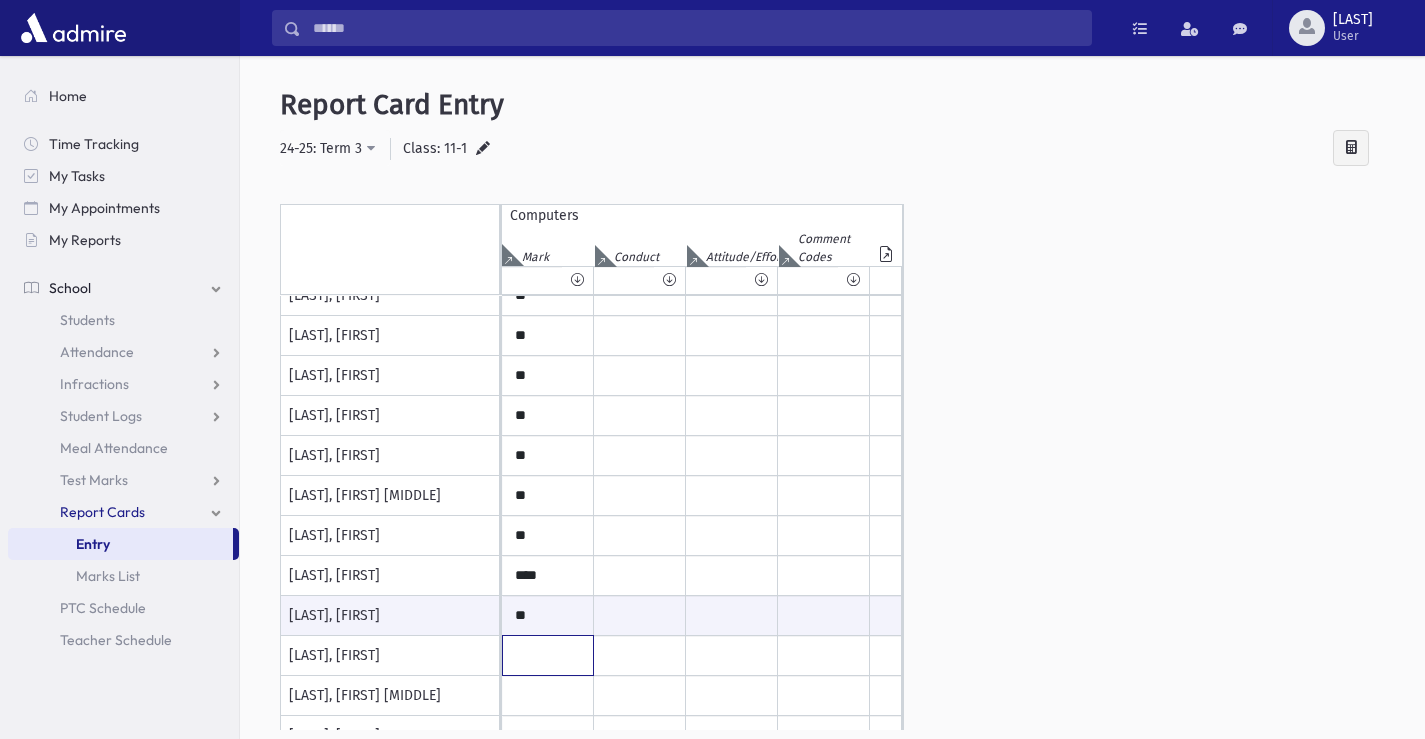click at bounding box center [548, 216] 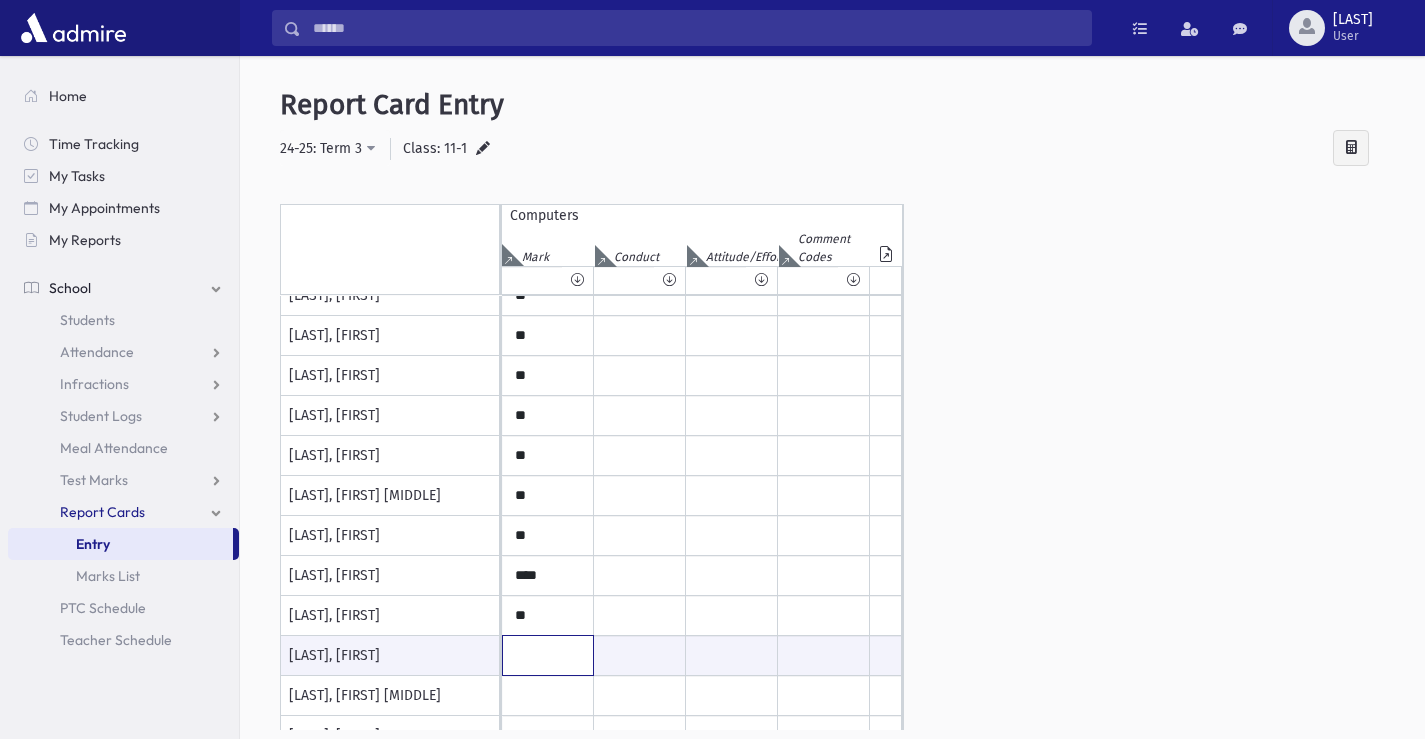 type on "****" 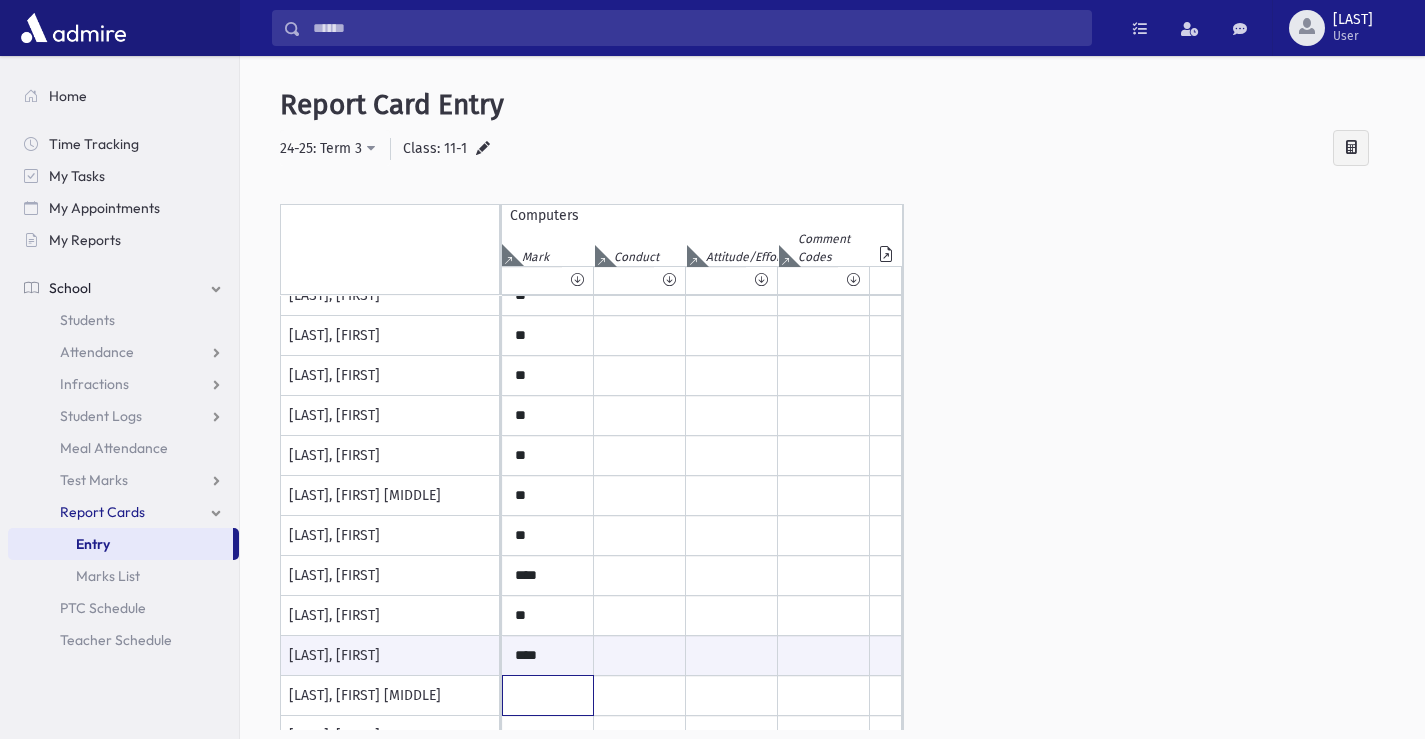 click at bounding box center [548, 216] 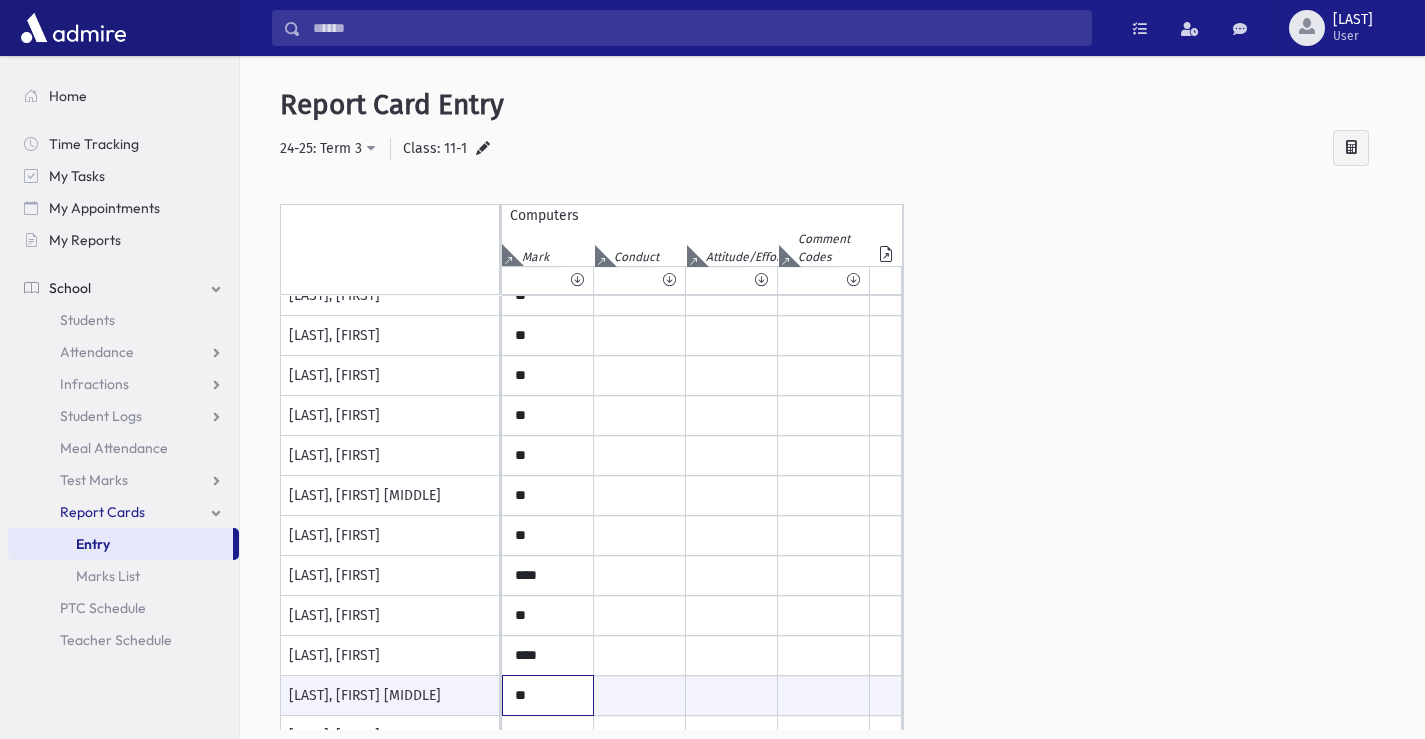 click on "**" at bounding box center (548, 695) 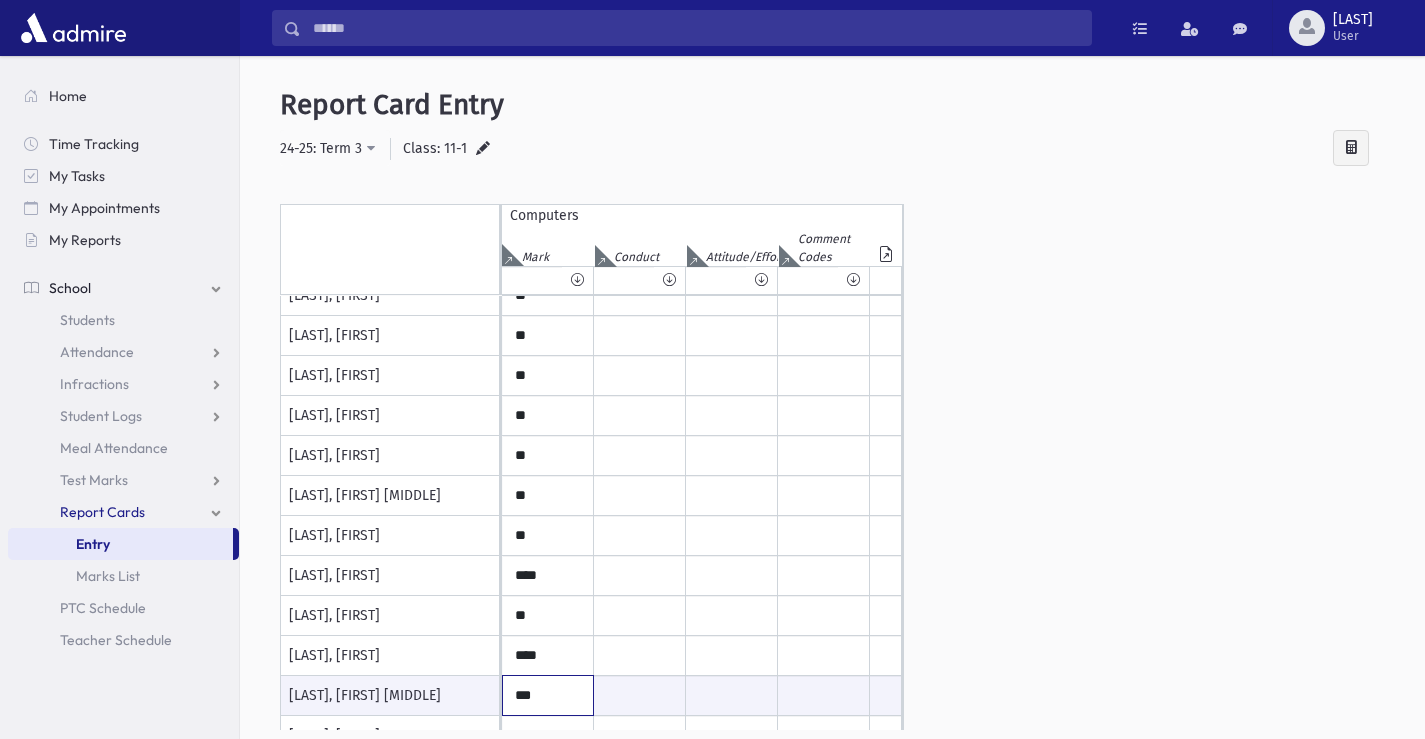 type on "****" 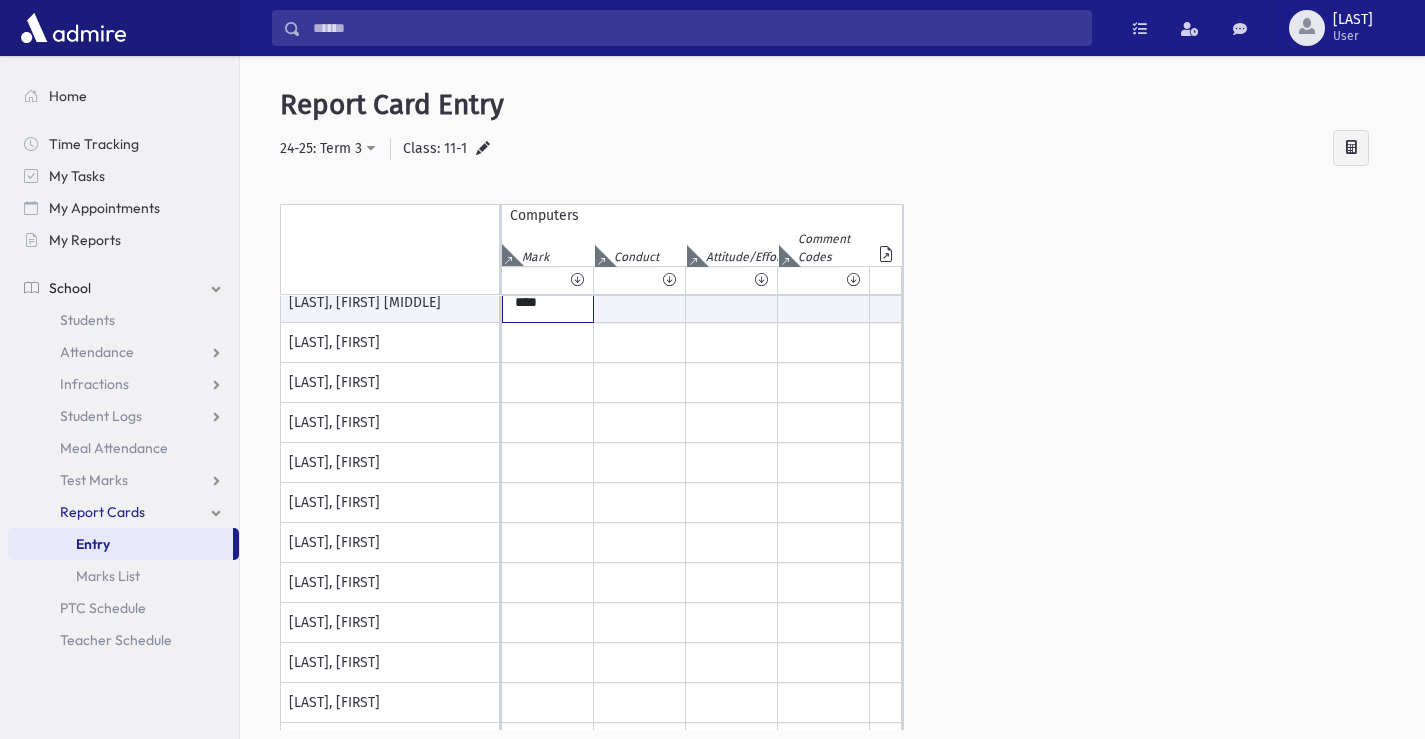 scroll, scrollTop: 446, scrollLeft: 0, axis: vertical 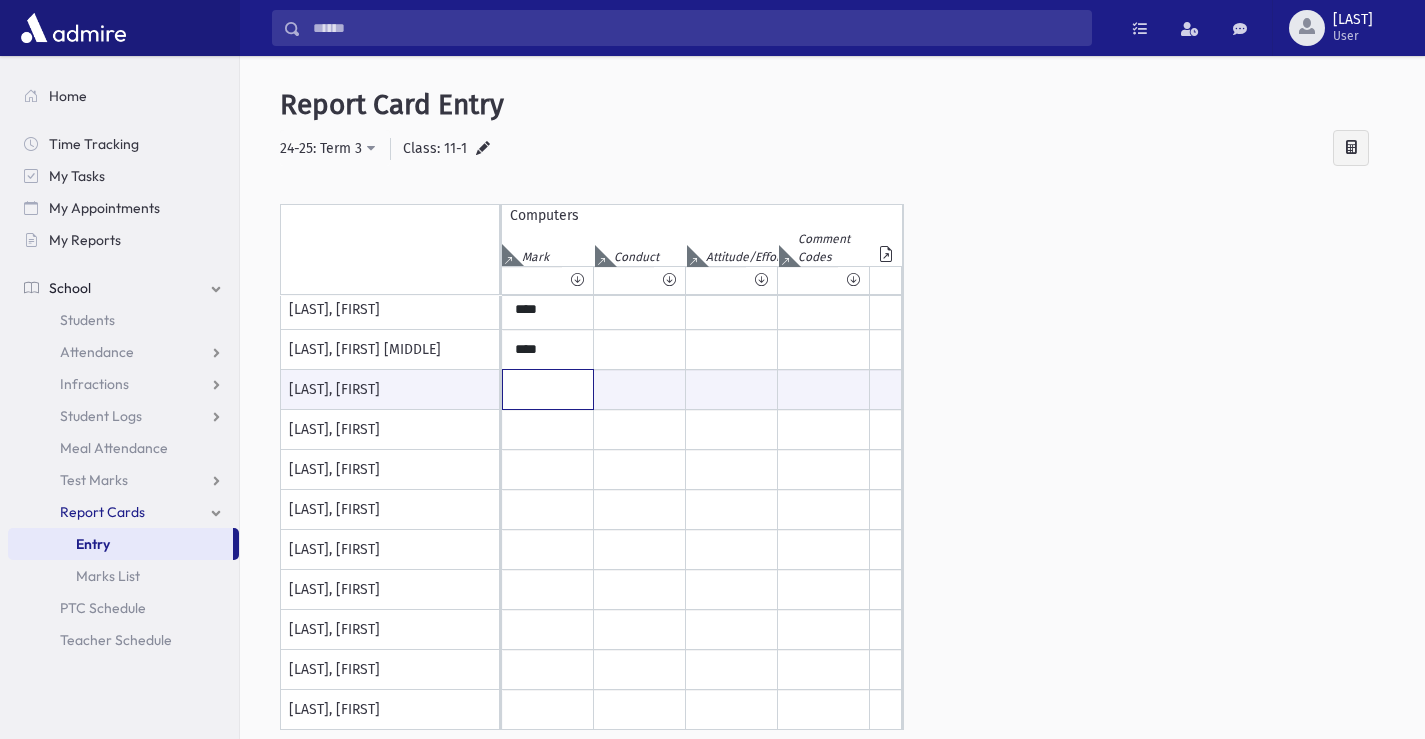 click at bounding box center (548, 389) 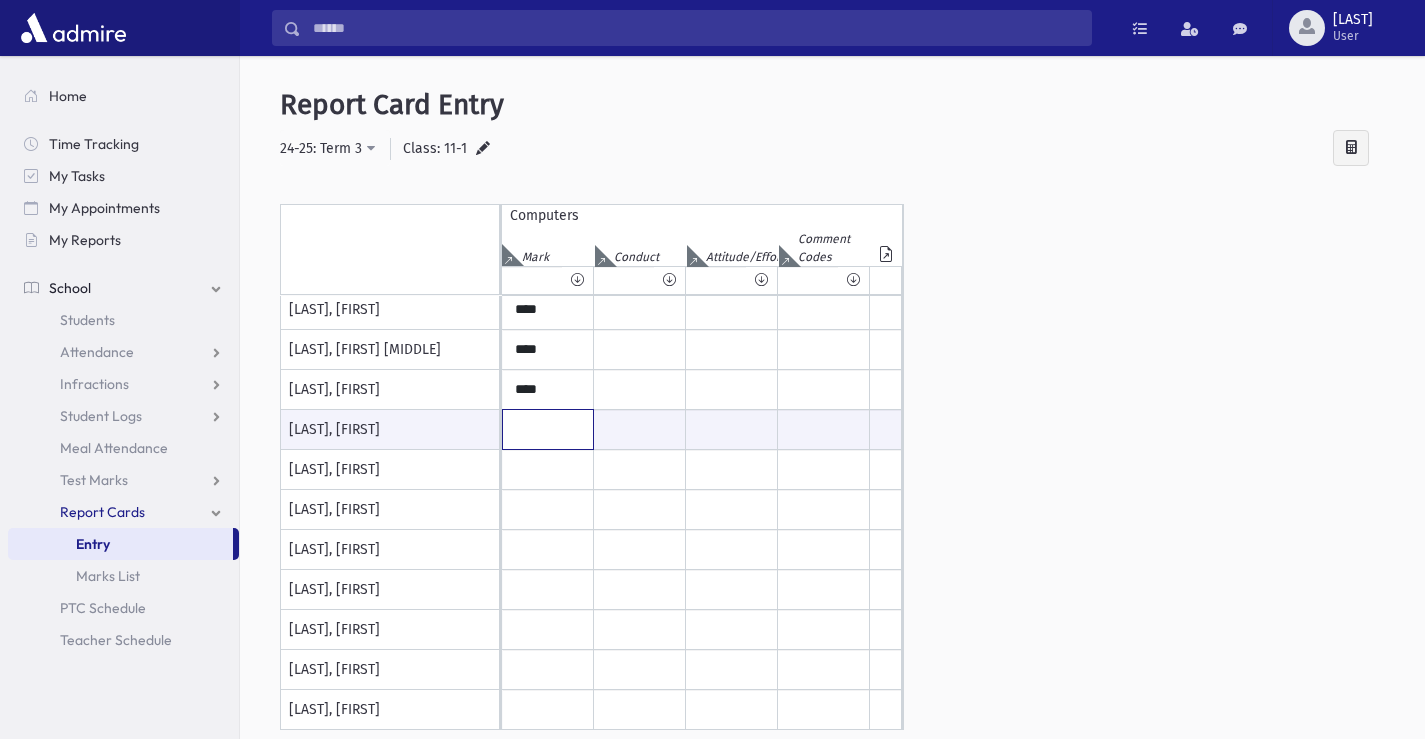 click at bounding box center [548, 429] 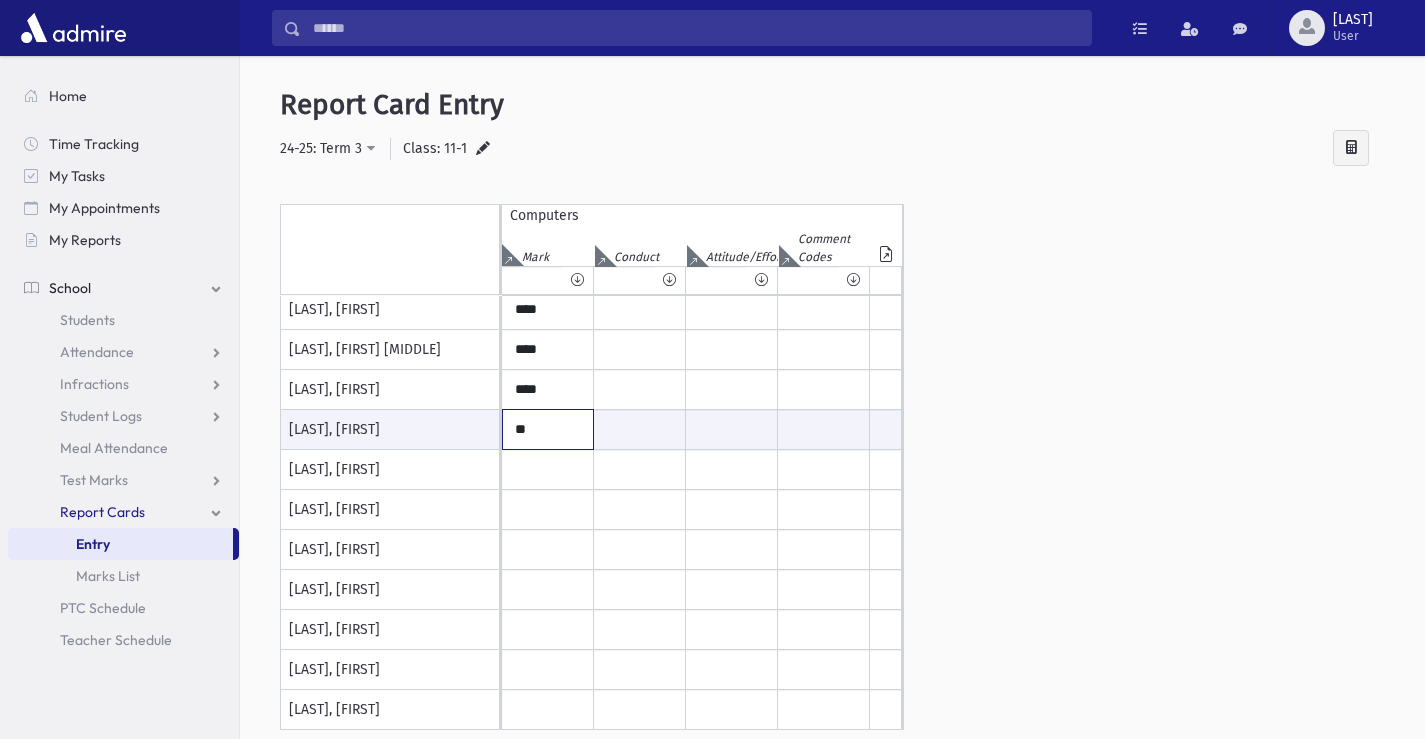 type on "**" 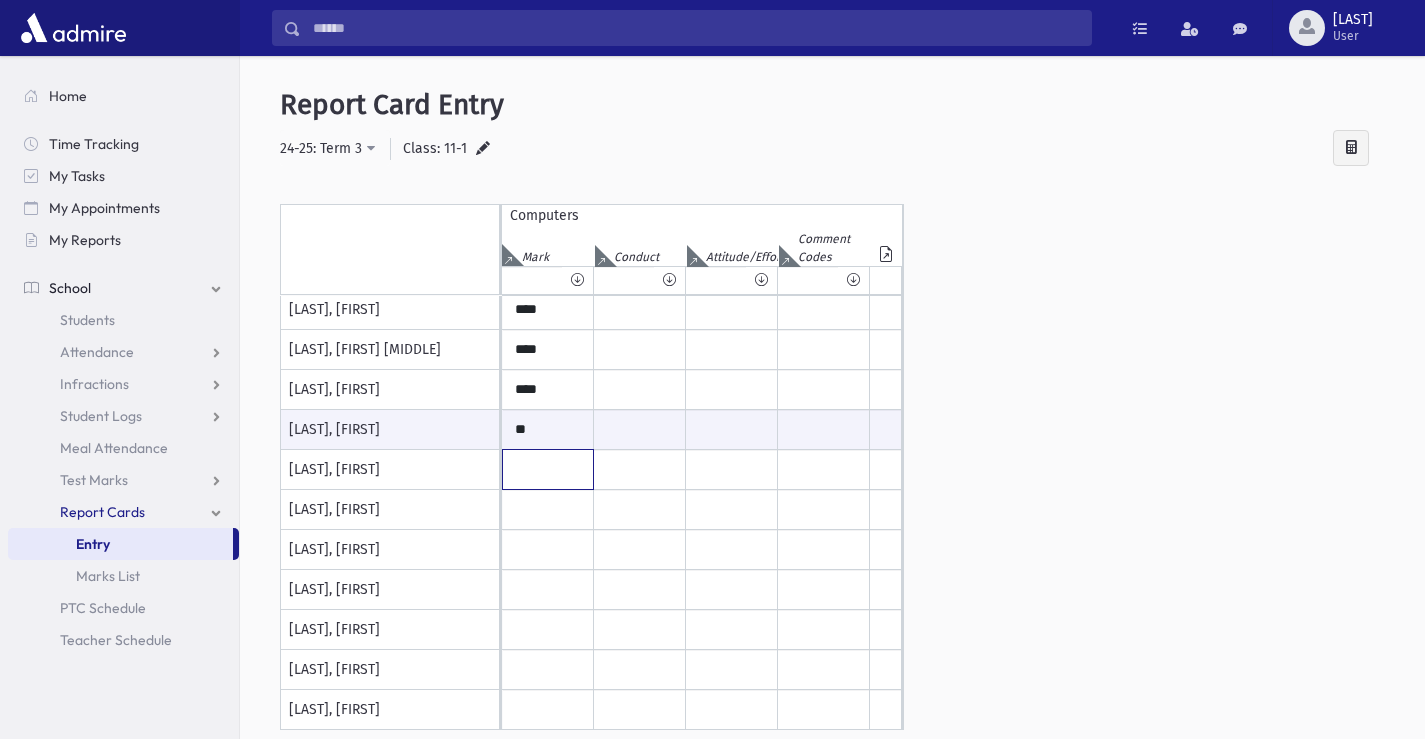click at bounding box center (548, -130) 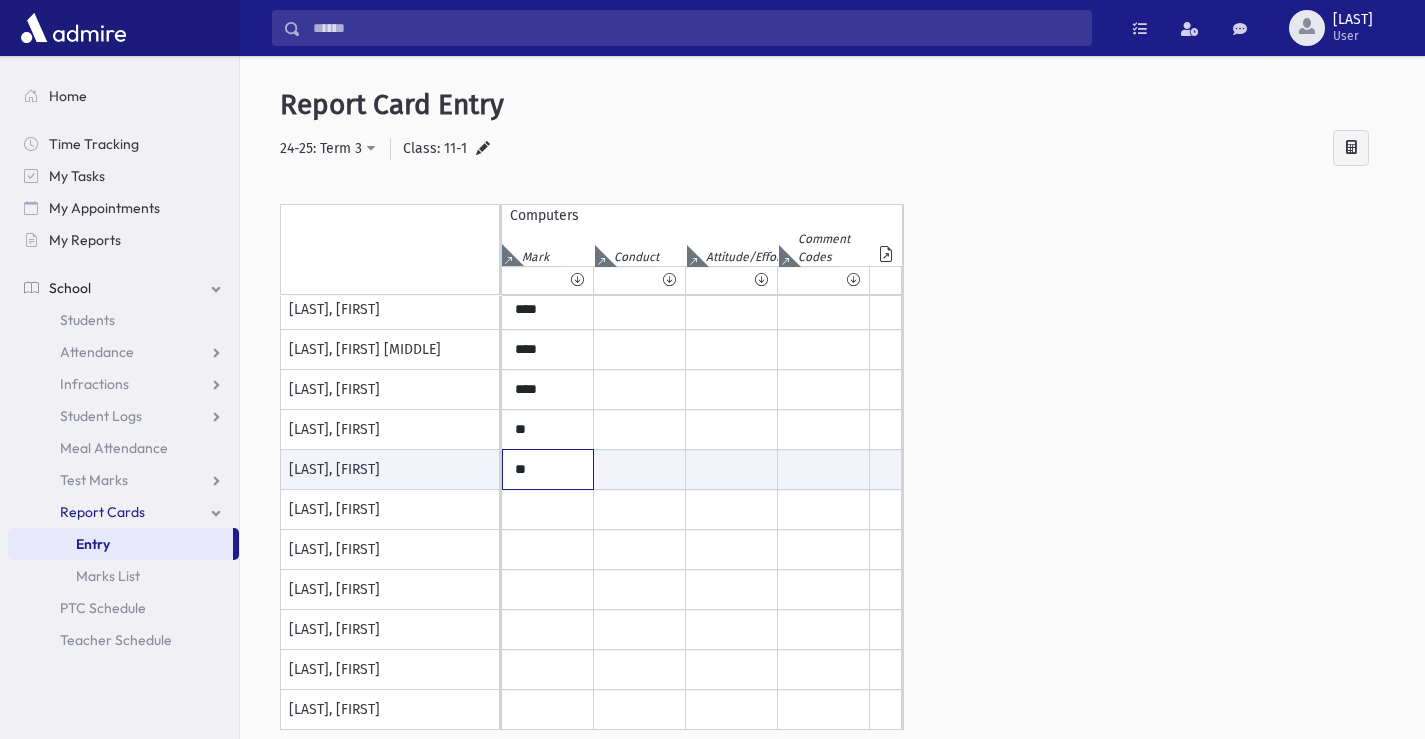 type on "**" 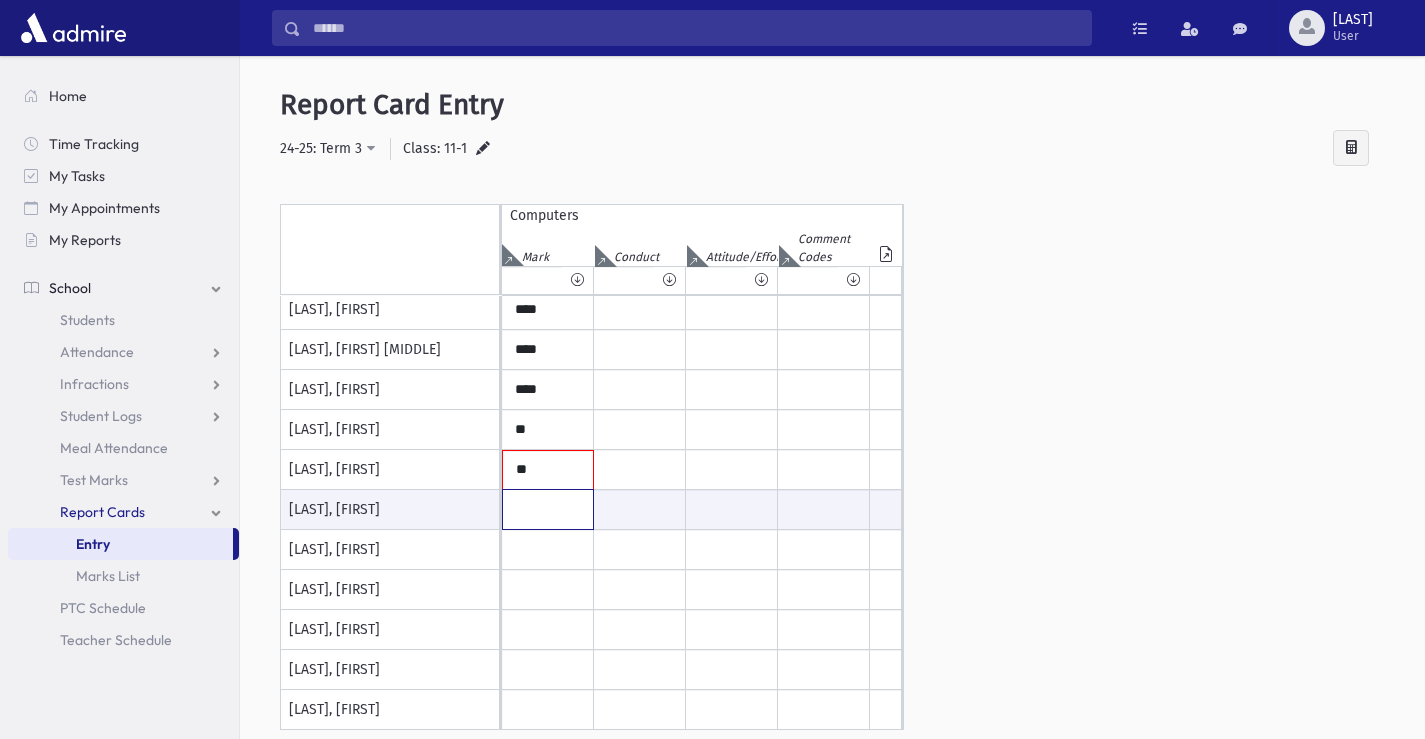 click at bounding box center [548, 509] 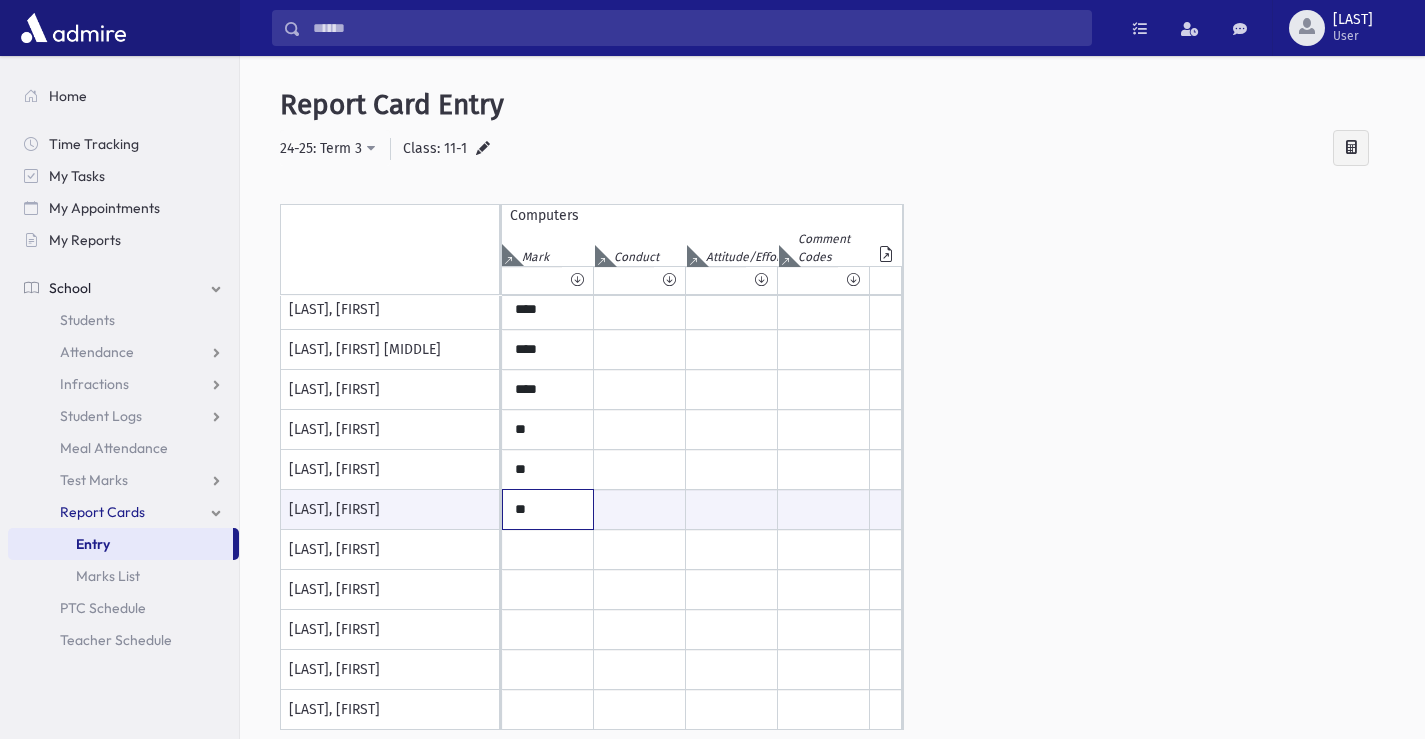 type on "**" 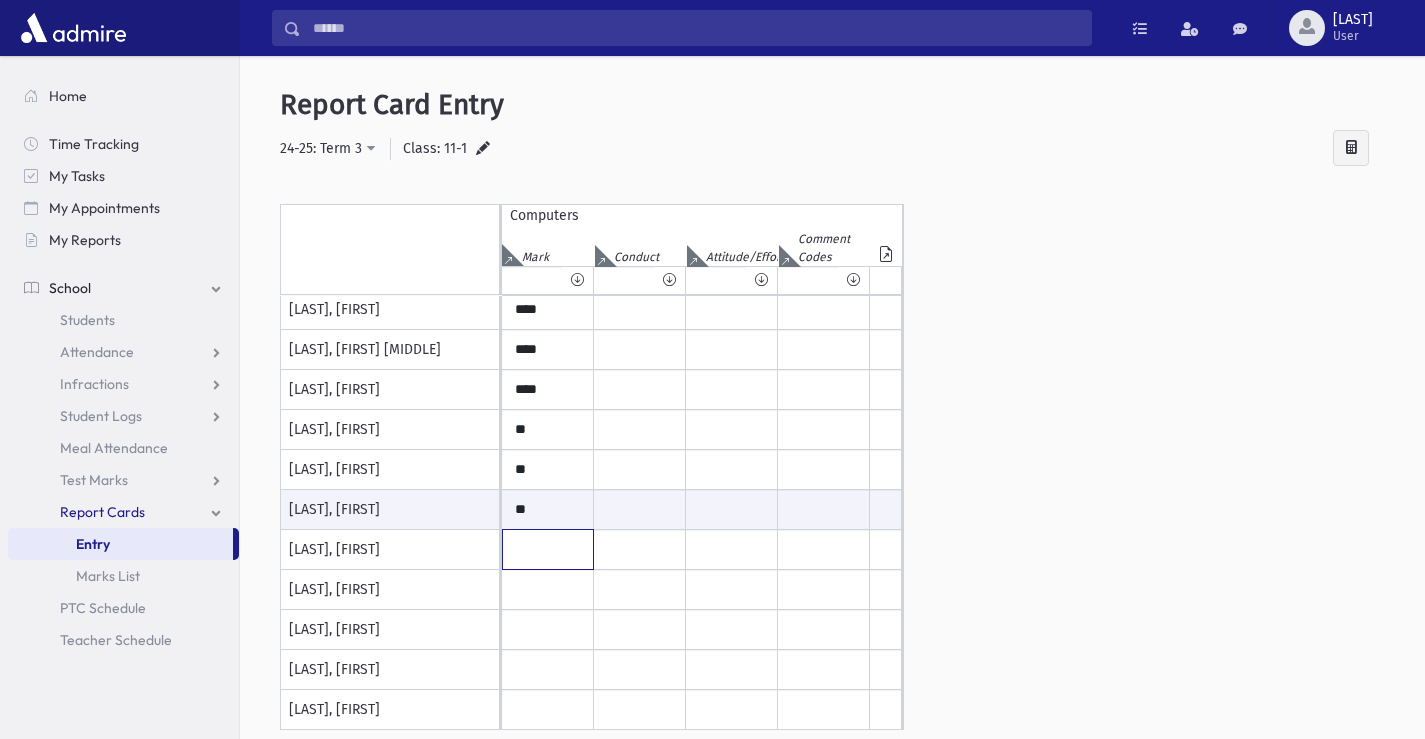 click at bounding box center [548, -130] 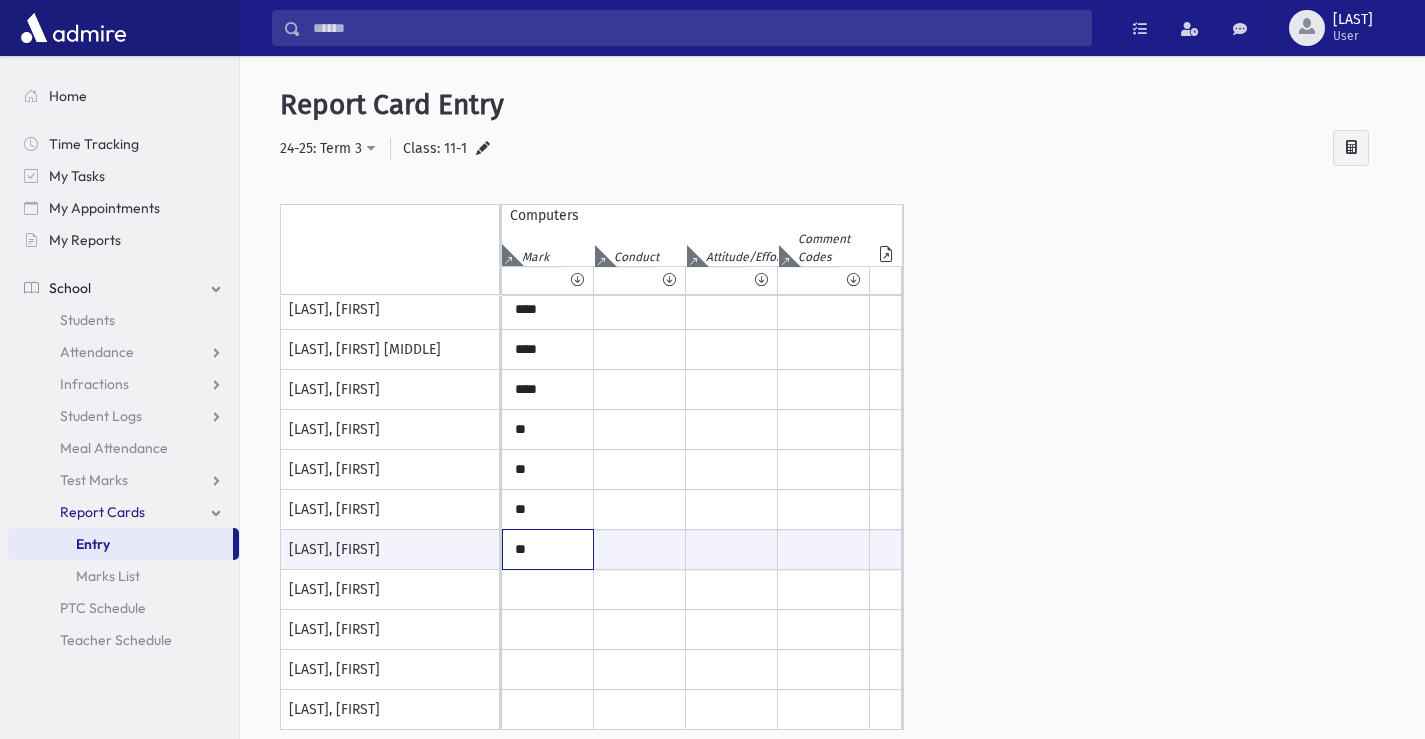 type on "**" 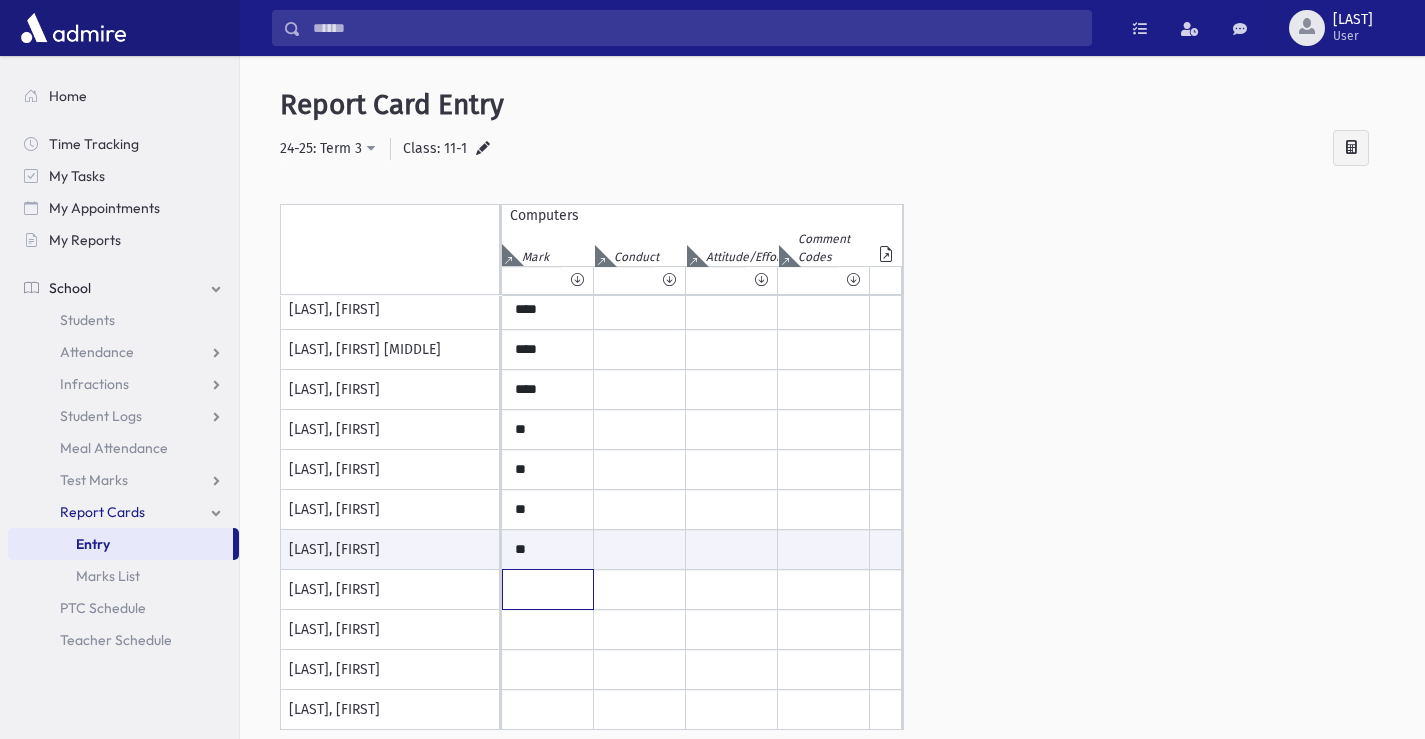 click at bounding box center (548, -130) 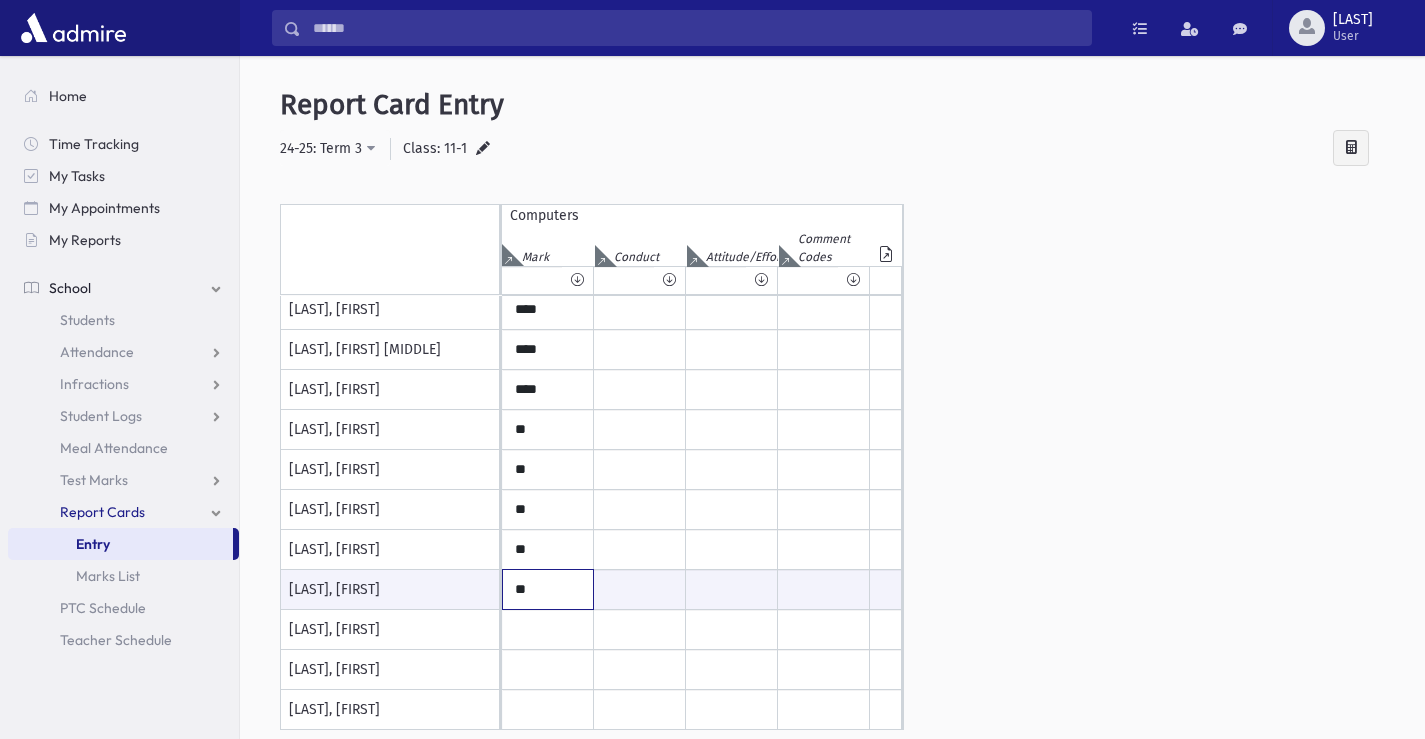 type on "**" 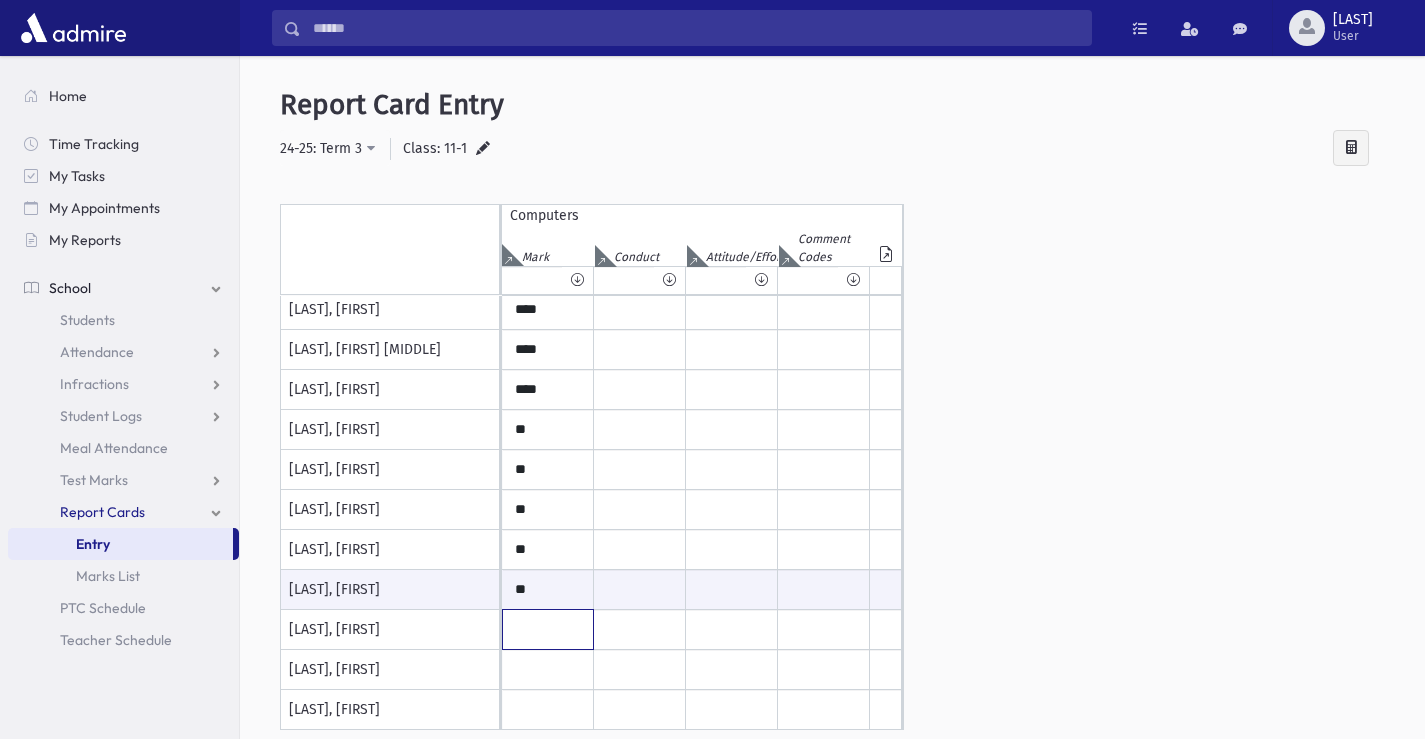 click at bounding box center (548, -130) 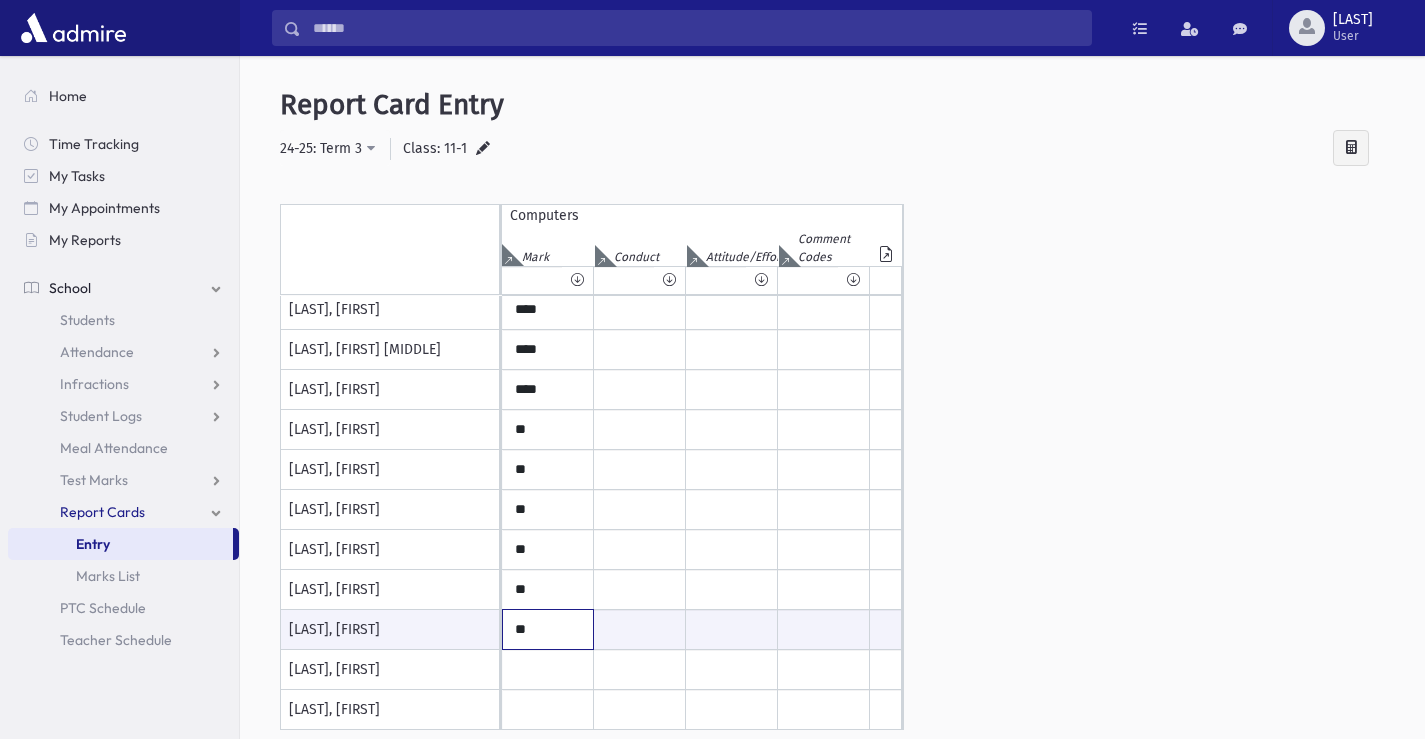 type on "**" 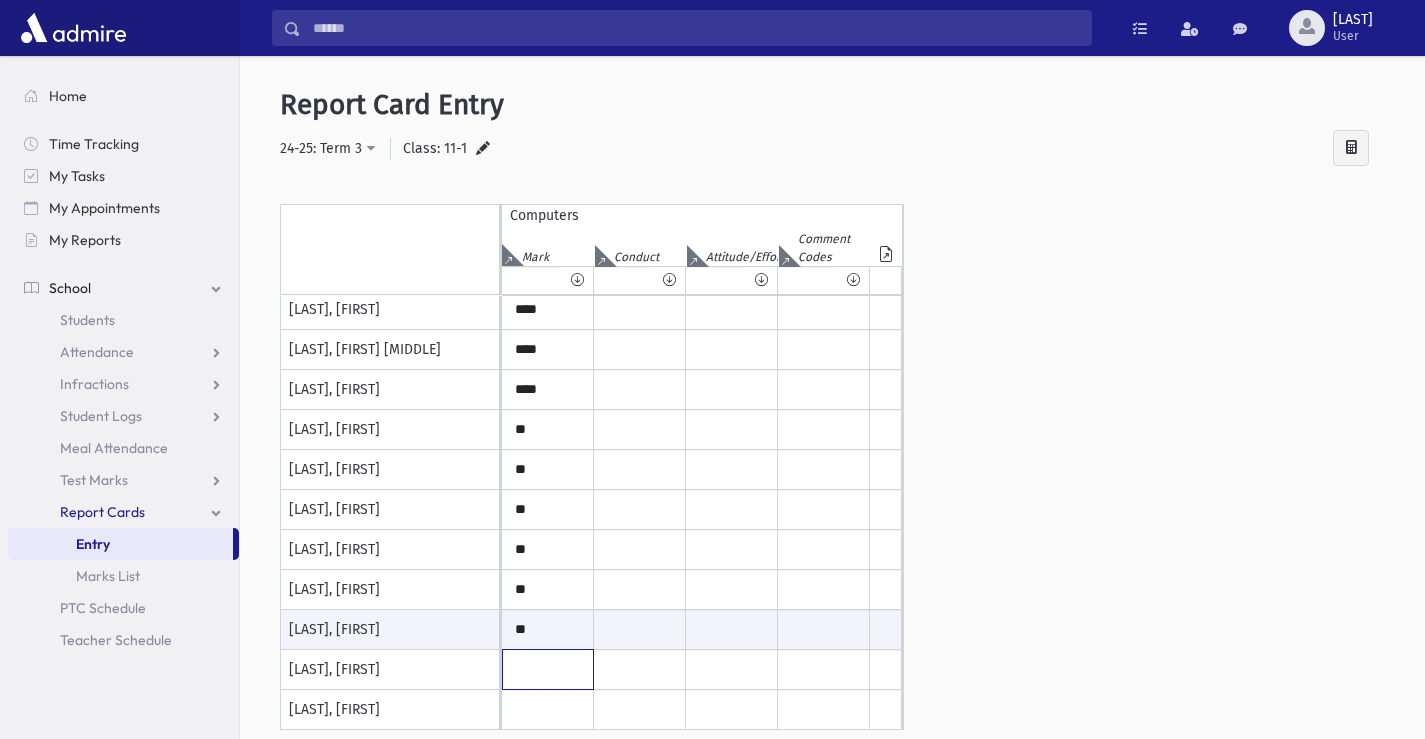 click at bounding box center [548, -130] 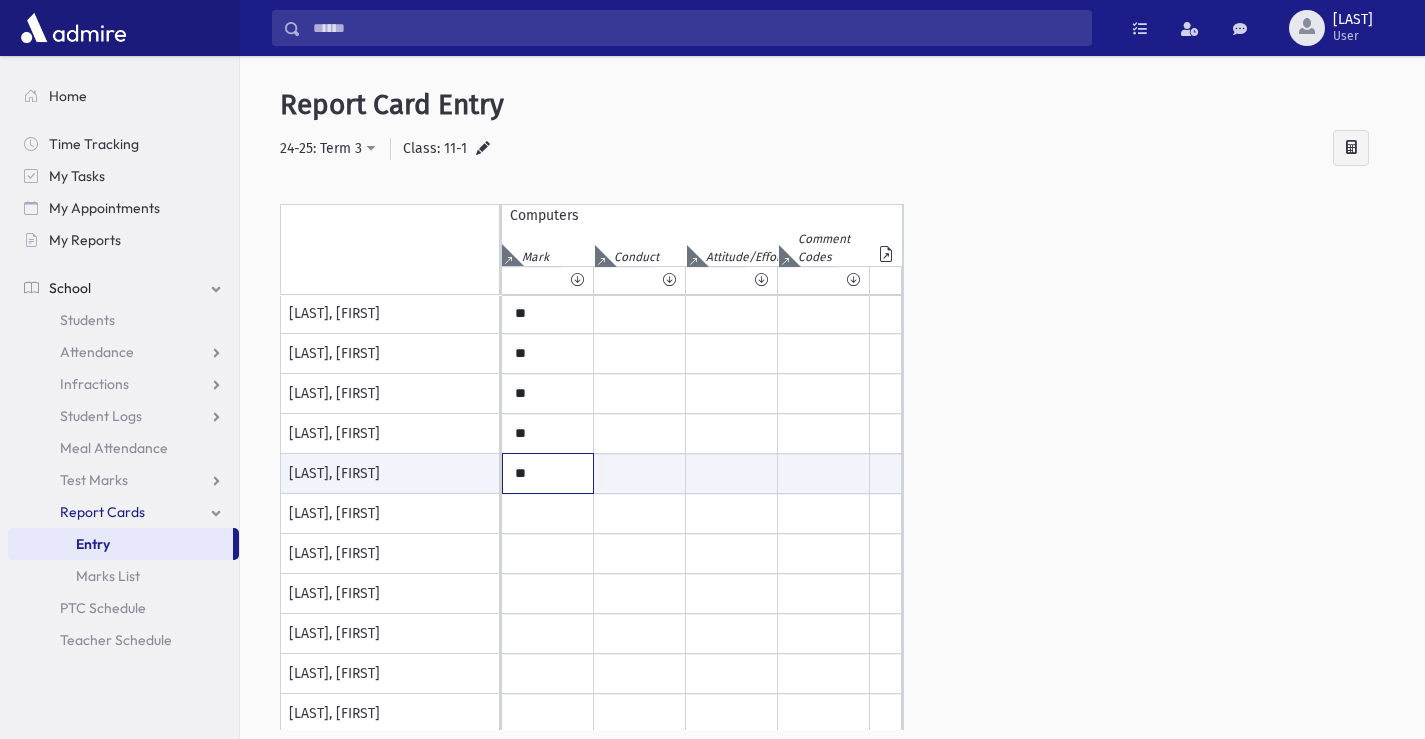 scroll, scrollTop: 646, scrollLeft: 0, axis: vertical 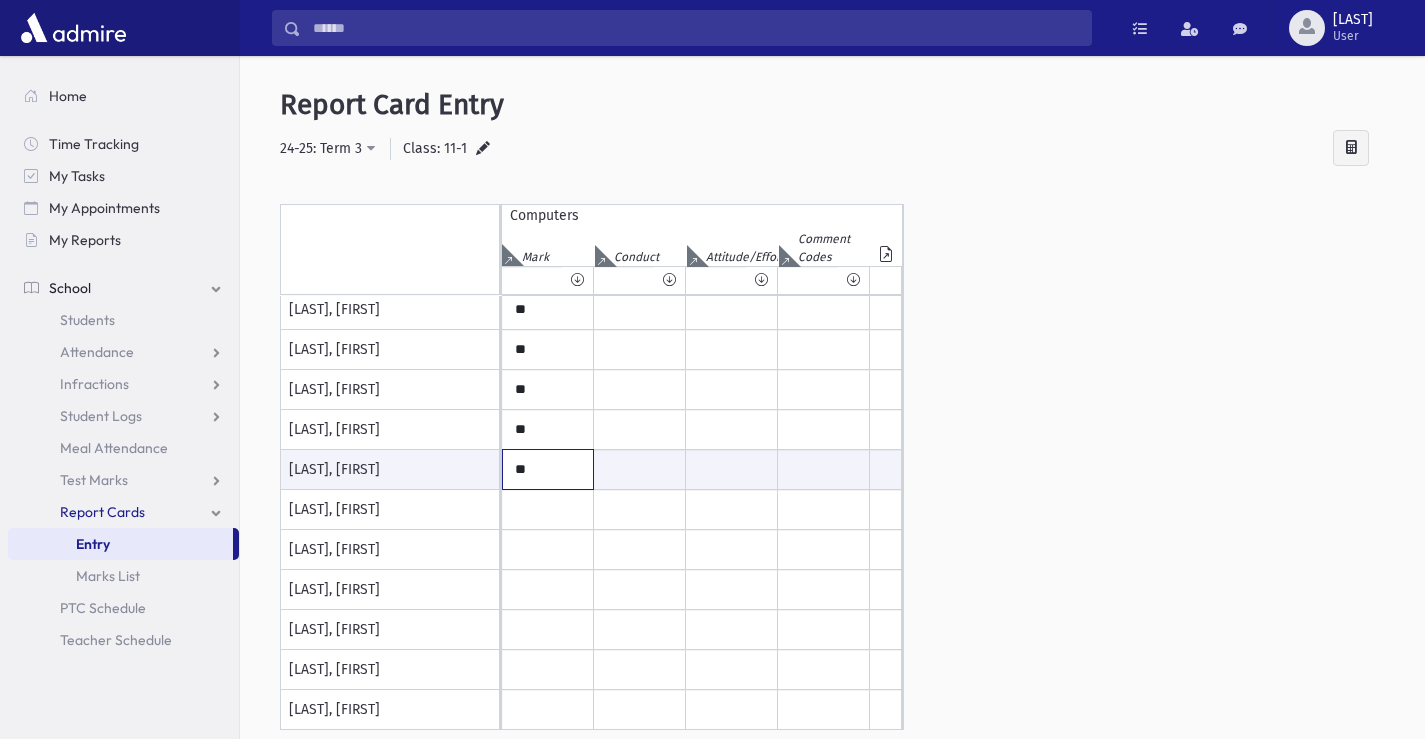 type on "**" 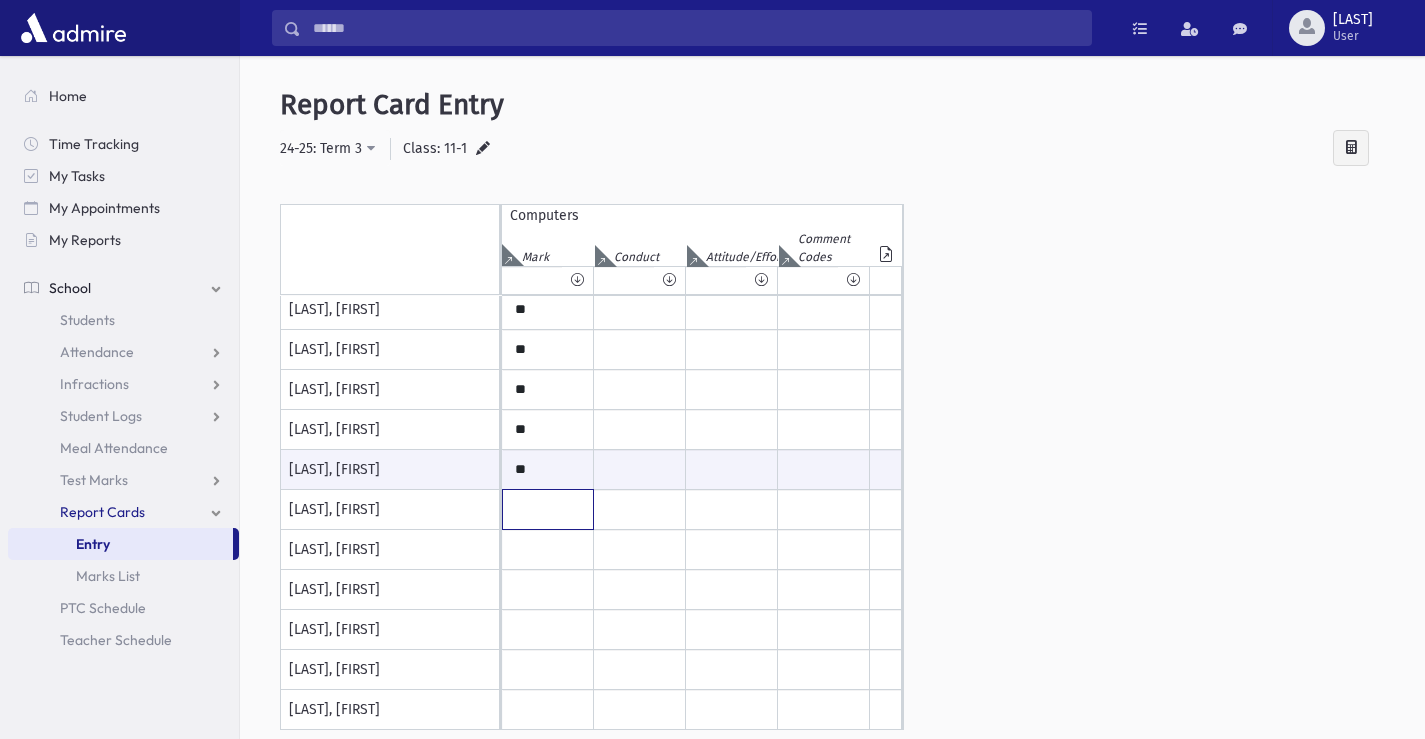 click at bounding box center (548, -330) 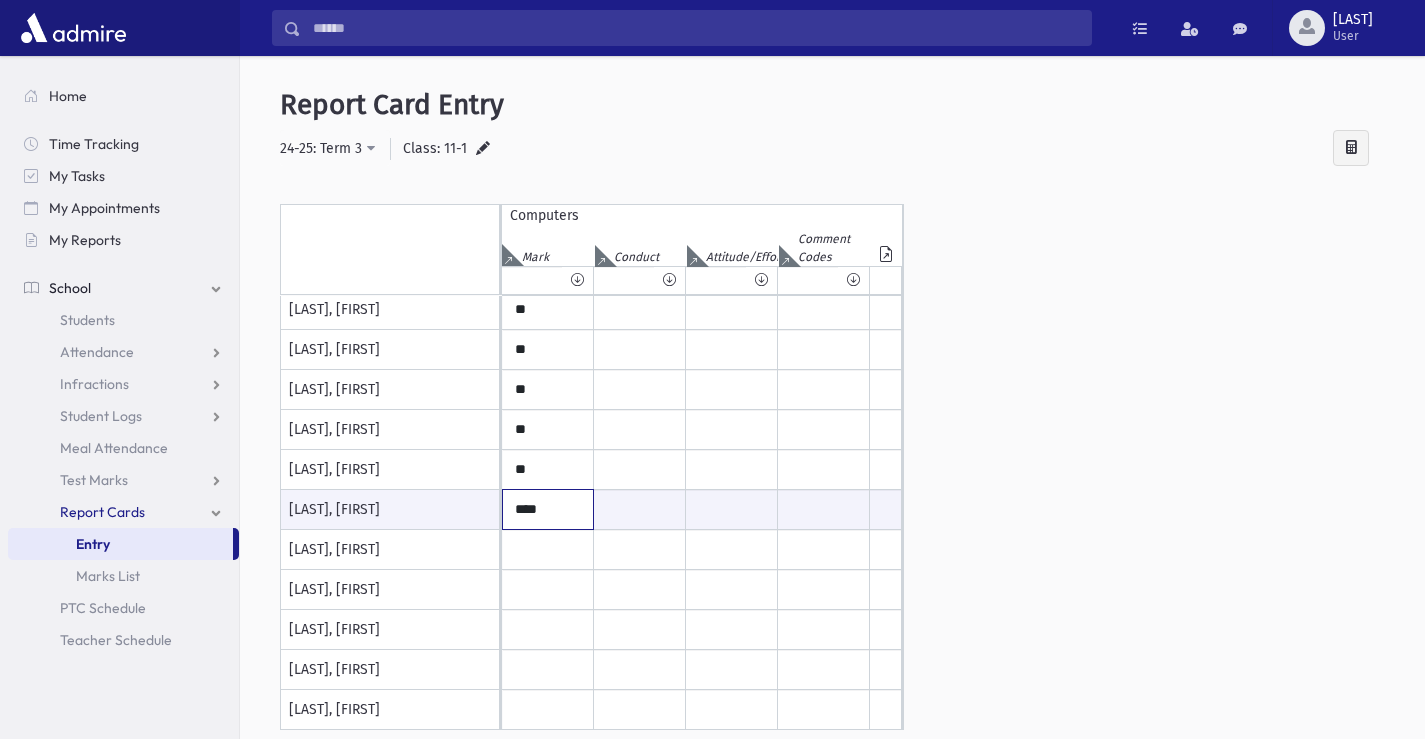 type on "****" 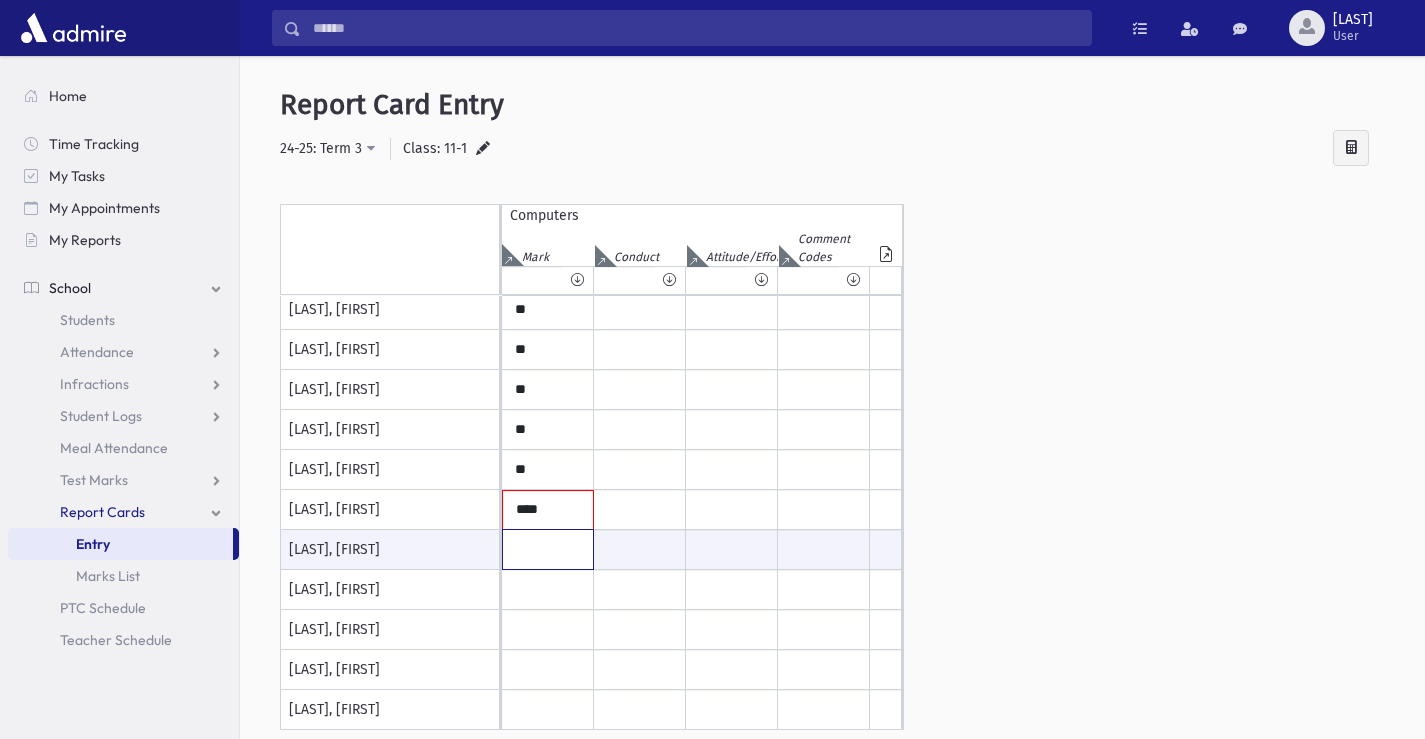 click at bounding box center (548, 549) 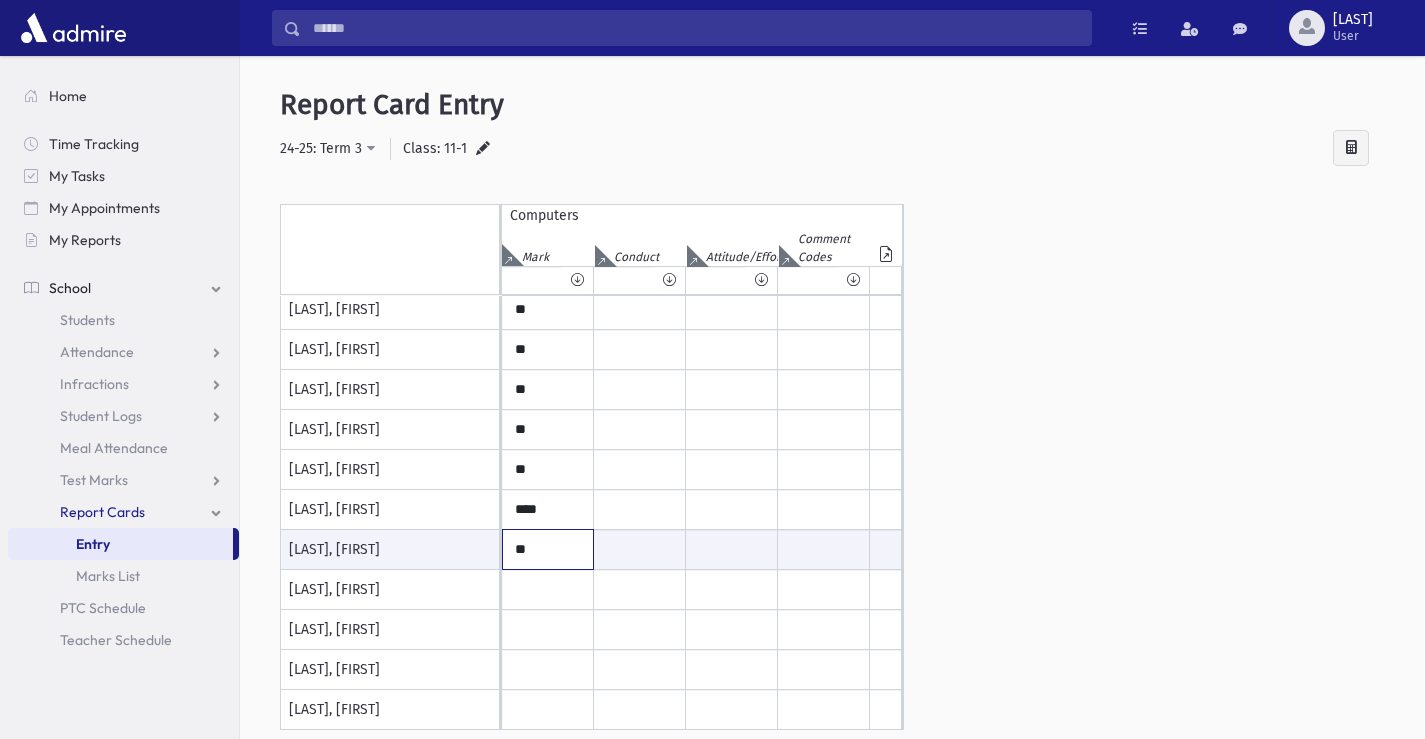 type on "**" 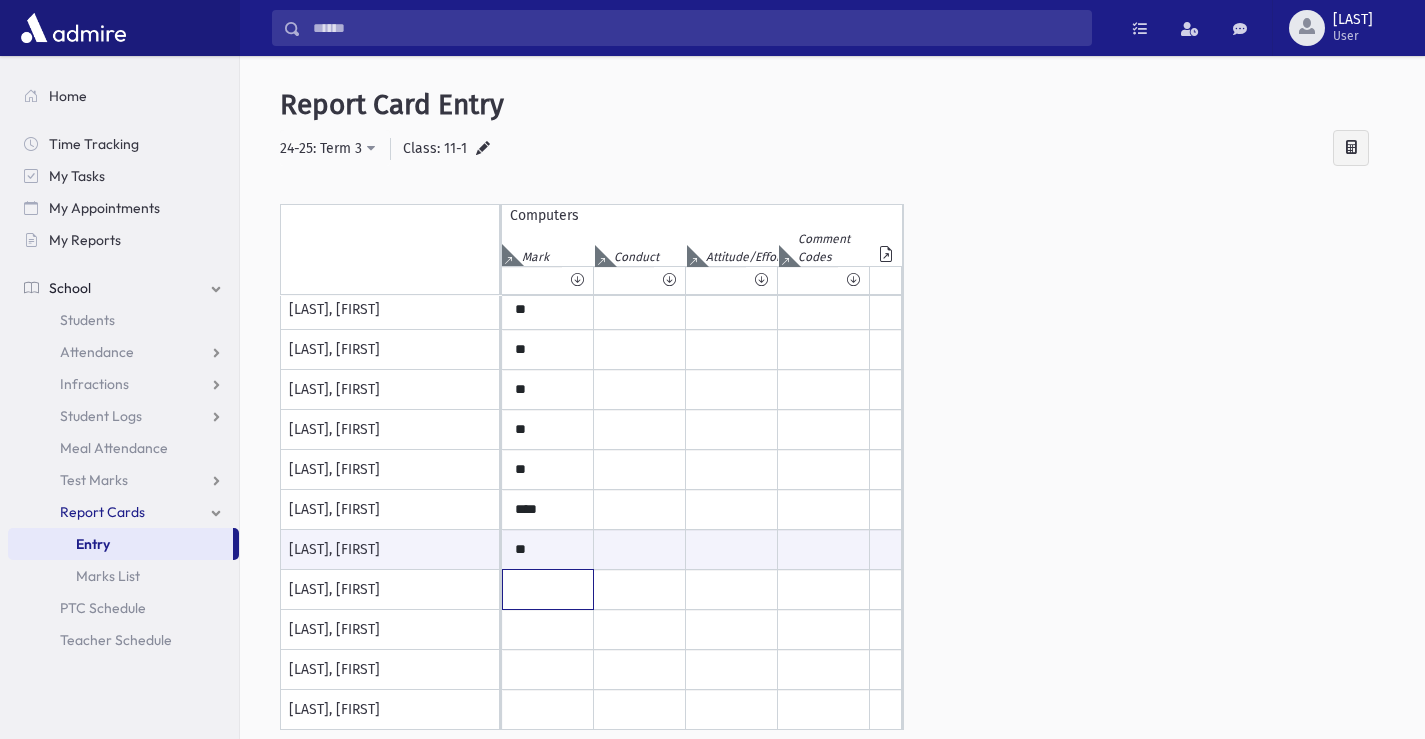 click at bounding box center (548, -330) 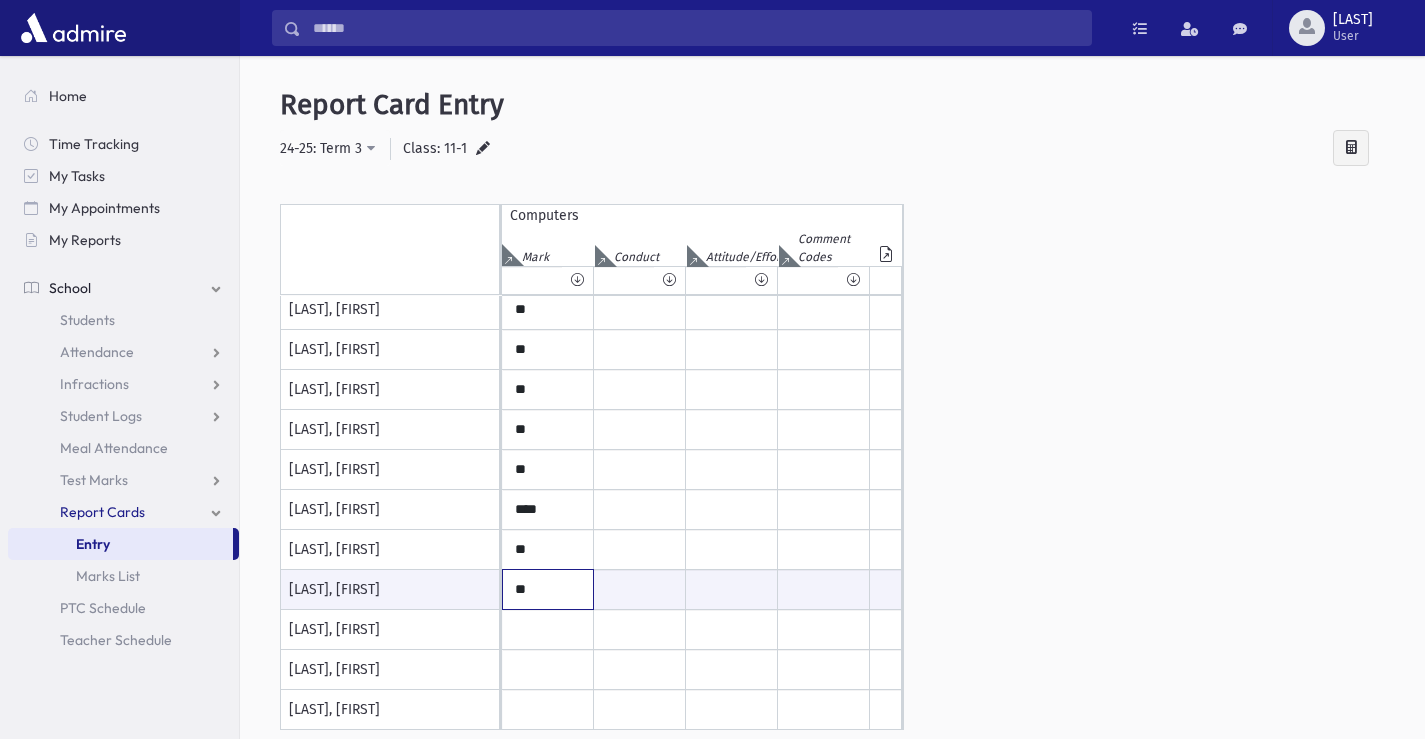 type on "**" 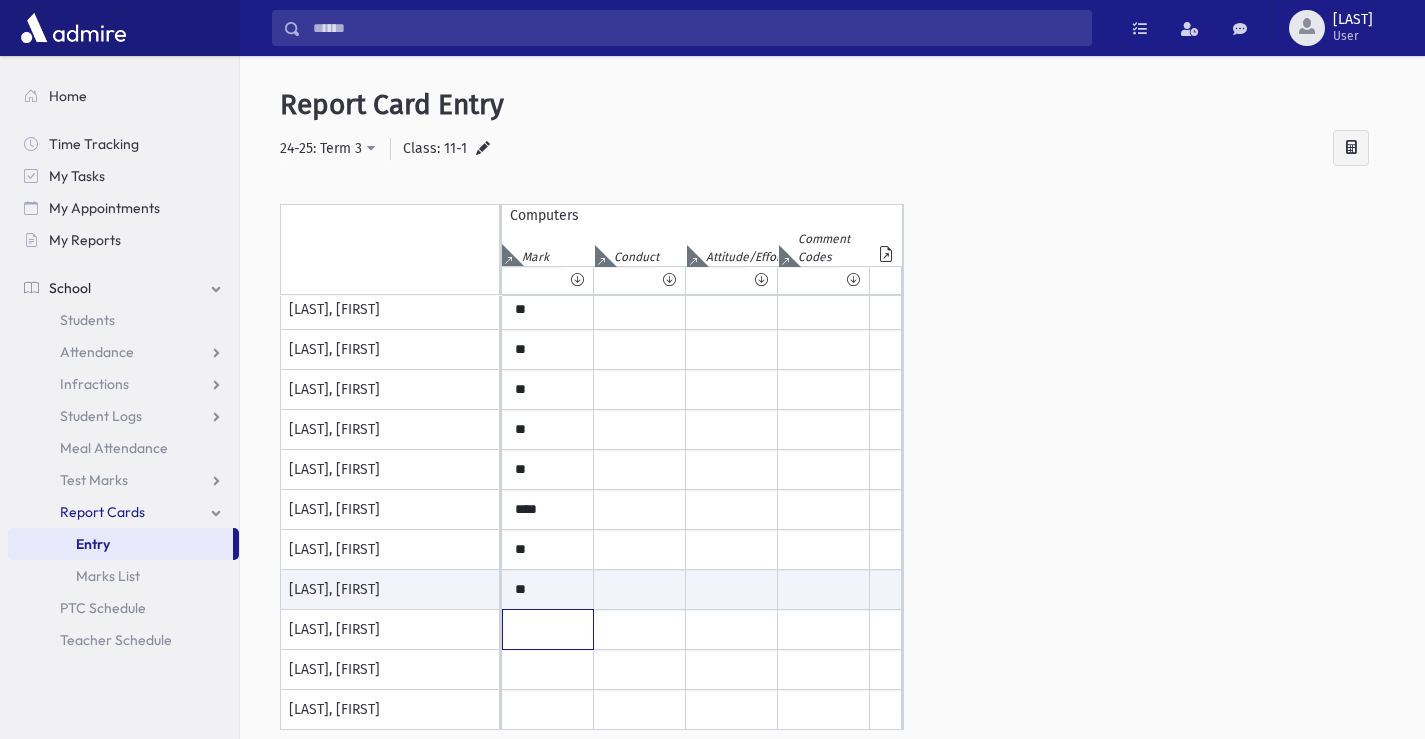 click at bounding box center (548, -330) 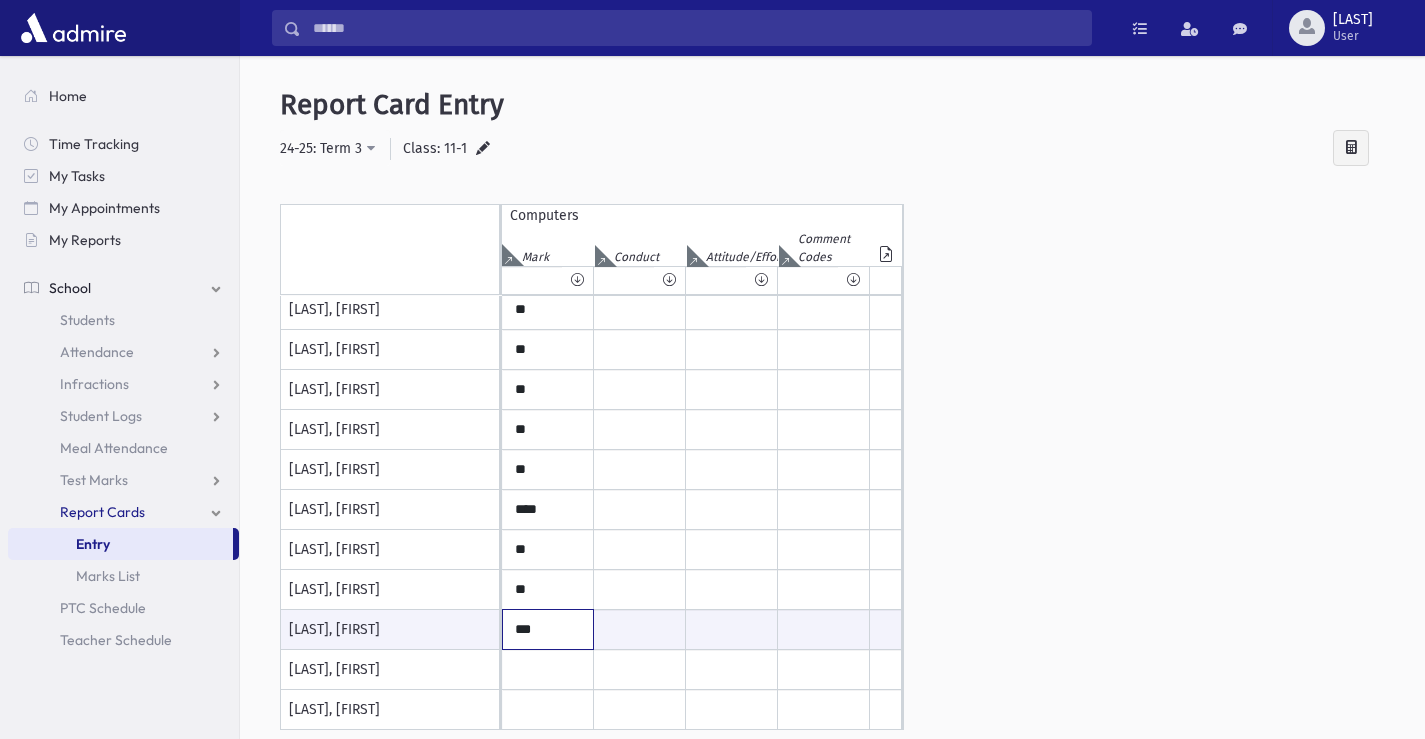 type on "***" 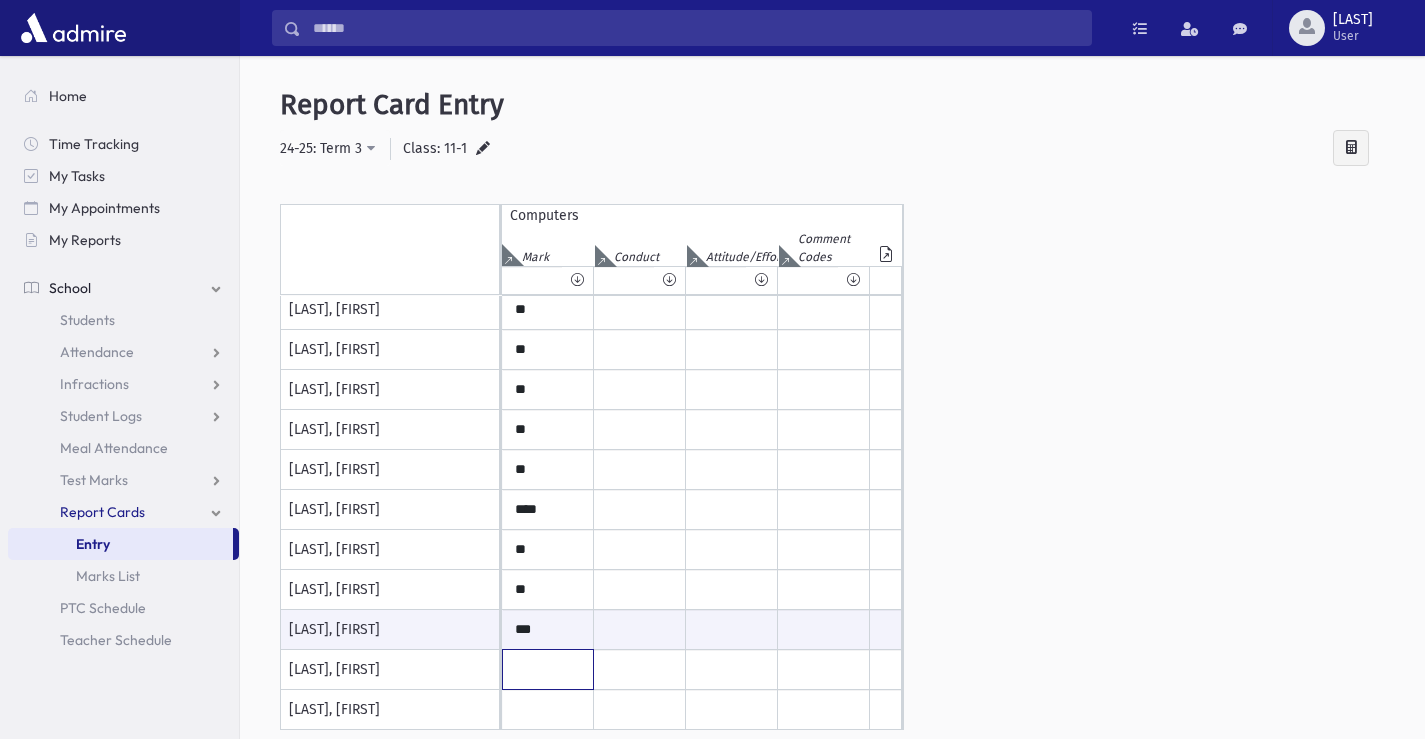 click at bounding box center [548, -330] 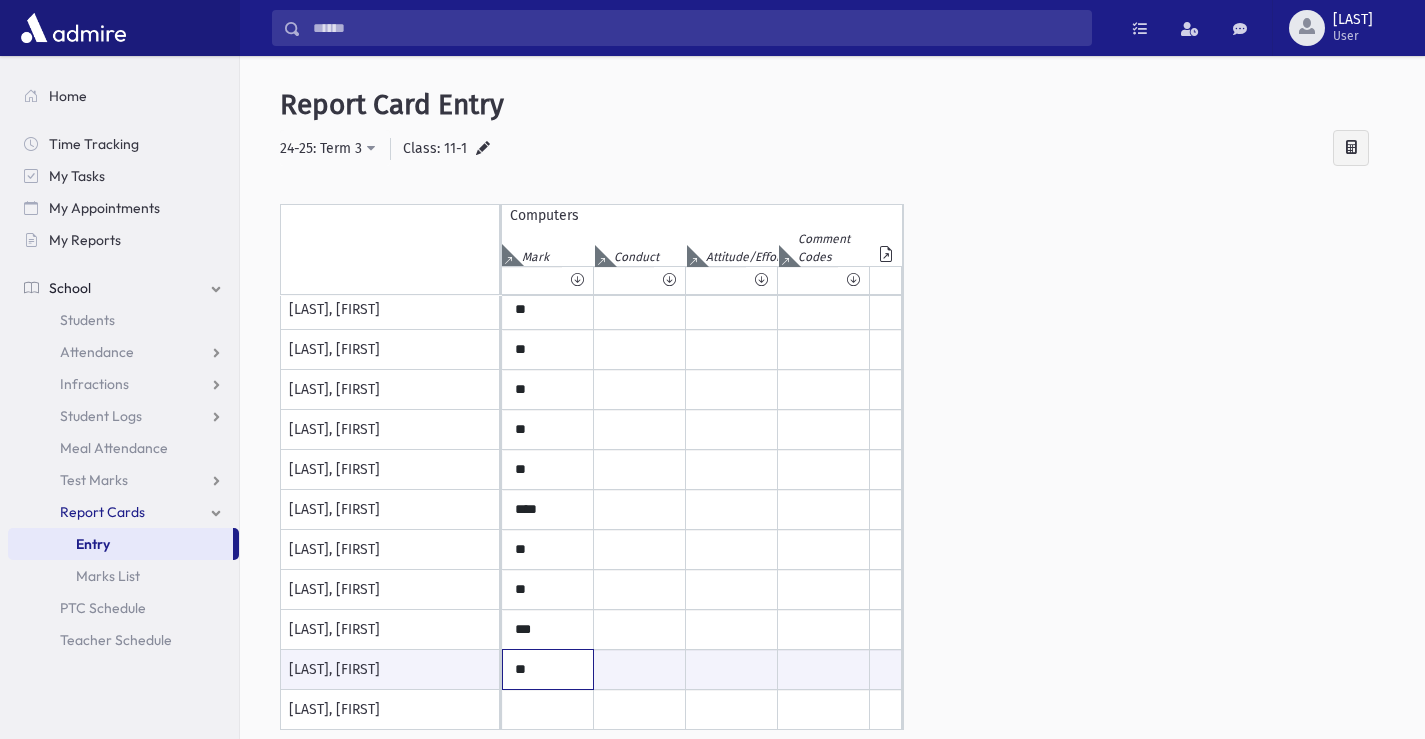 type on "**" 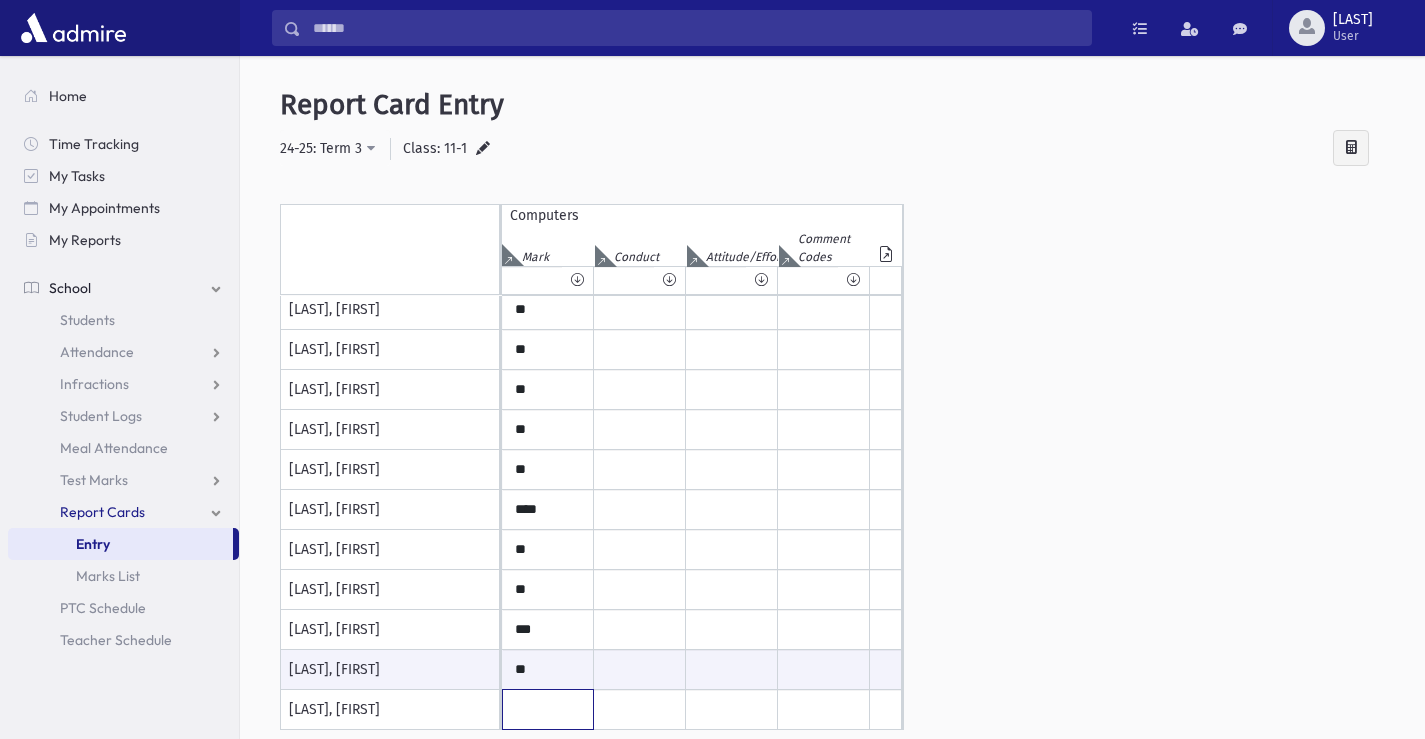 click at bounding box center (548, -330) 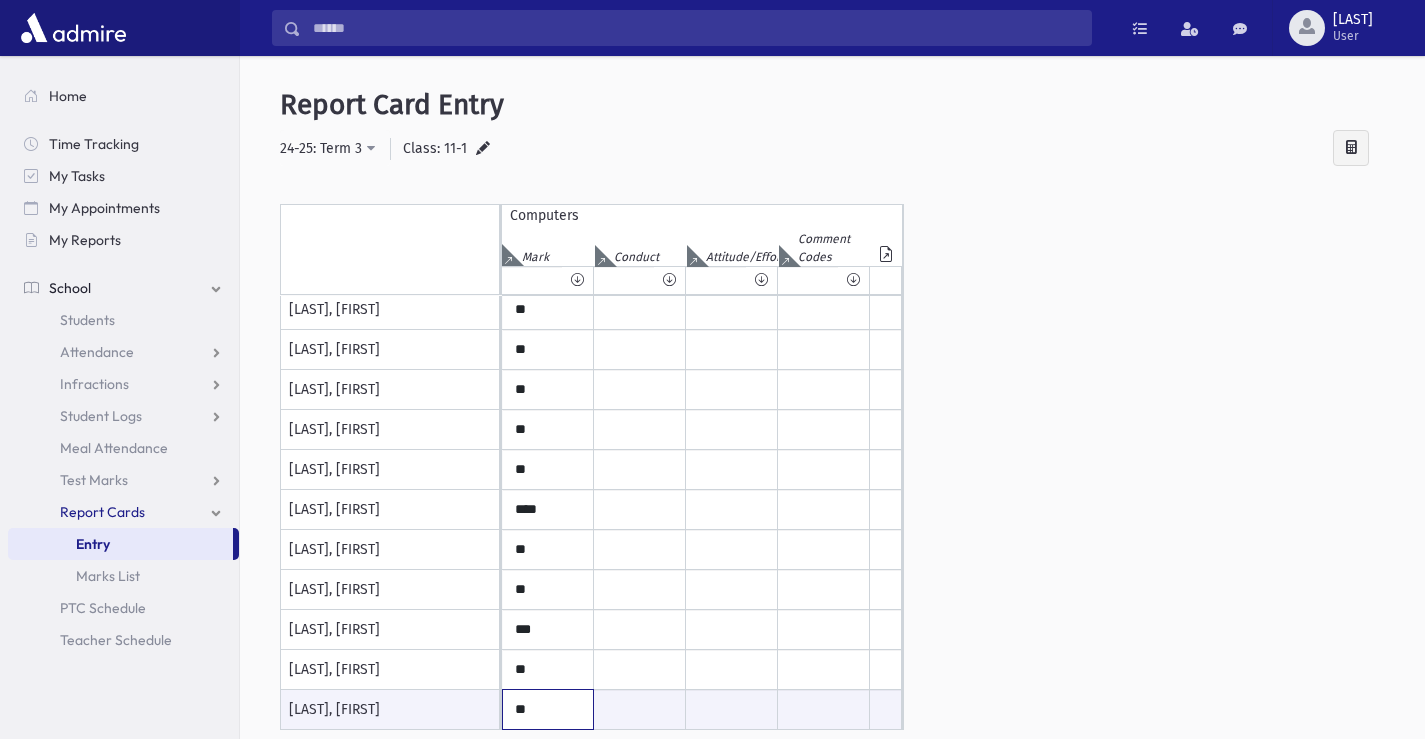 type on "**" 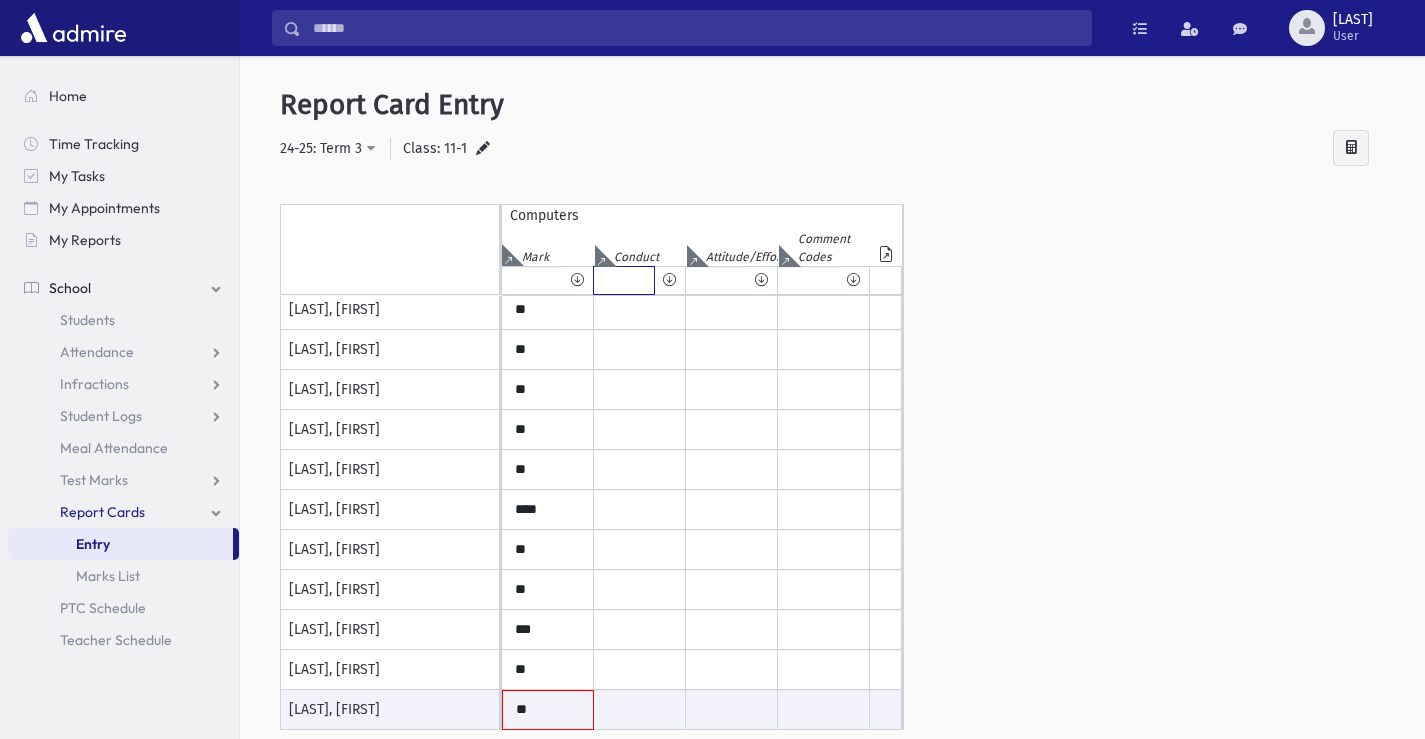 click at bounding box center [624, 280] 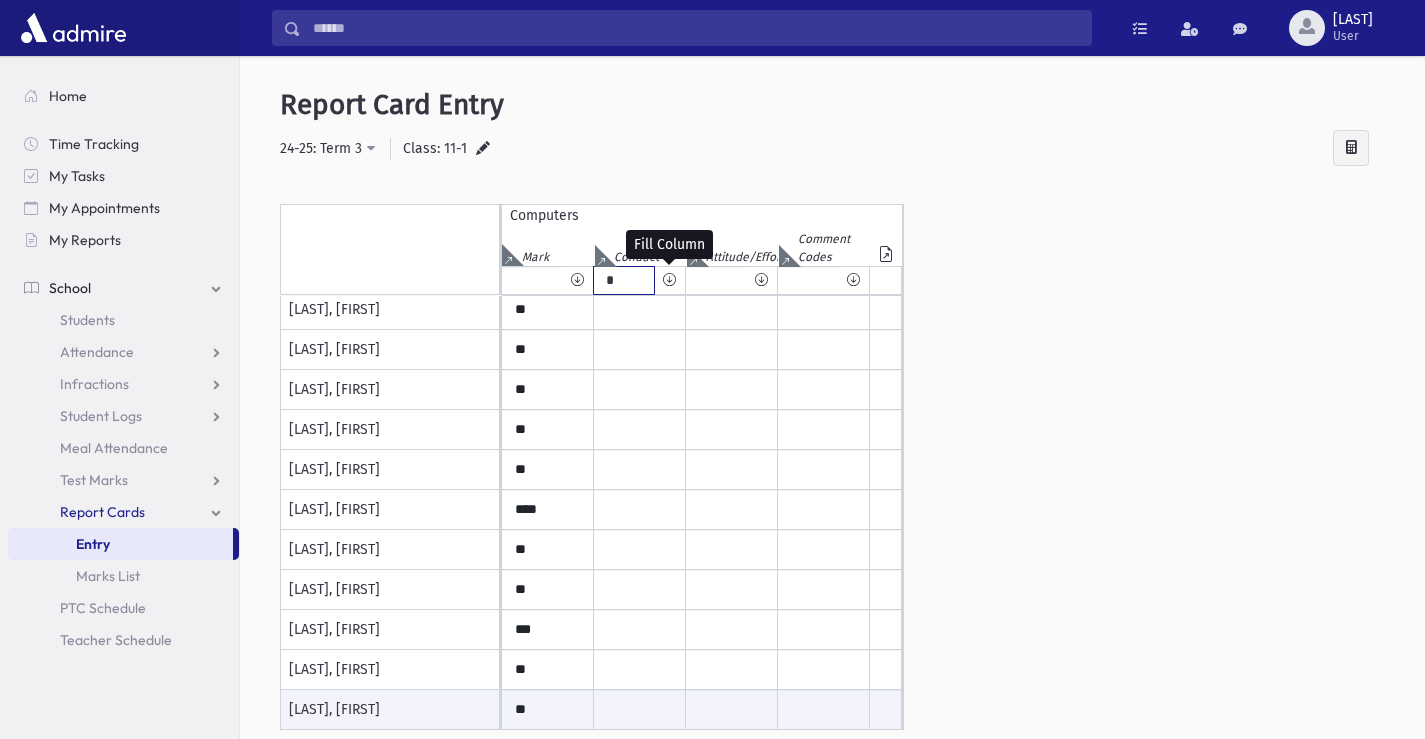 type on "*" 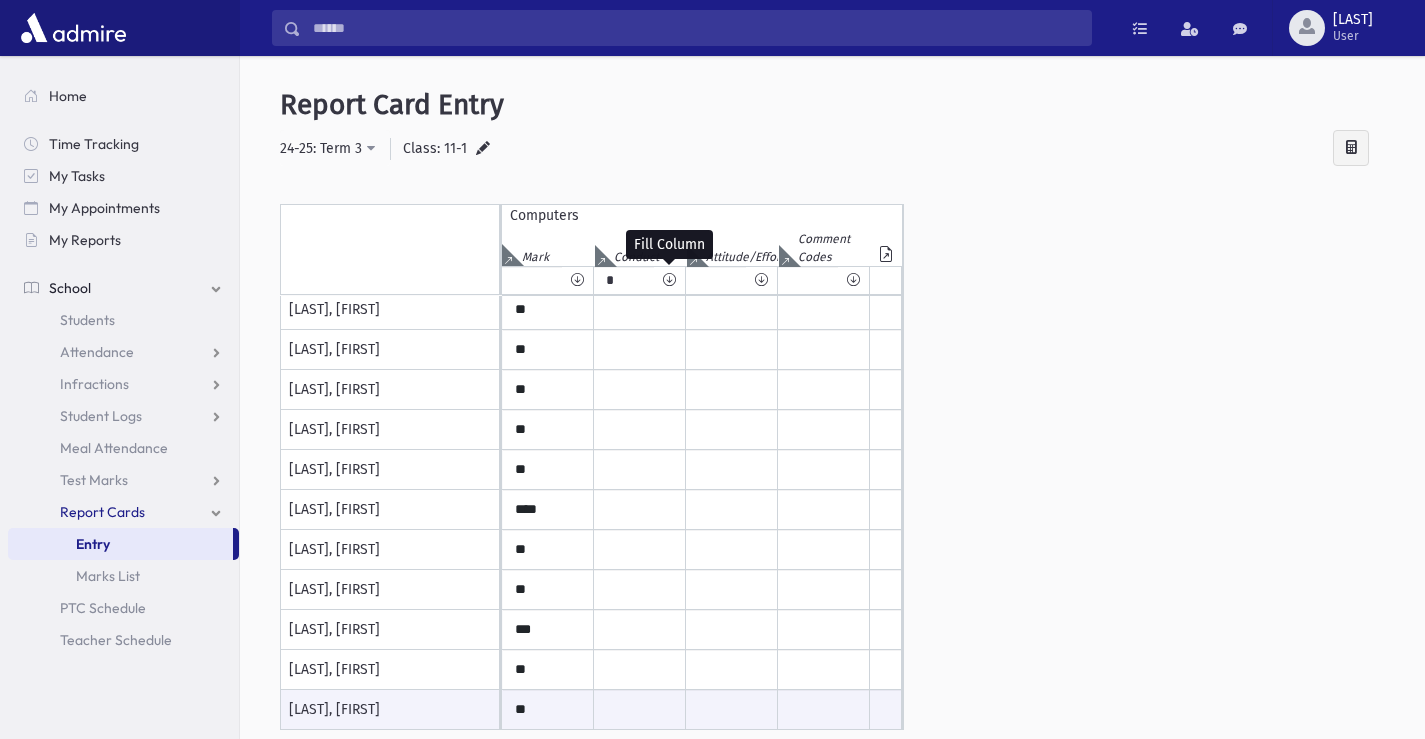 click at bounding box center (669, 280) 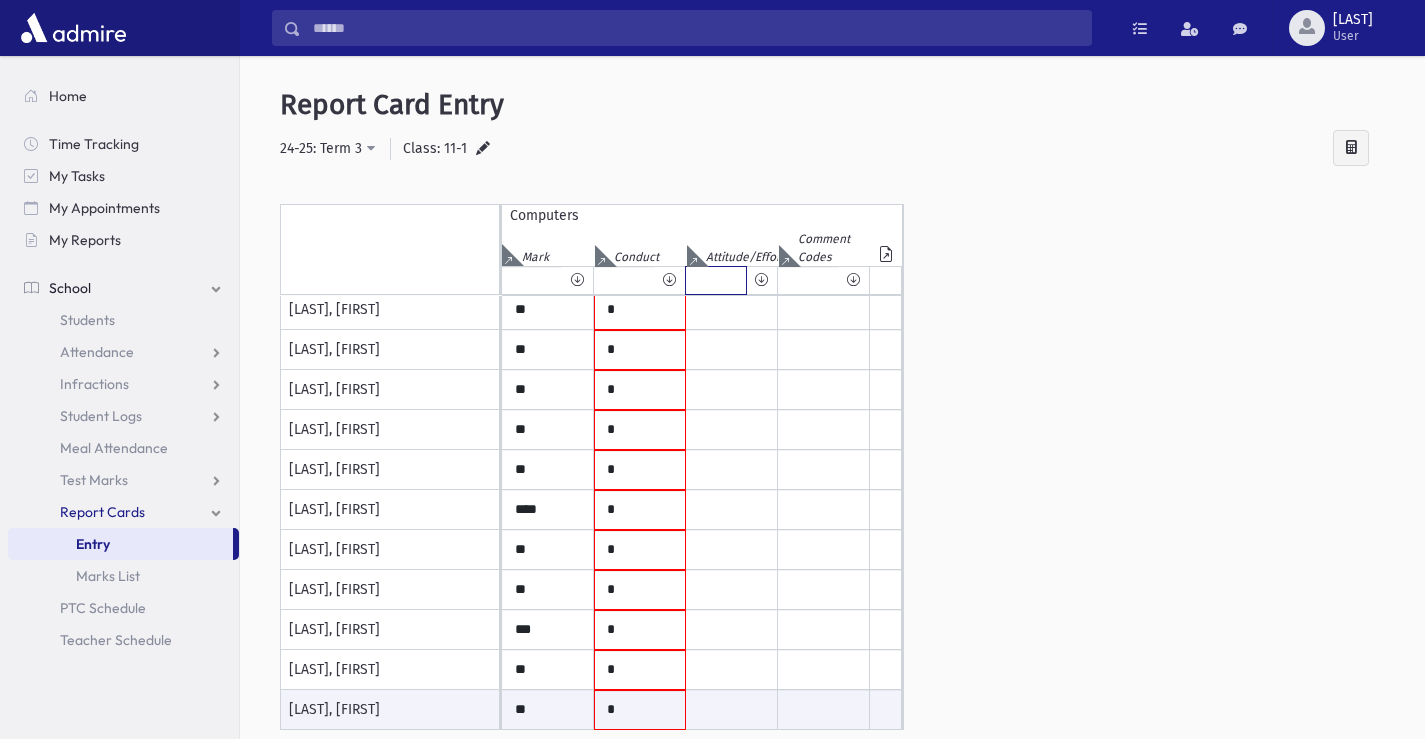 click at bounding box center [716, 280] 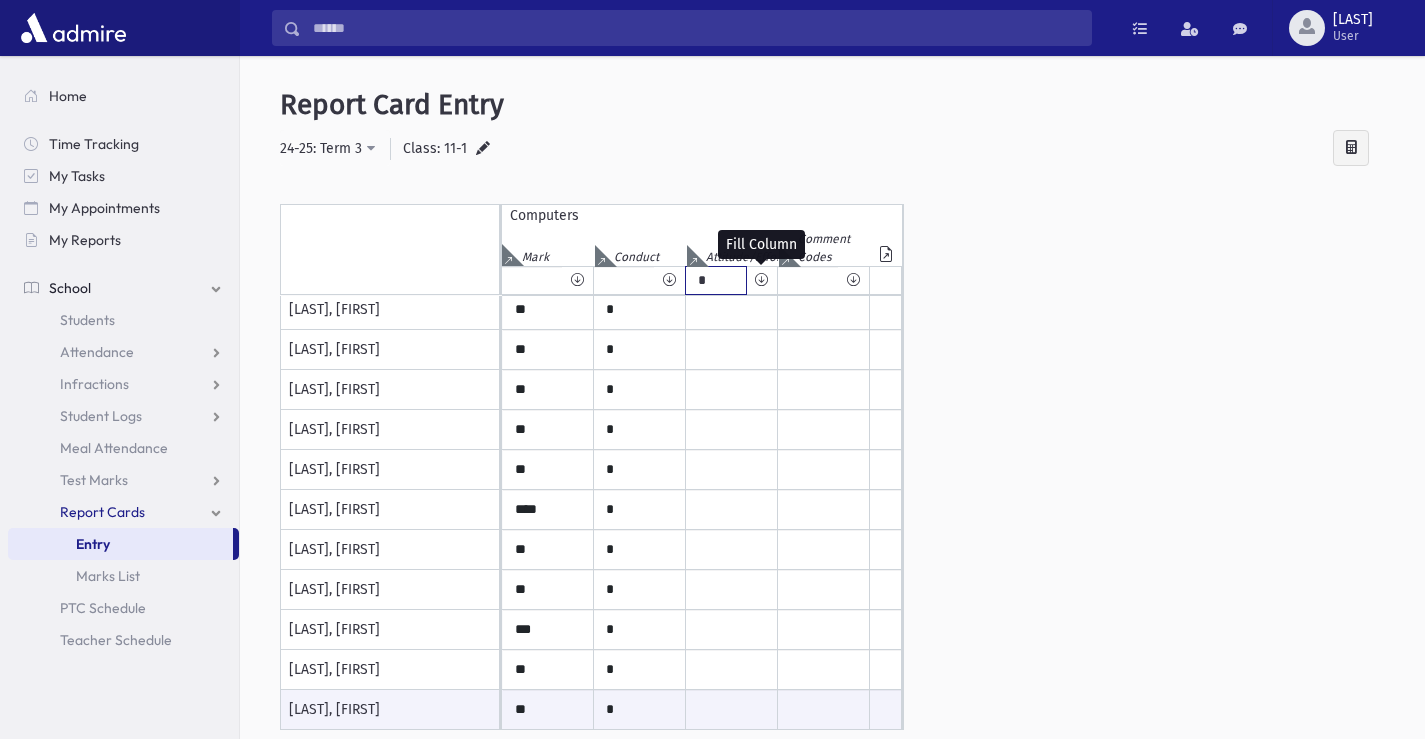 type on "*" 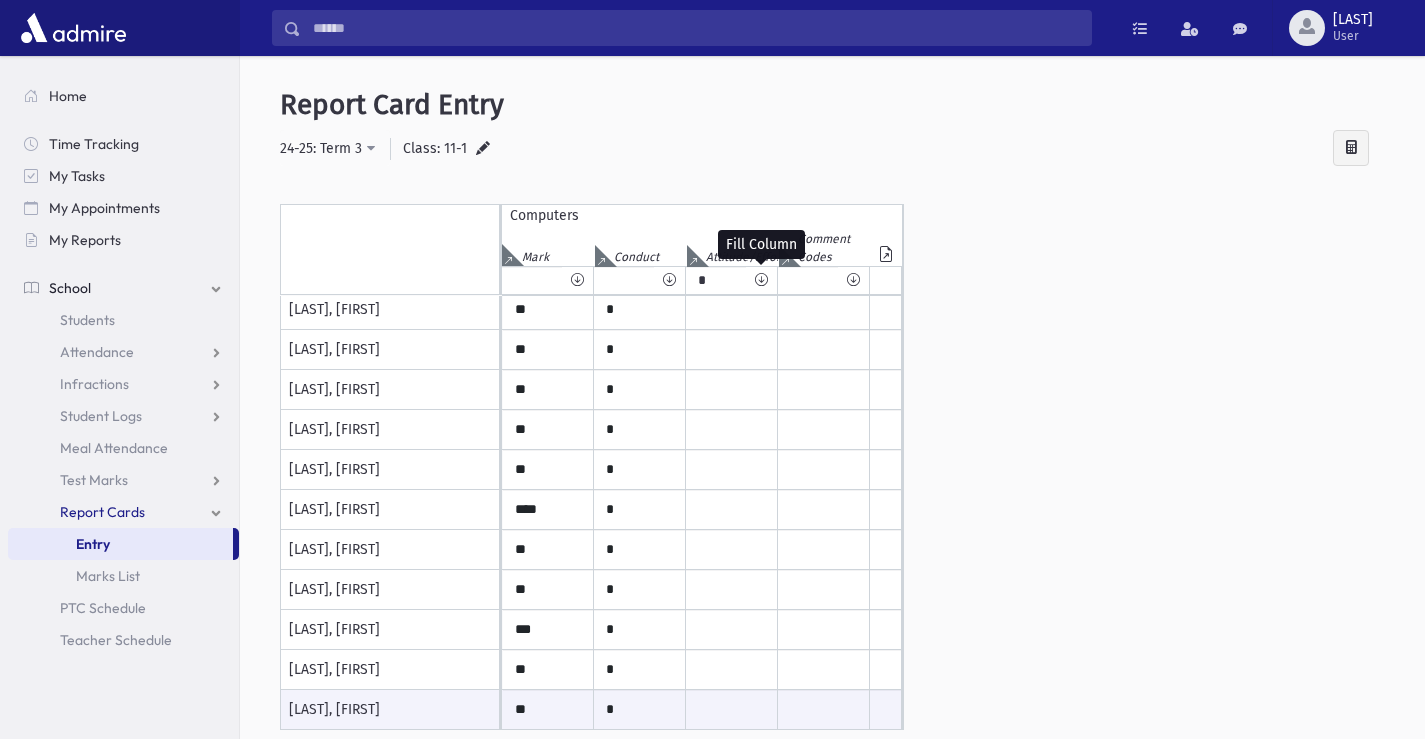 click at bounding box center (761, 280) 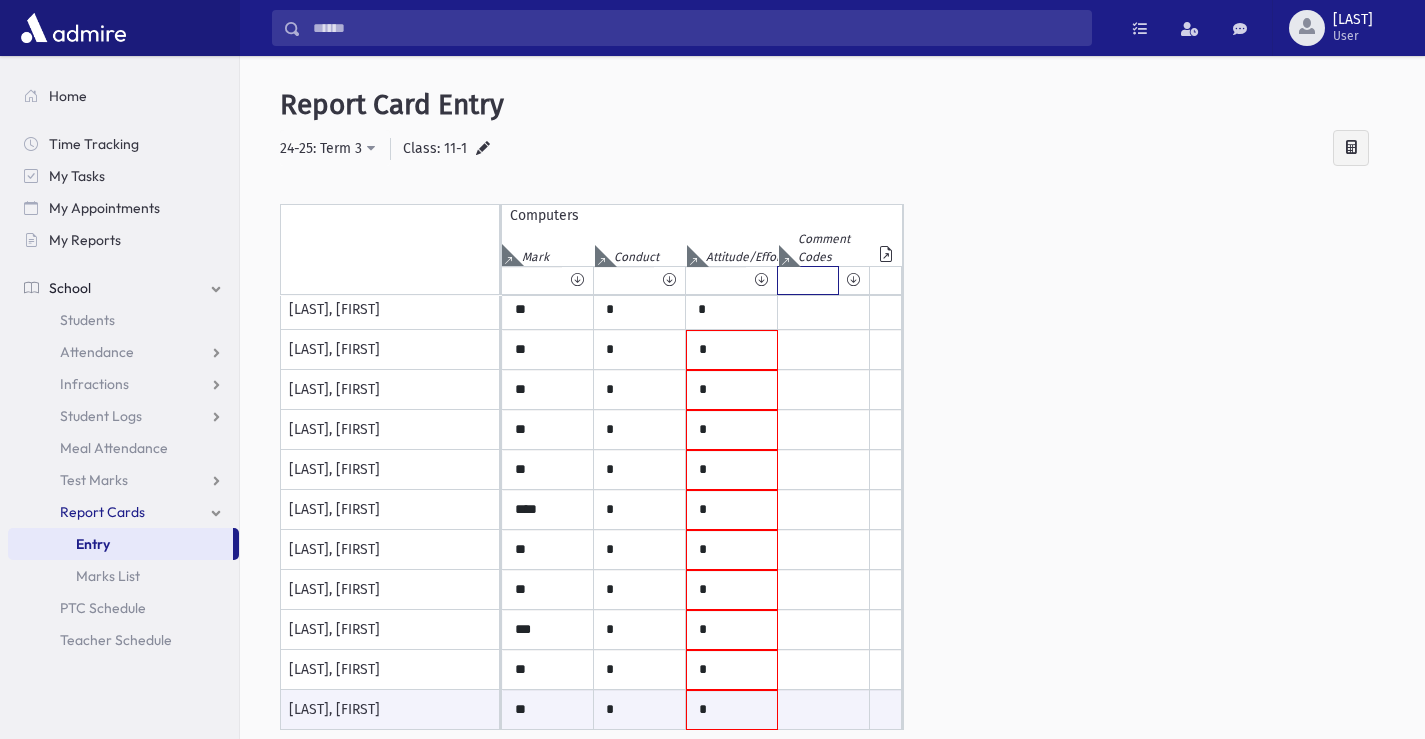 click at bounding box center [808, 280] 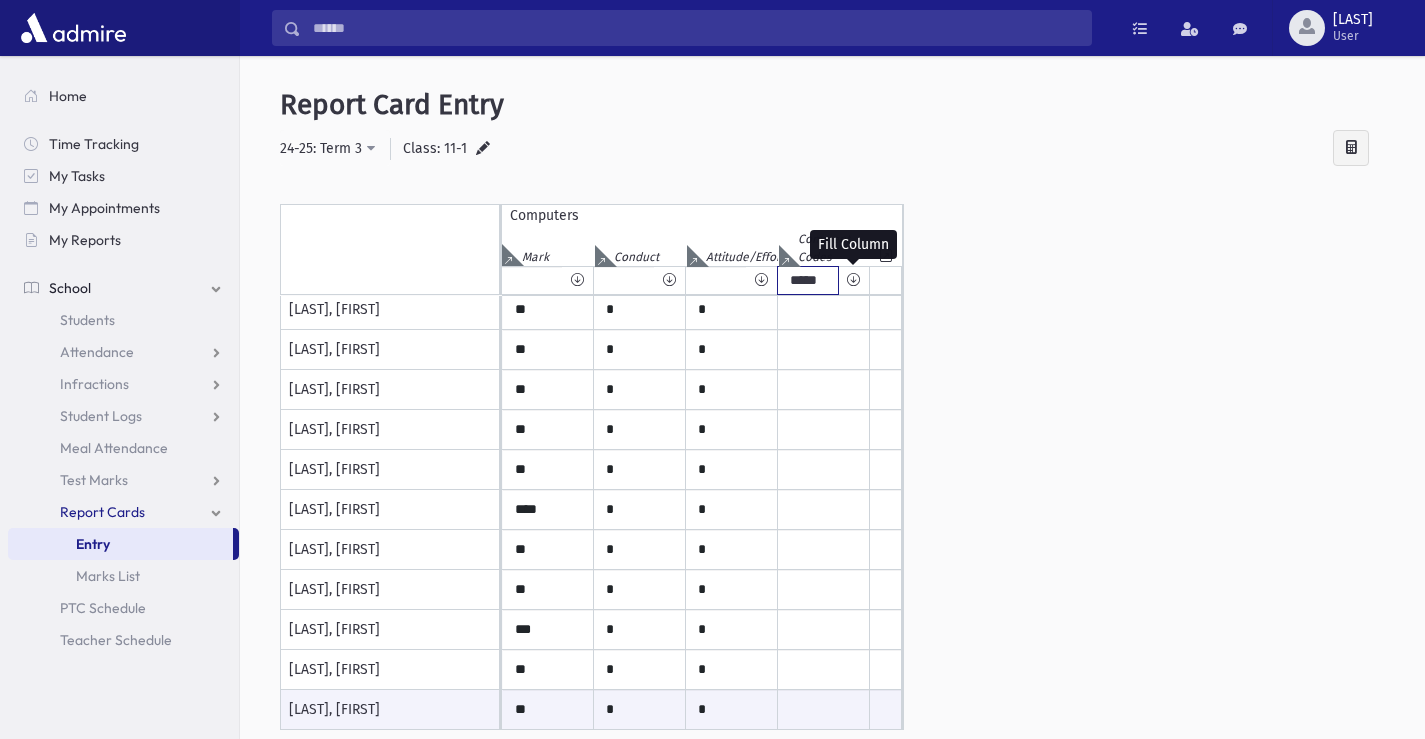 type on "*****" 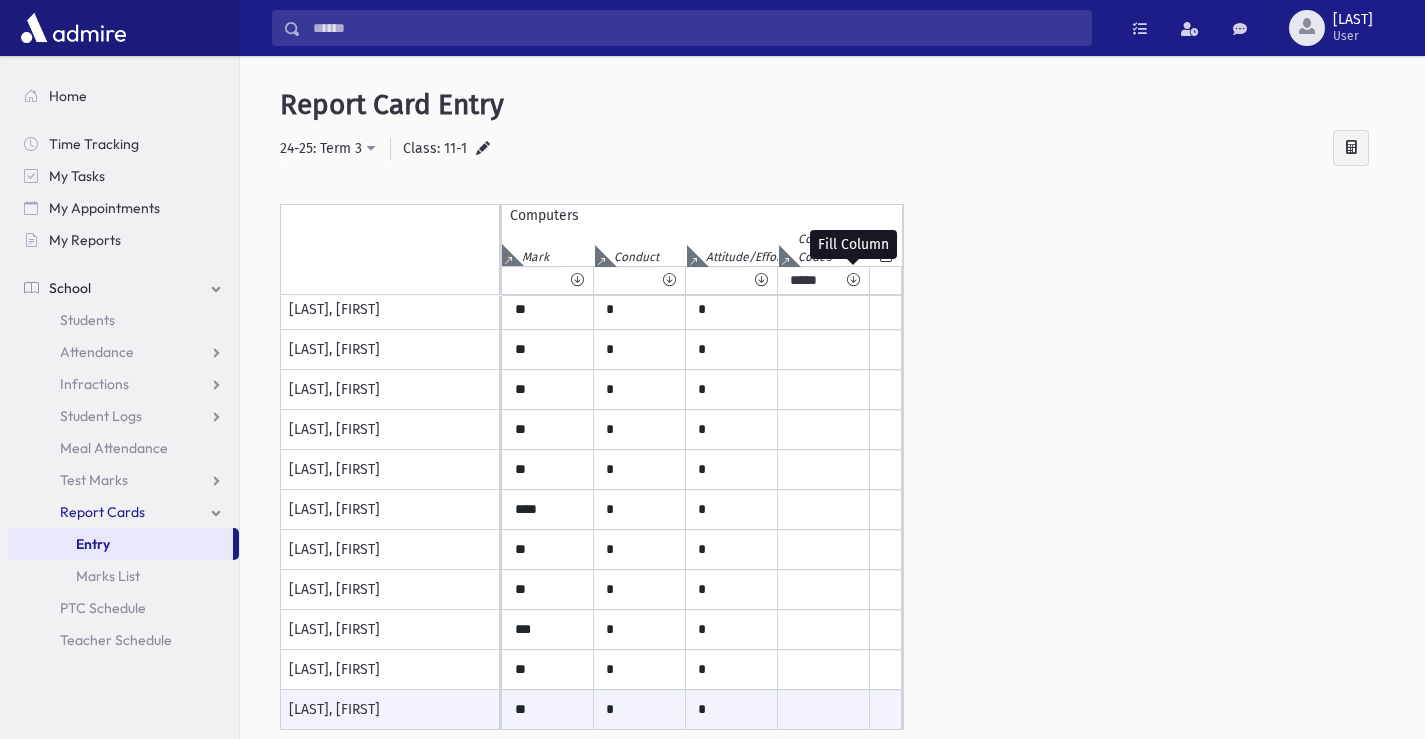 click at bounding box center (853, 280) 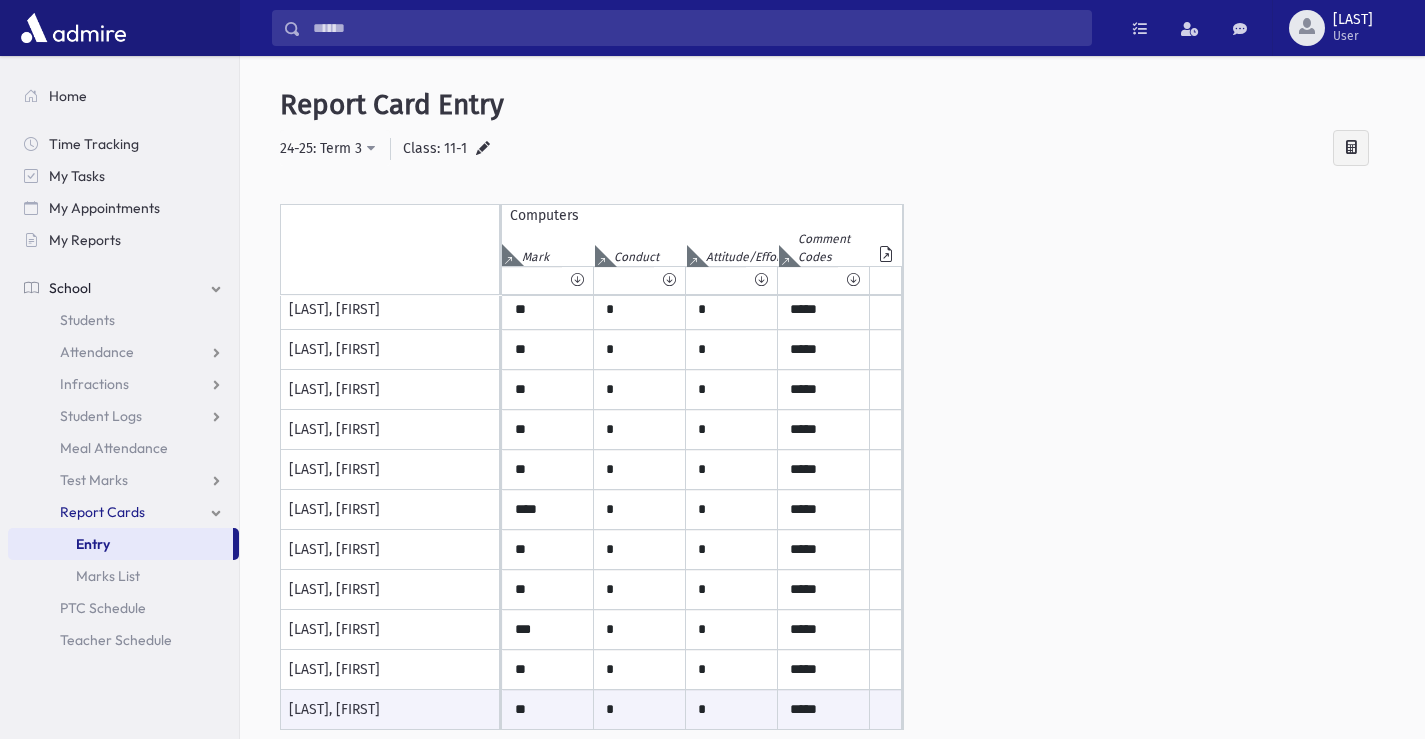 click on "Entry" at bounding box center [120, 544] 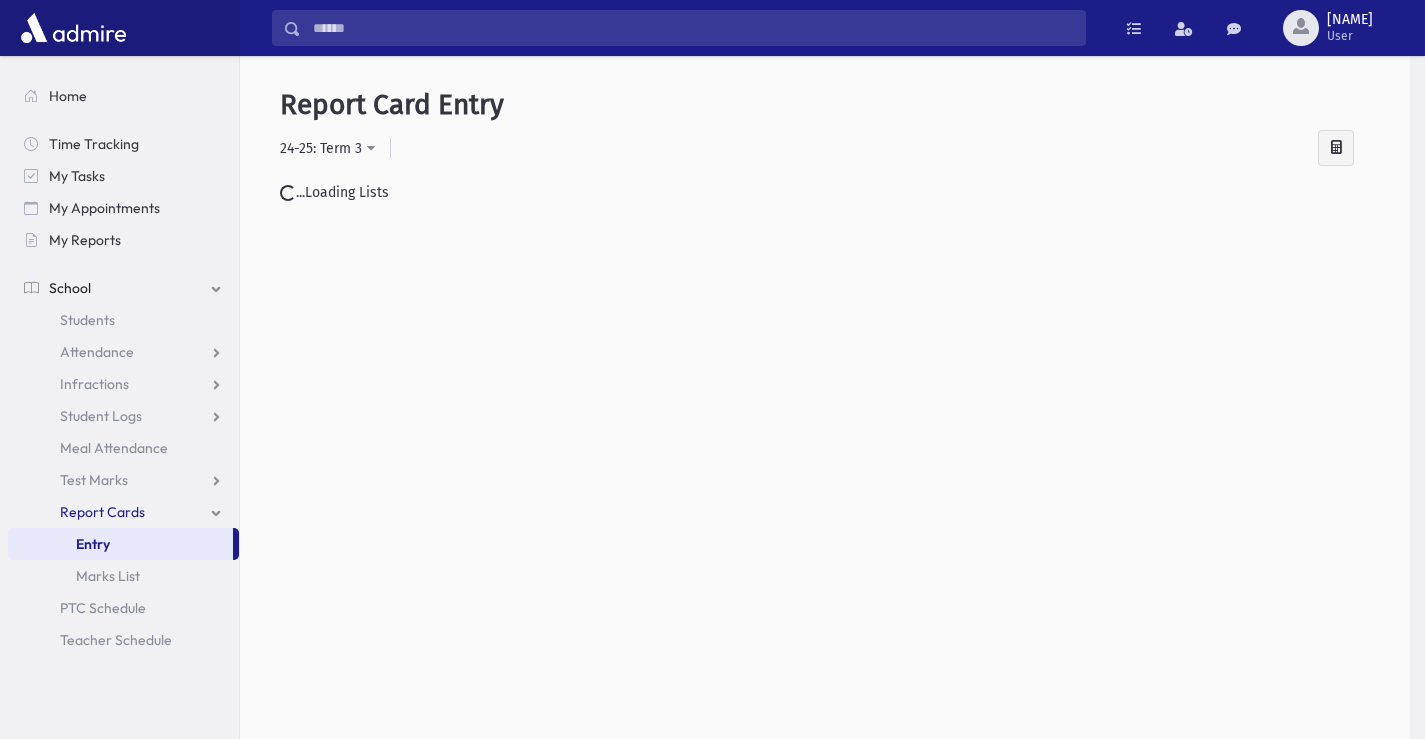 scroll, scrollTop: 0, scrollLeft: 0, axis: both 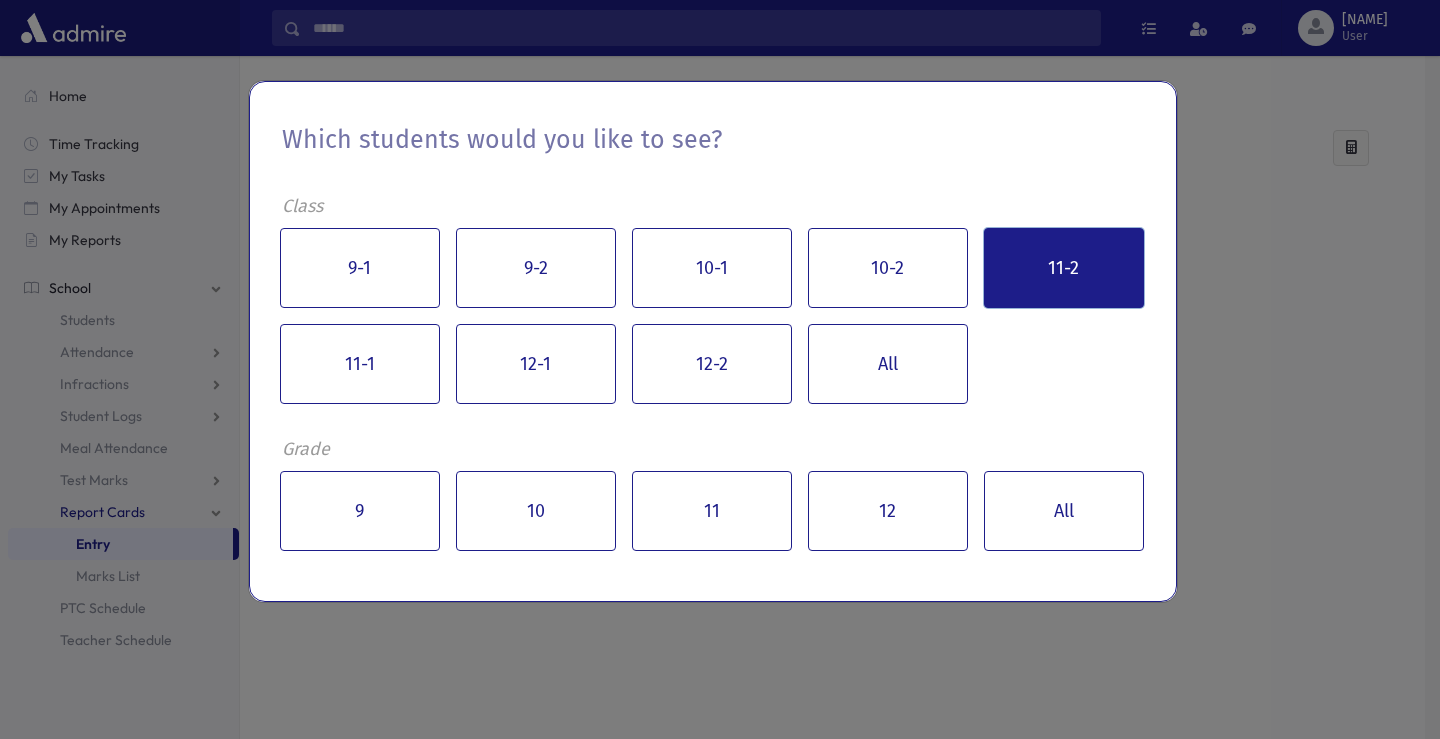 click on "11-2" at bounding box center (1064, 268) 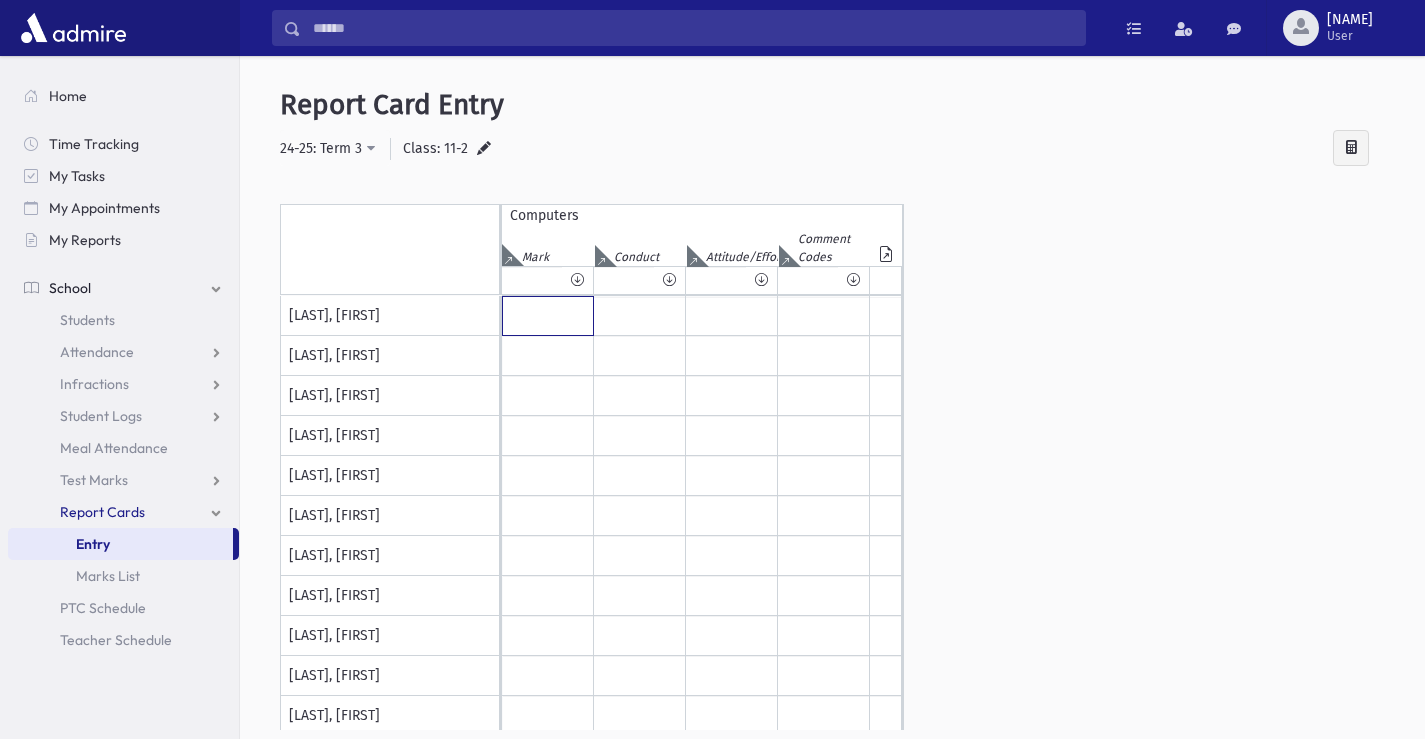 click at bounding box center [548, 316] 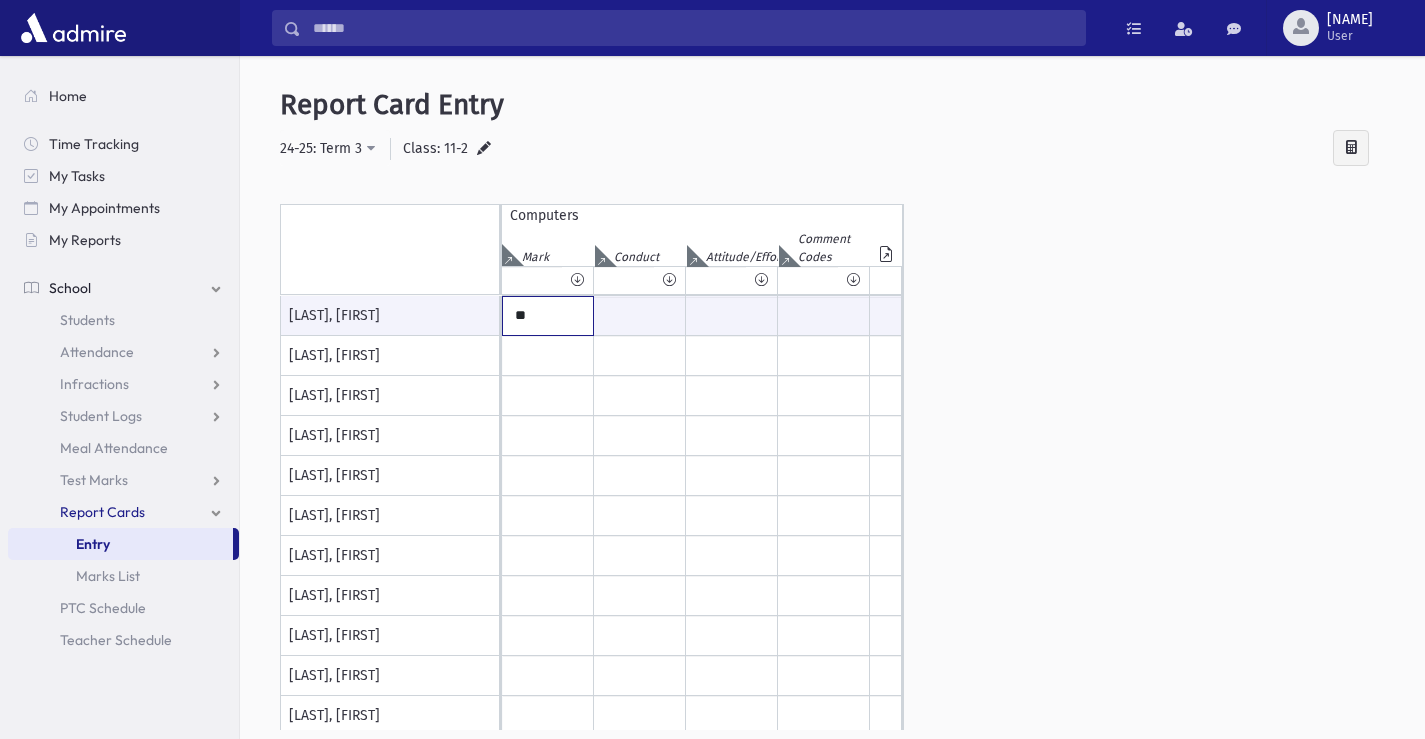 type on "**" 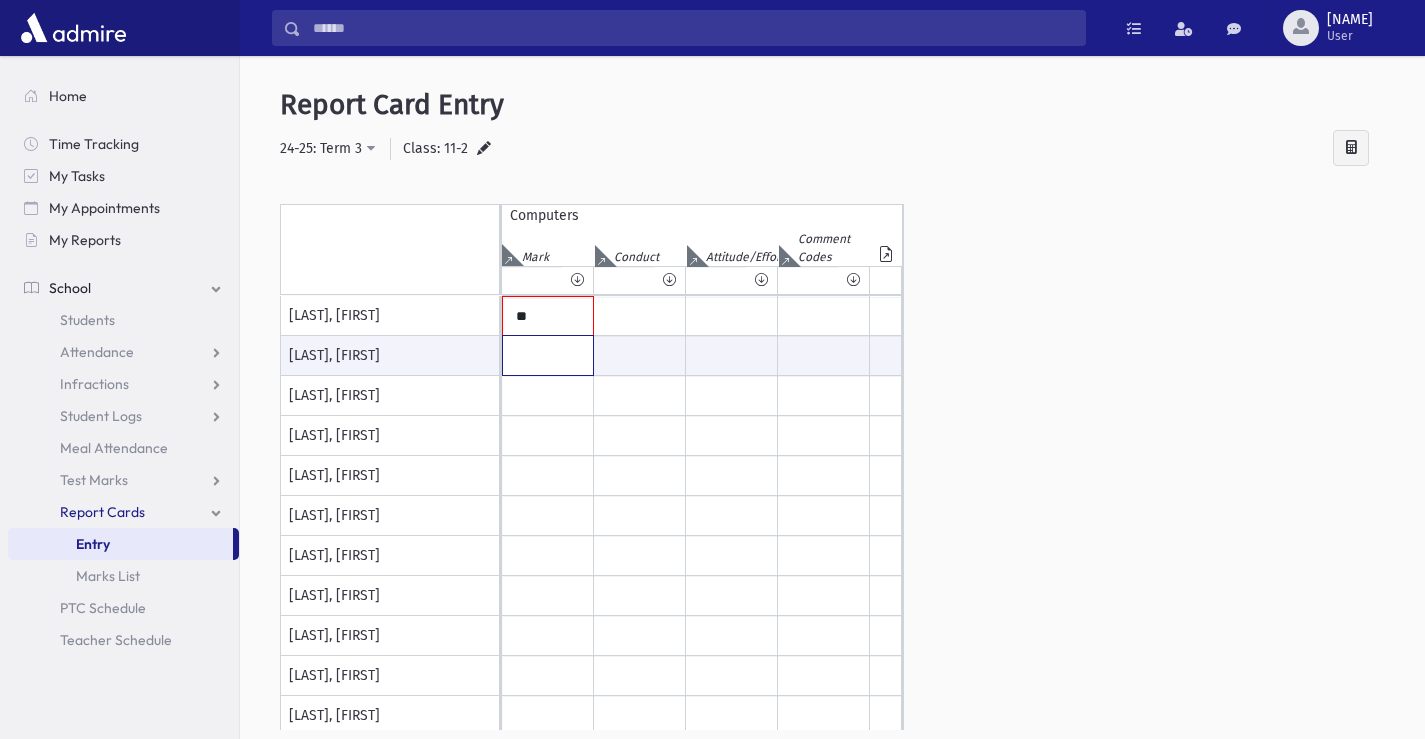 click at bounding box center (548, 355) 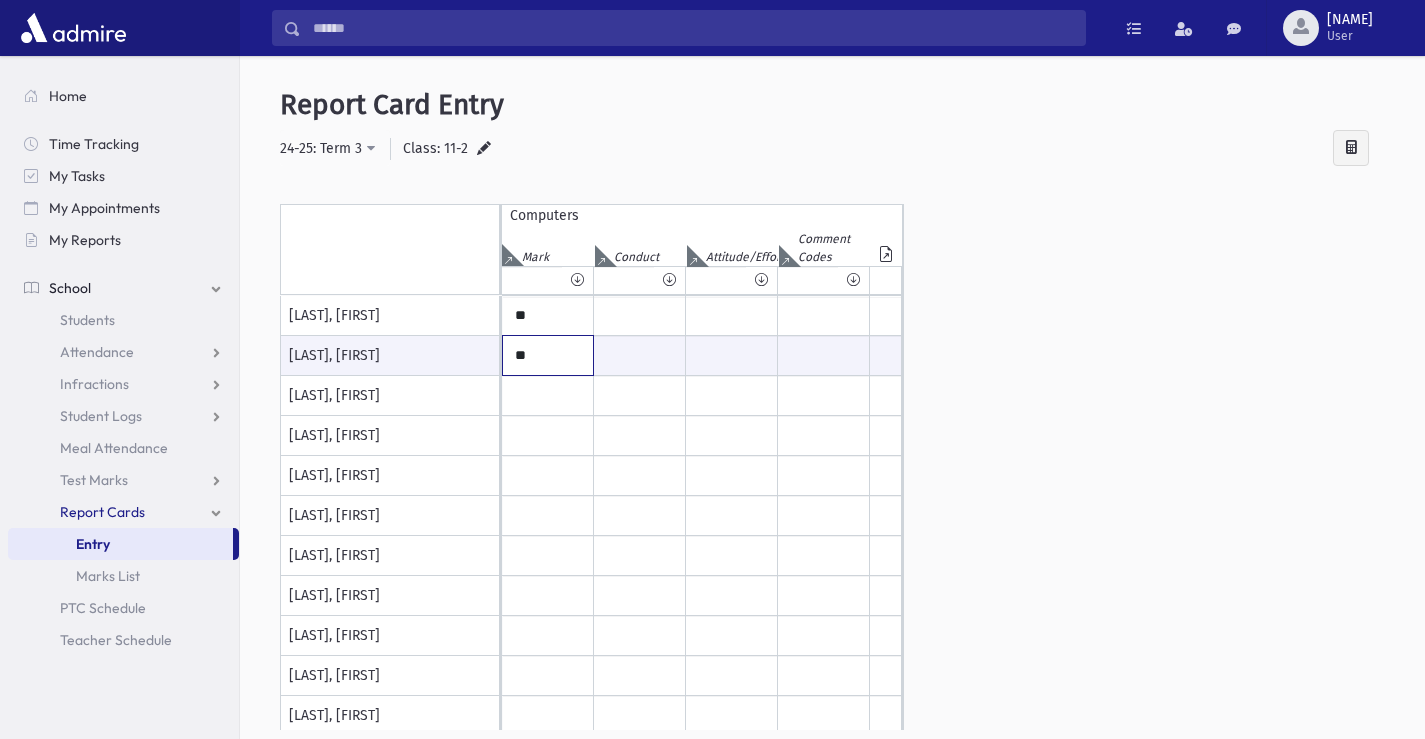 type on "**" 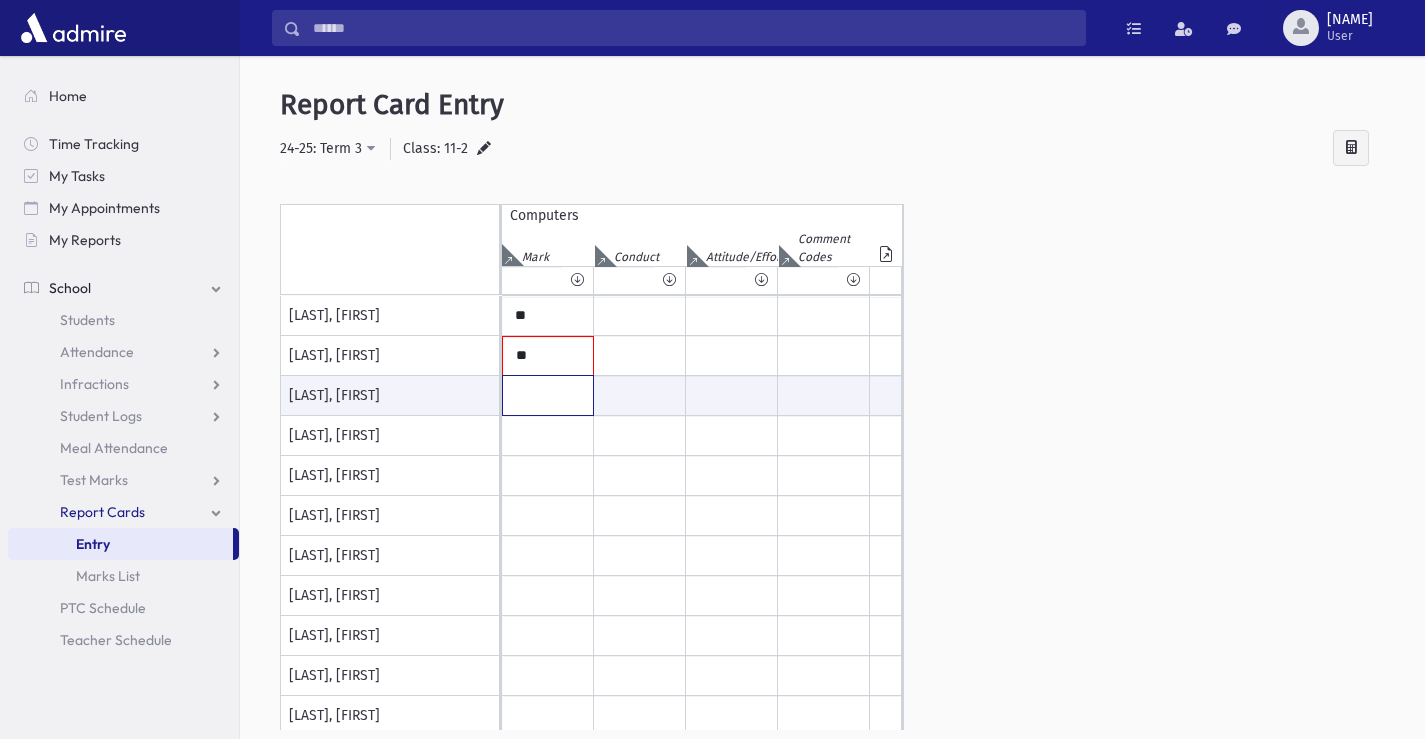 click at bounding box center [548, 395] 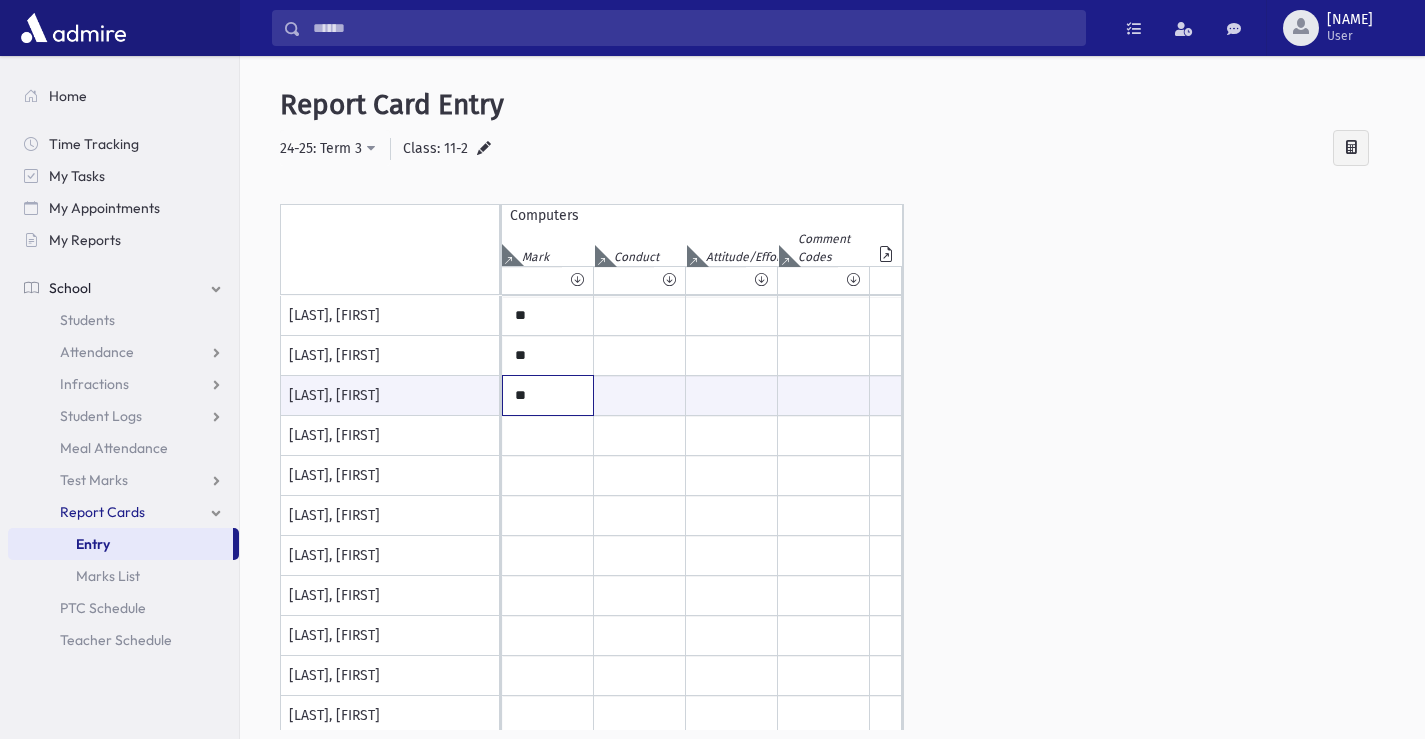 type on "**" 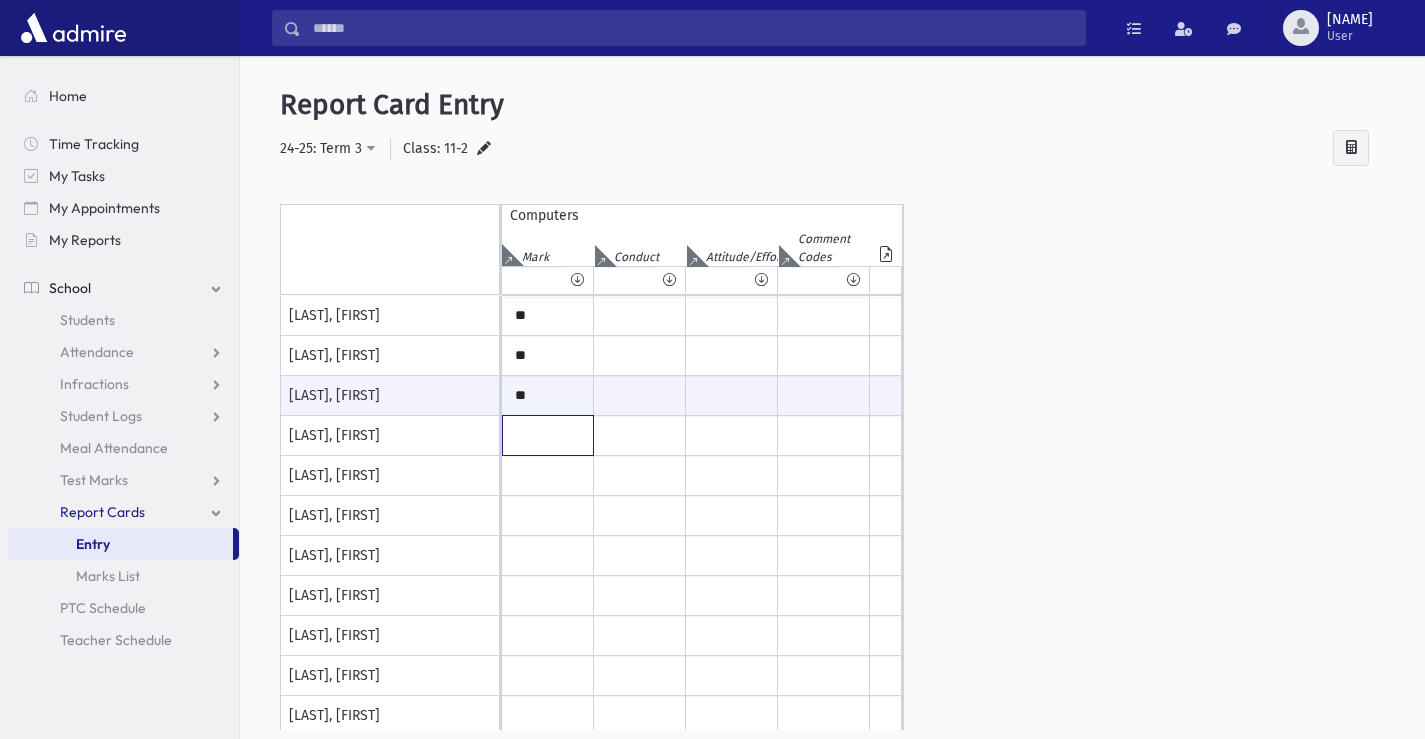 click at bounding box center [548, 316] 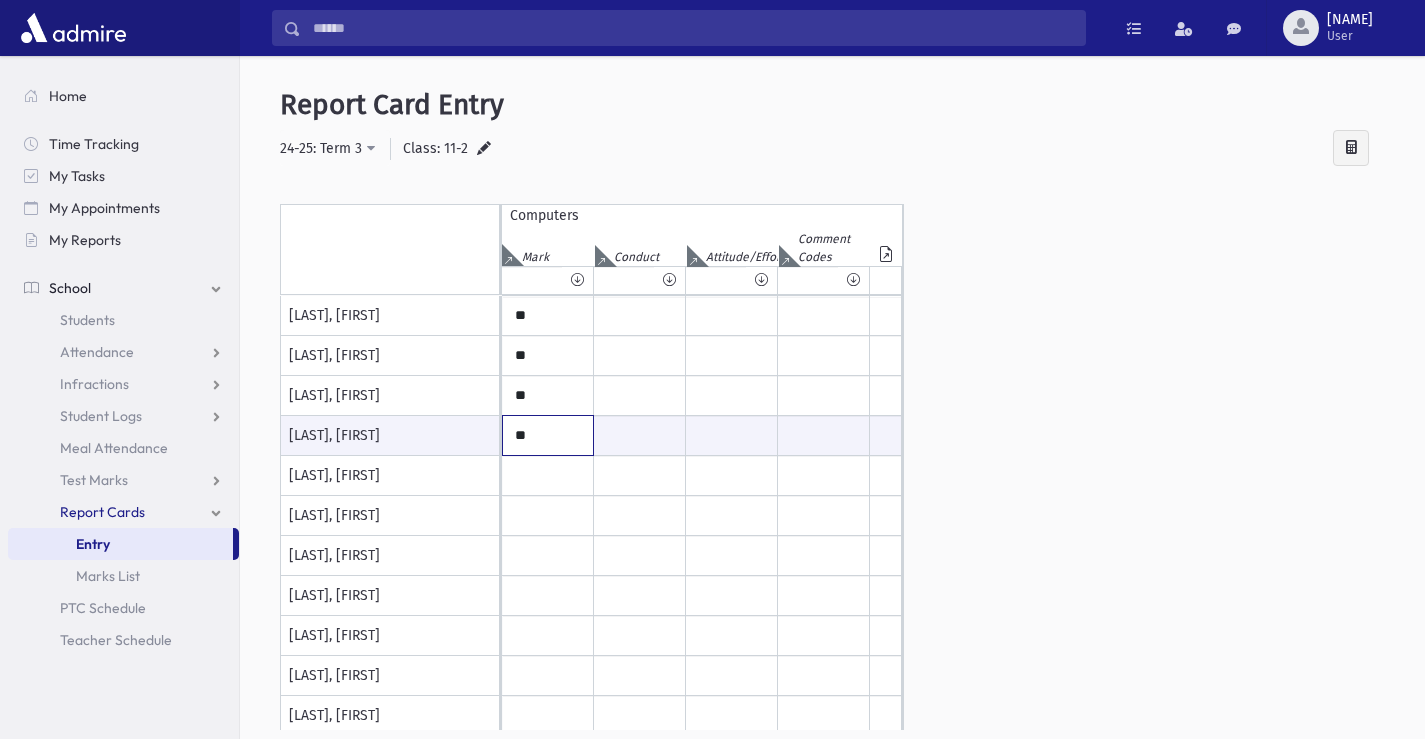 type on "**" 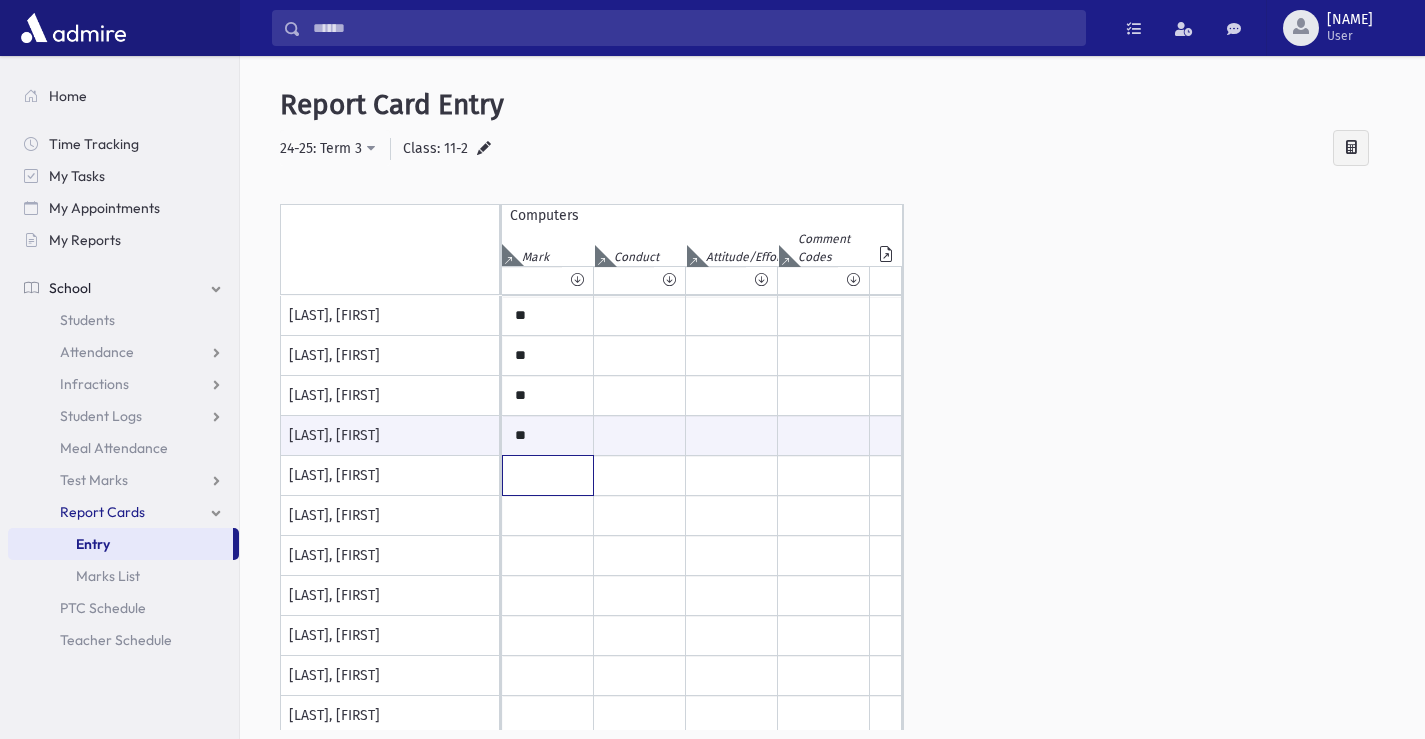 click at bounding box center (548, 316) 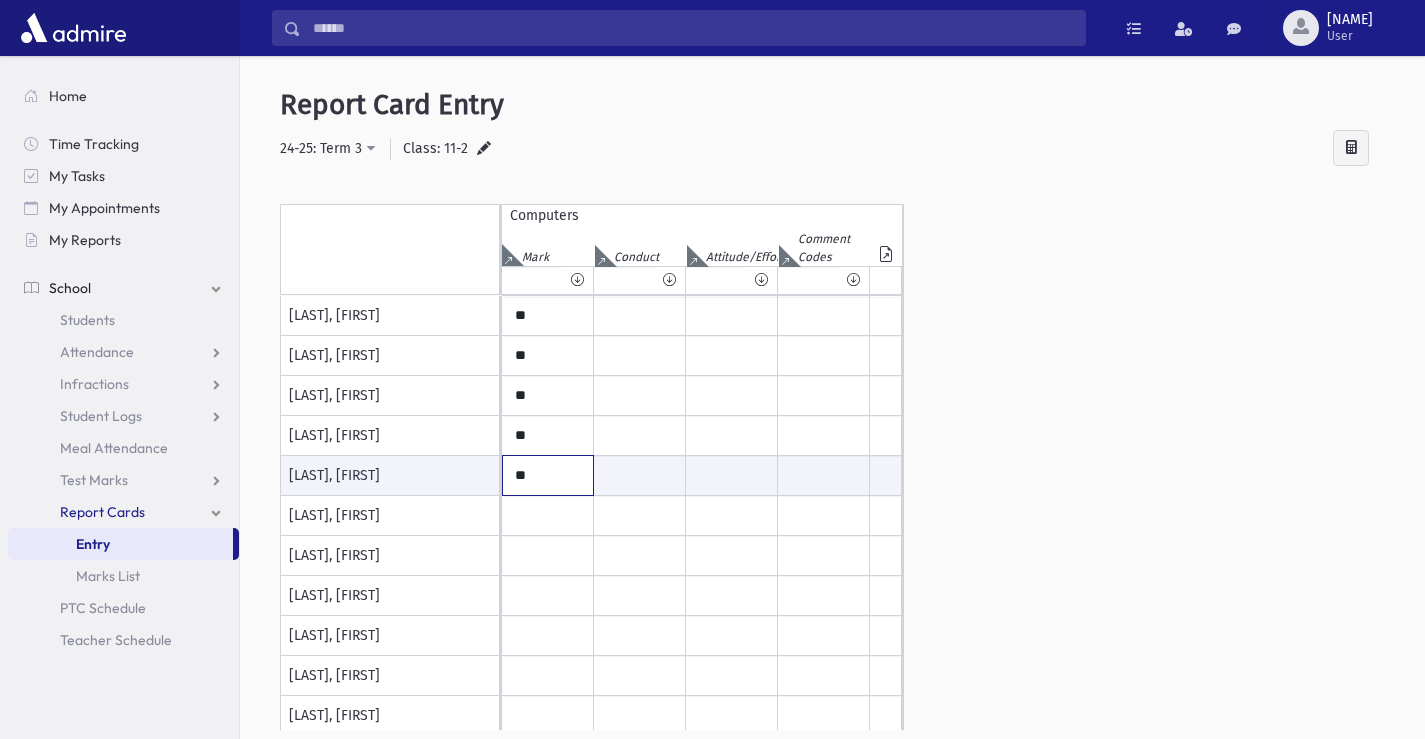 type on "**" 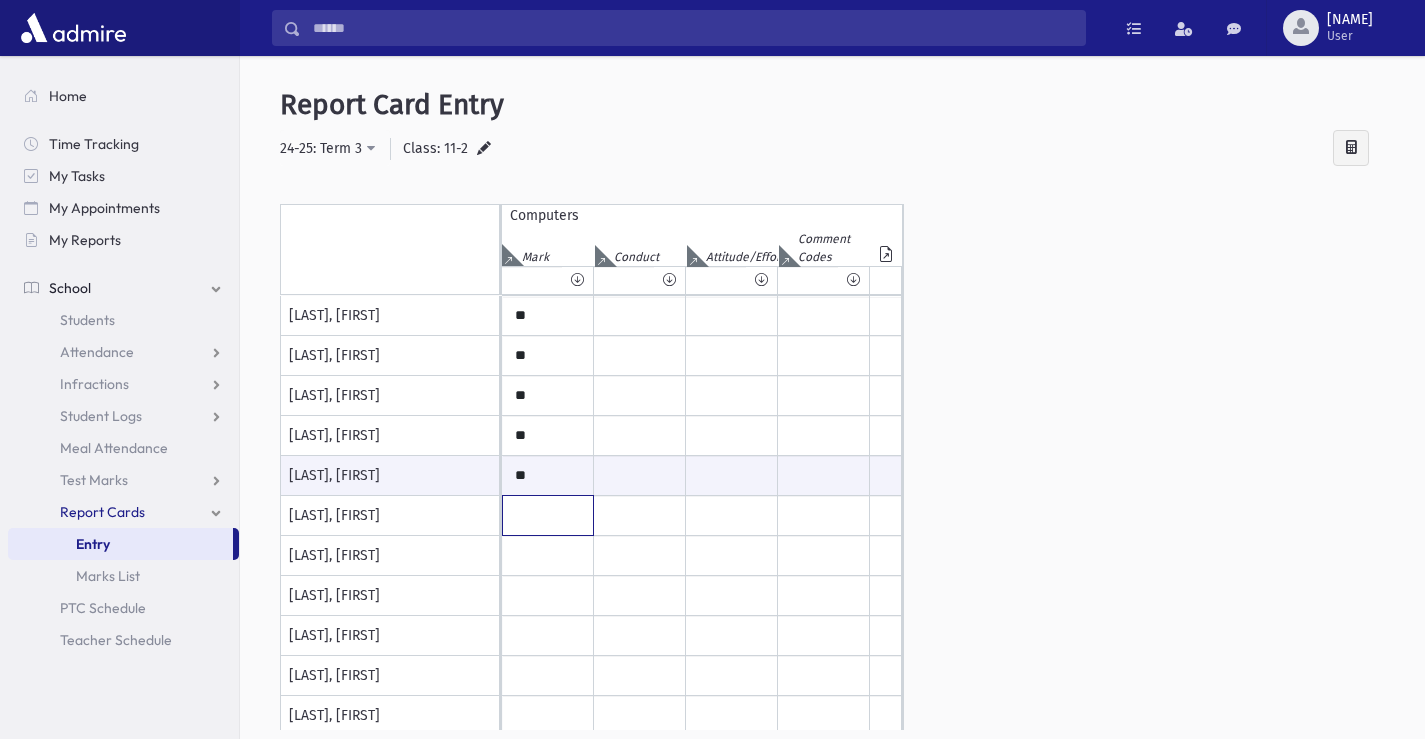 click at bounding box center (548, 316) 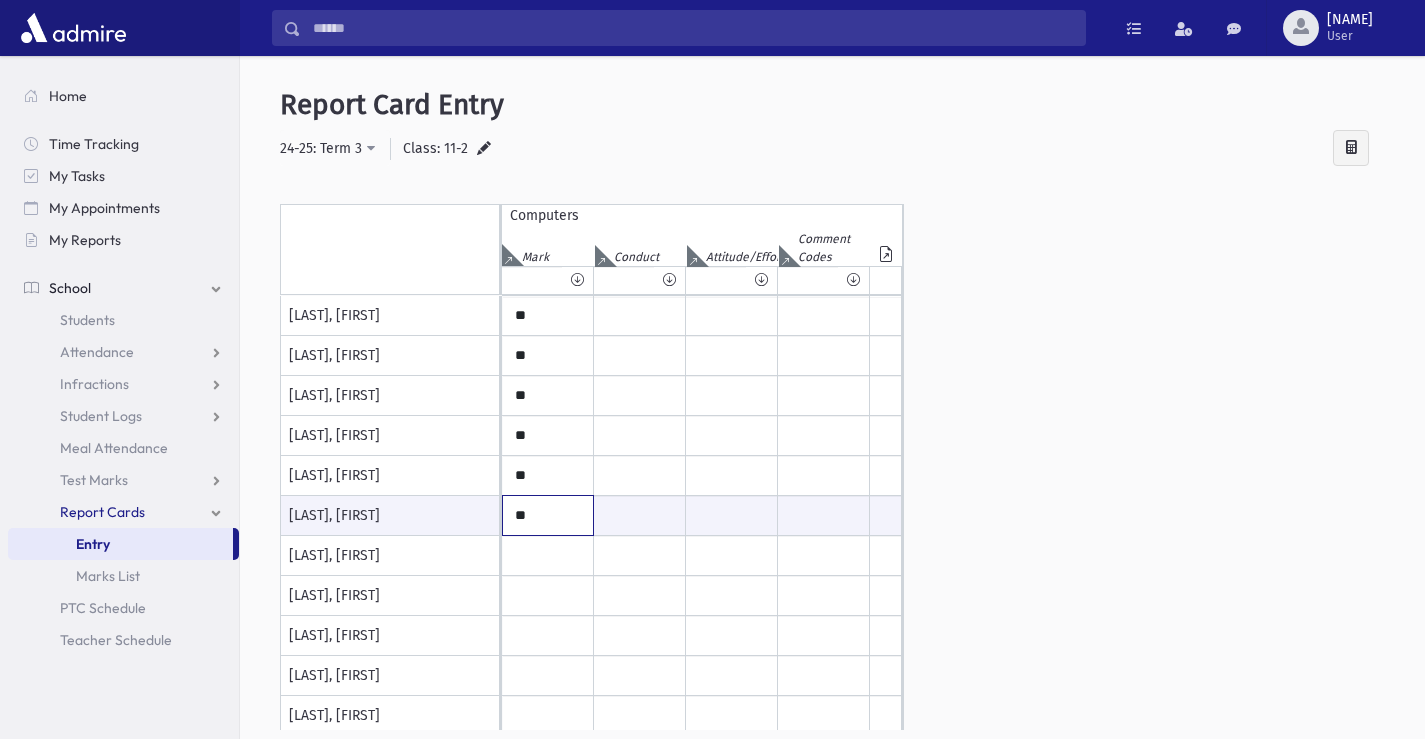 type on "**" 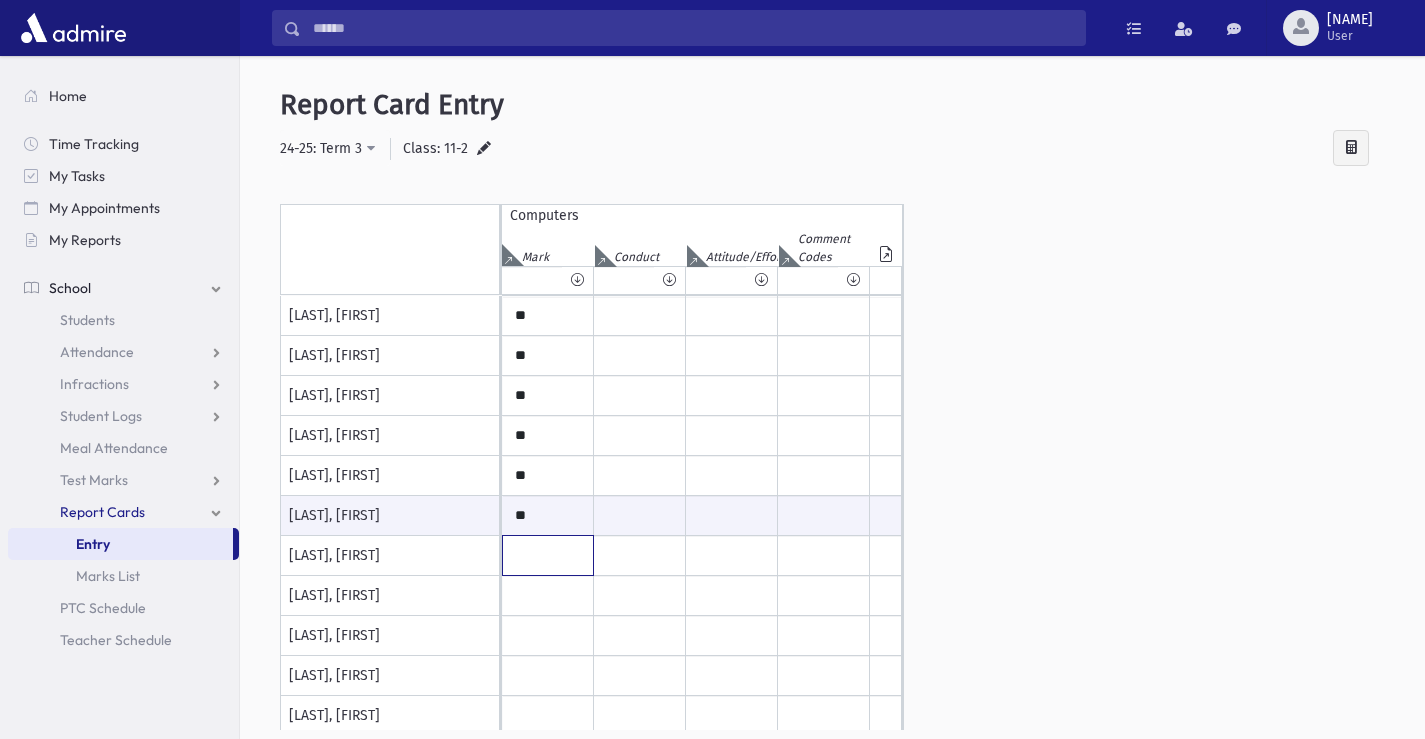 click at bounding box center [548, 316] 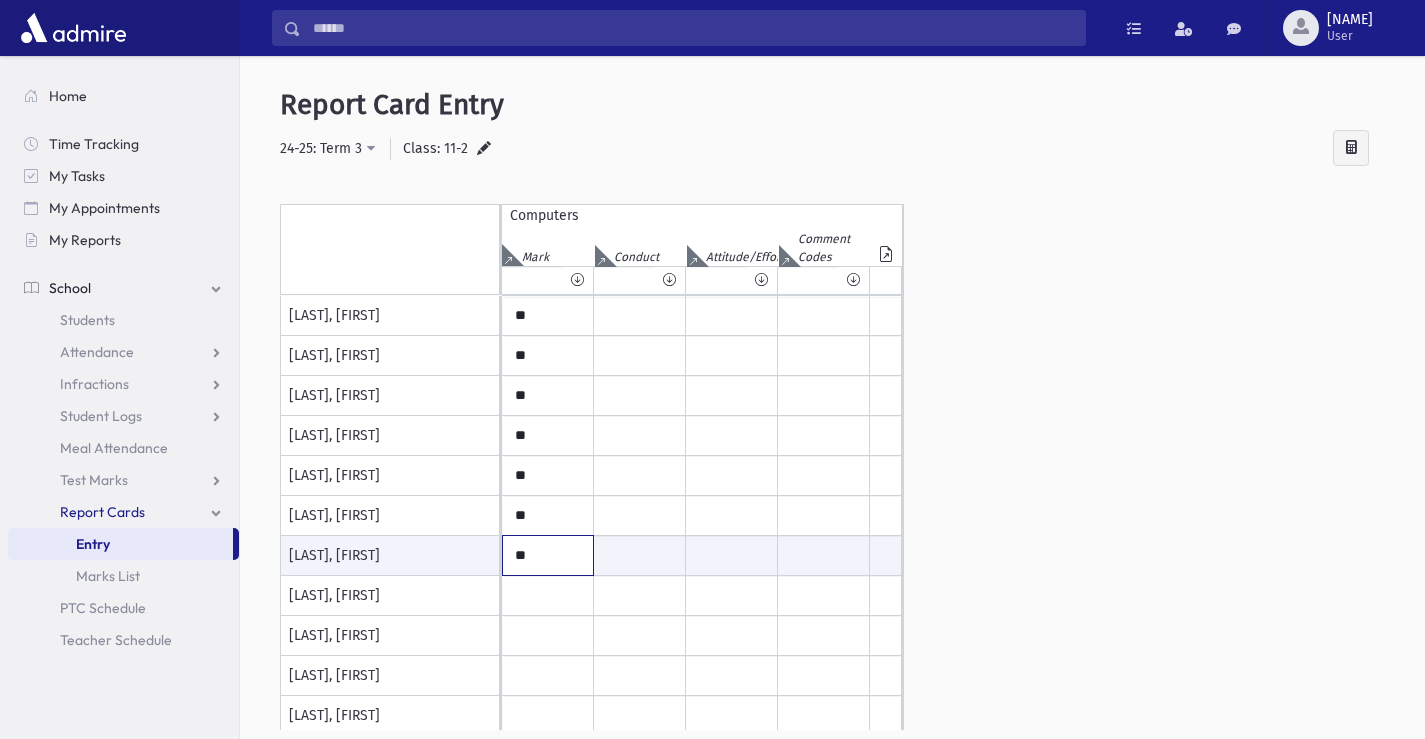 type on "**" 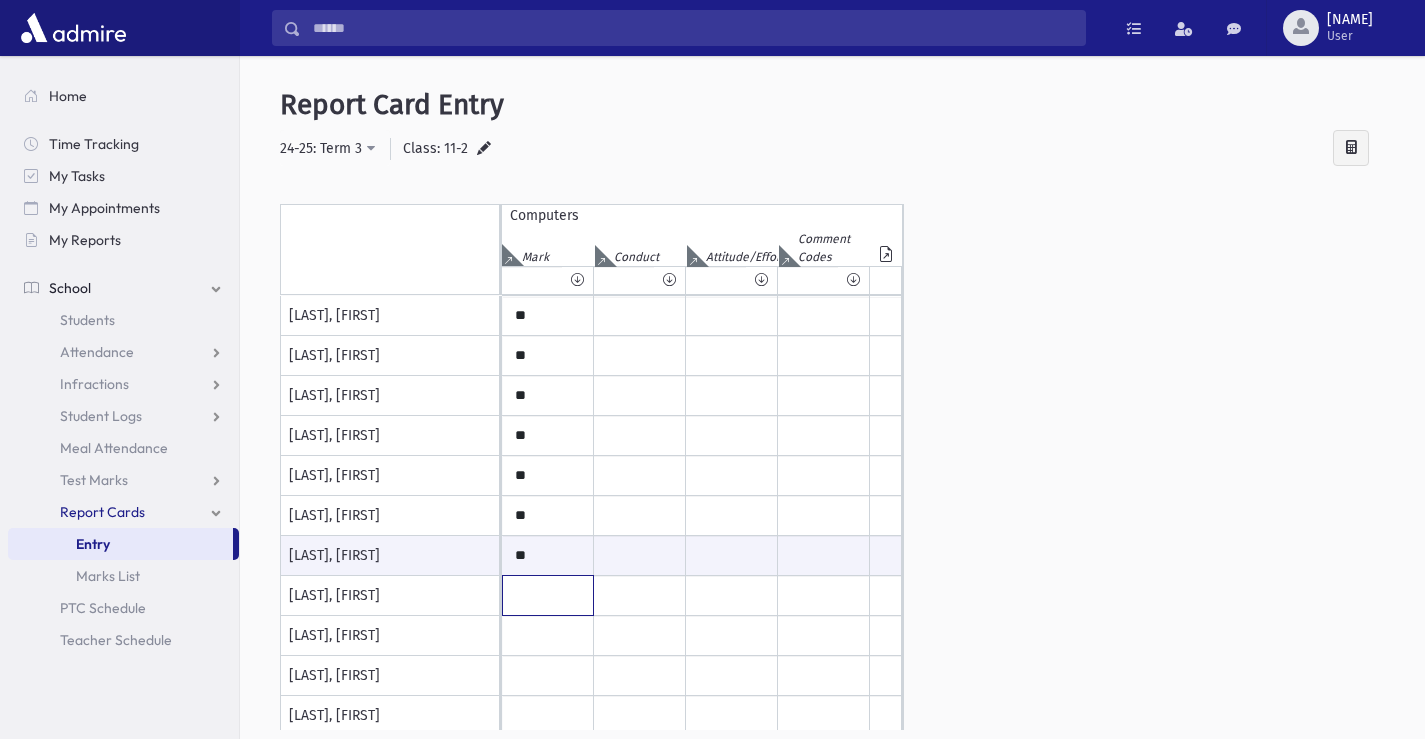 click at bounding box center (548, 316) 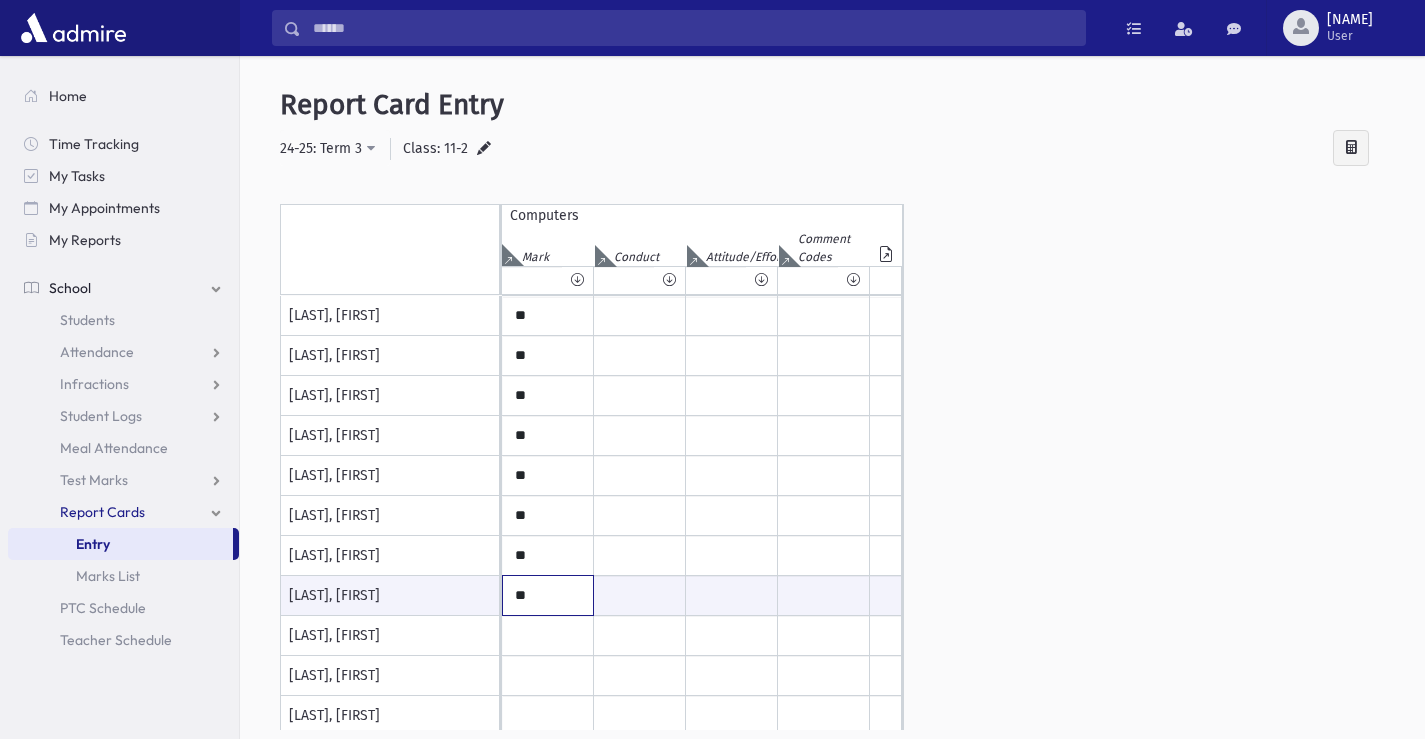 type on "**" 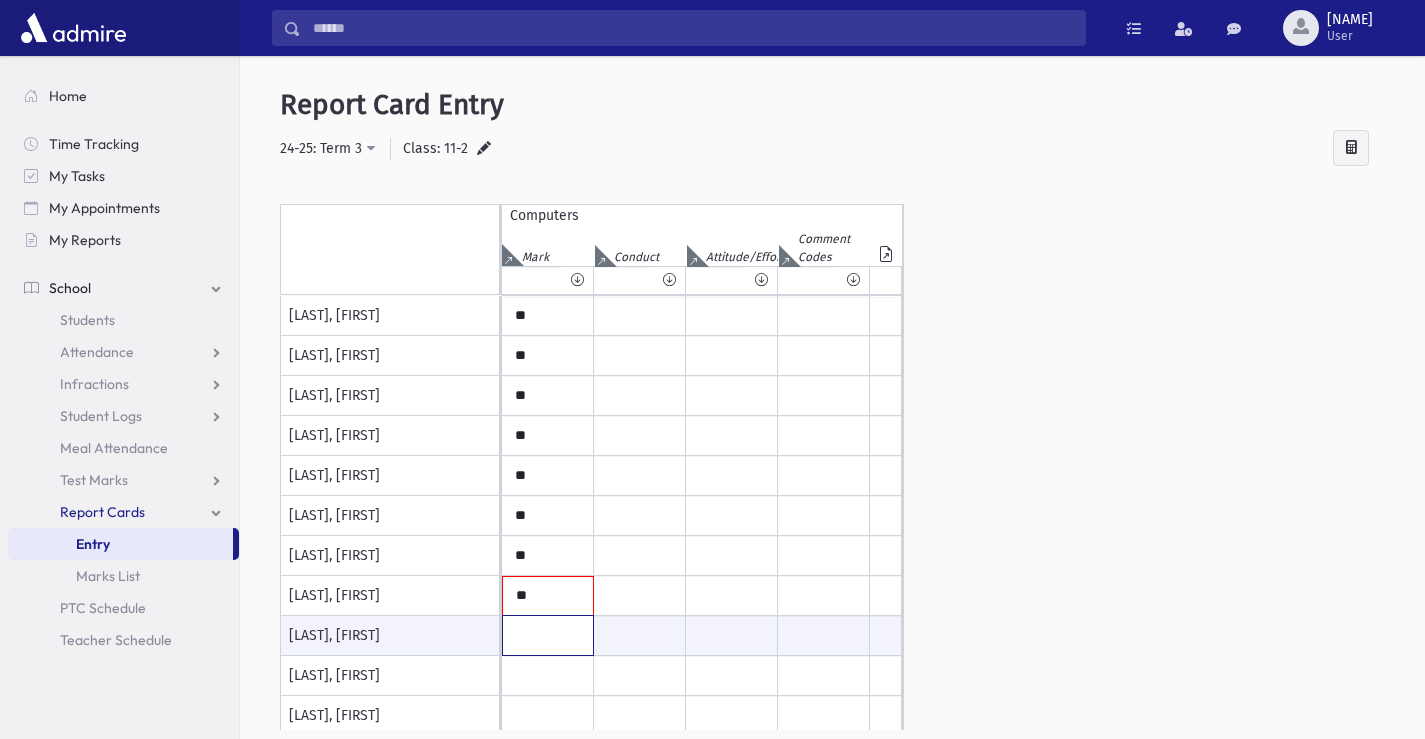 click at bounding box center [548, 635] 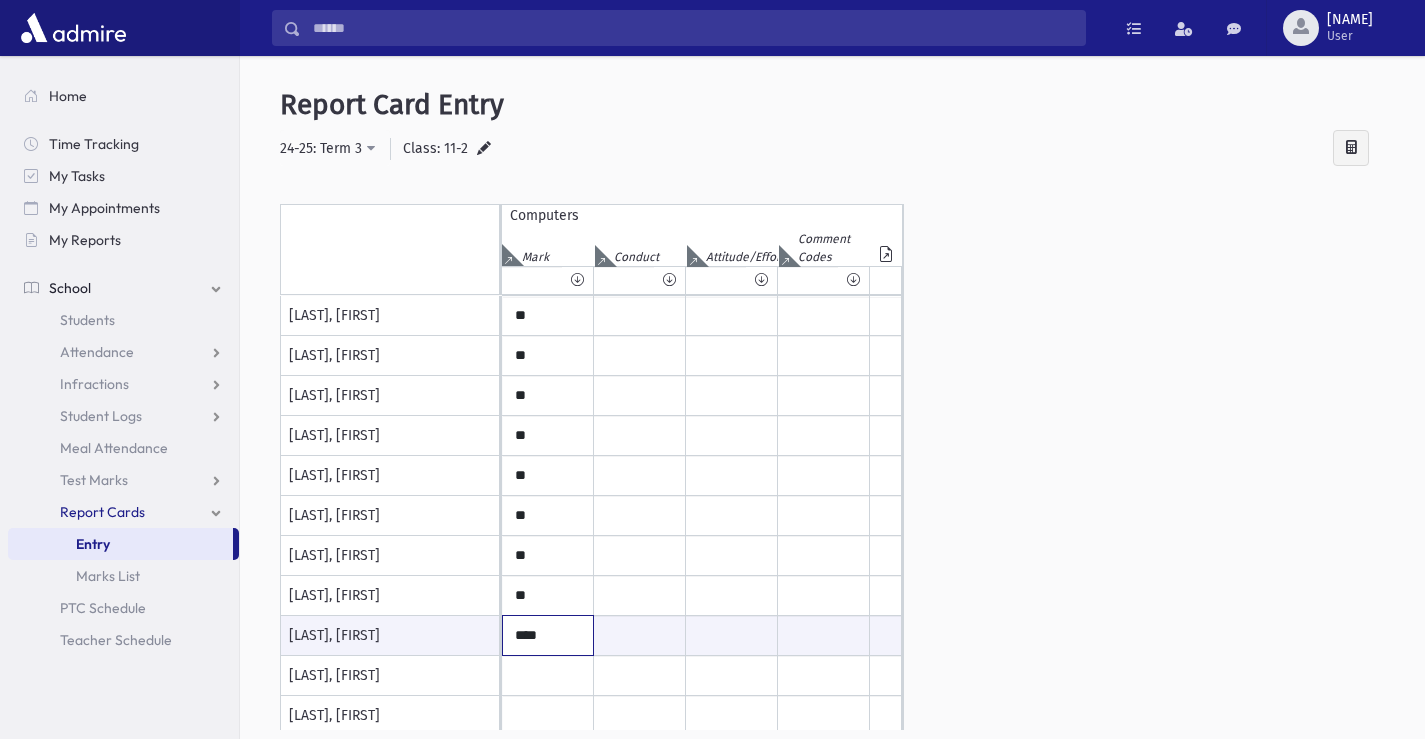 type on "****" 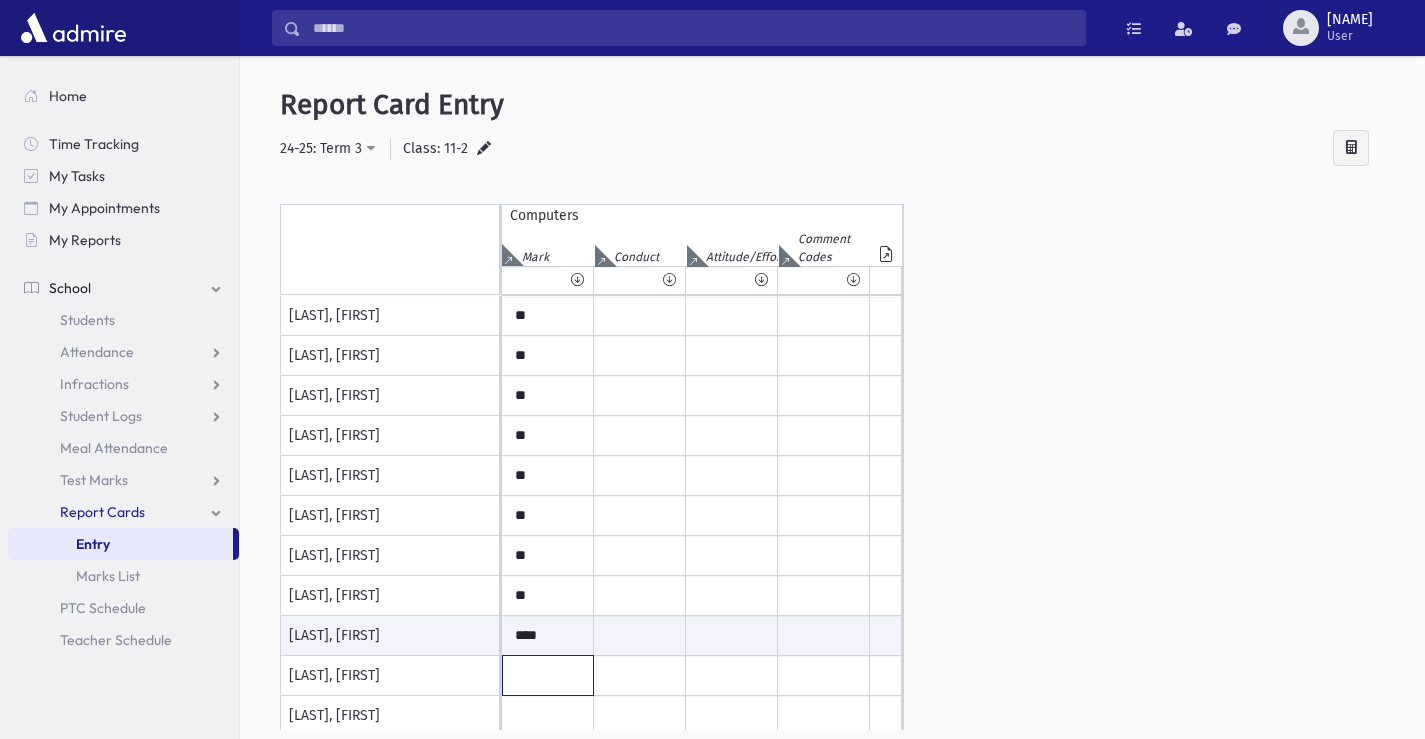 click at bounding box center (548, 316) 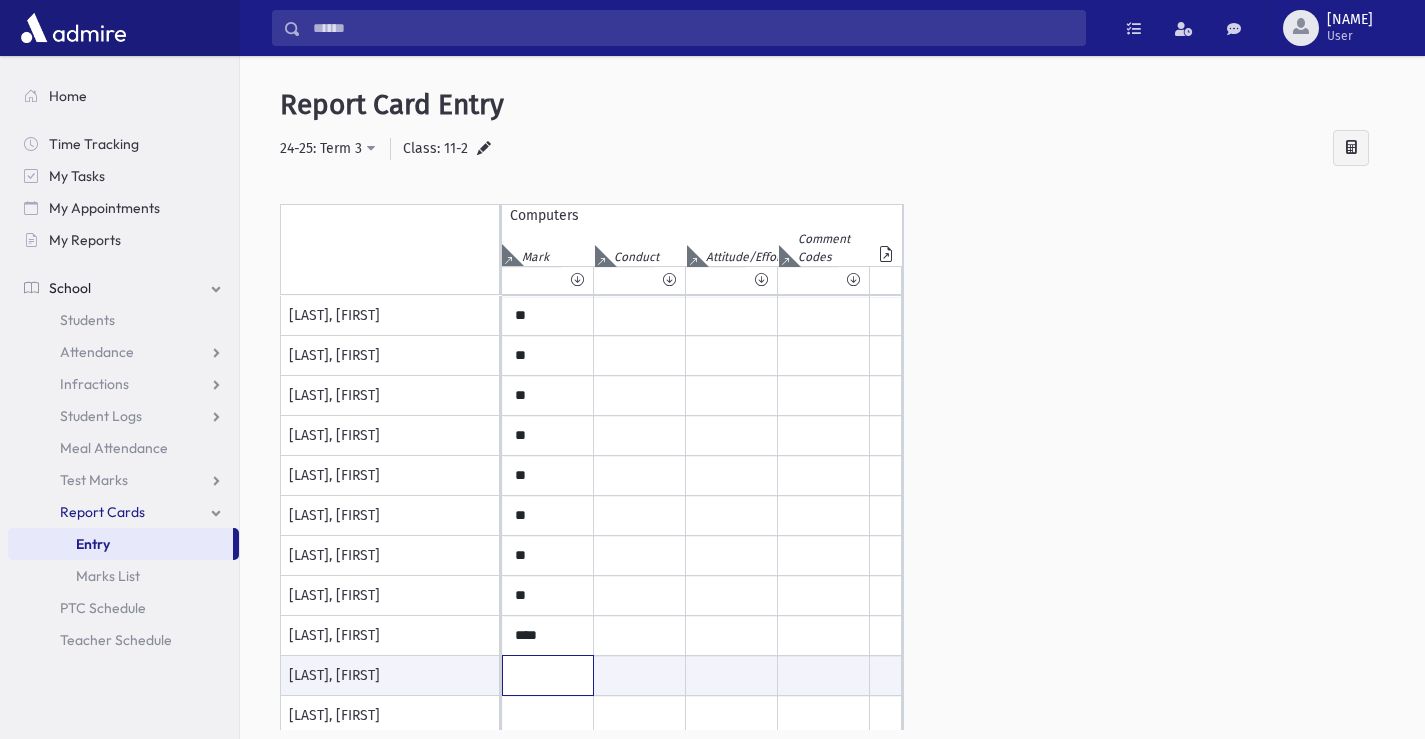 type on "****" 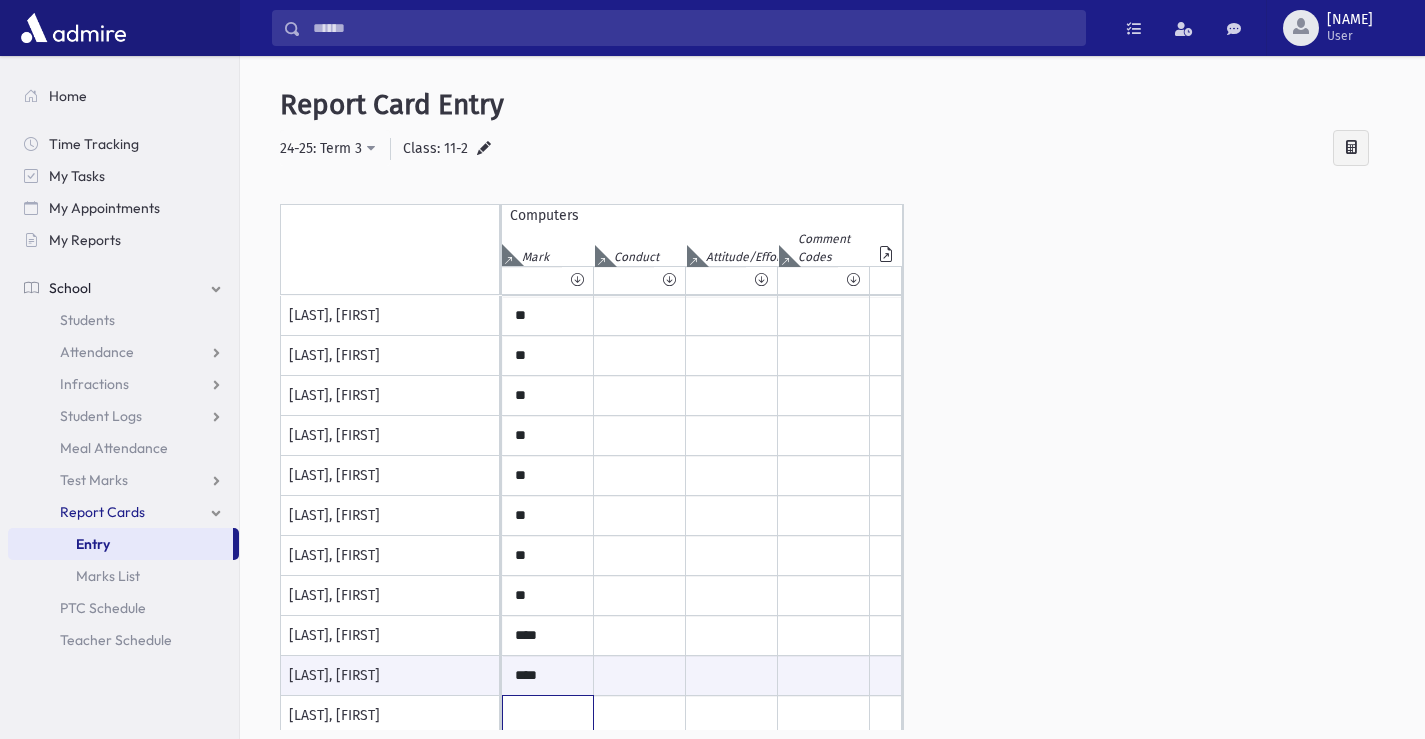 click at bounding box center (548, 316) 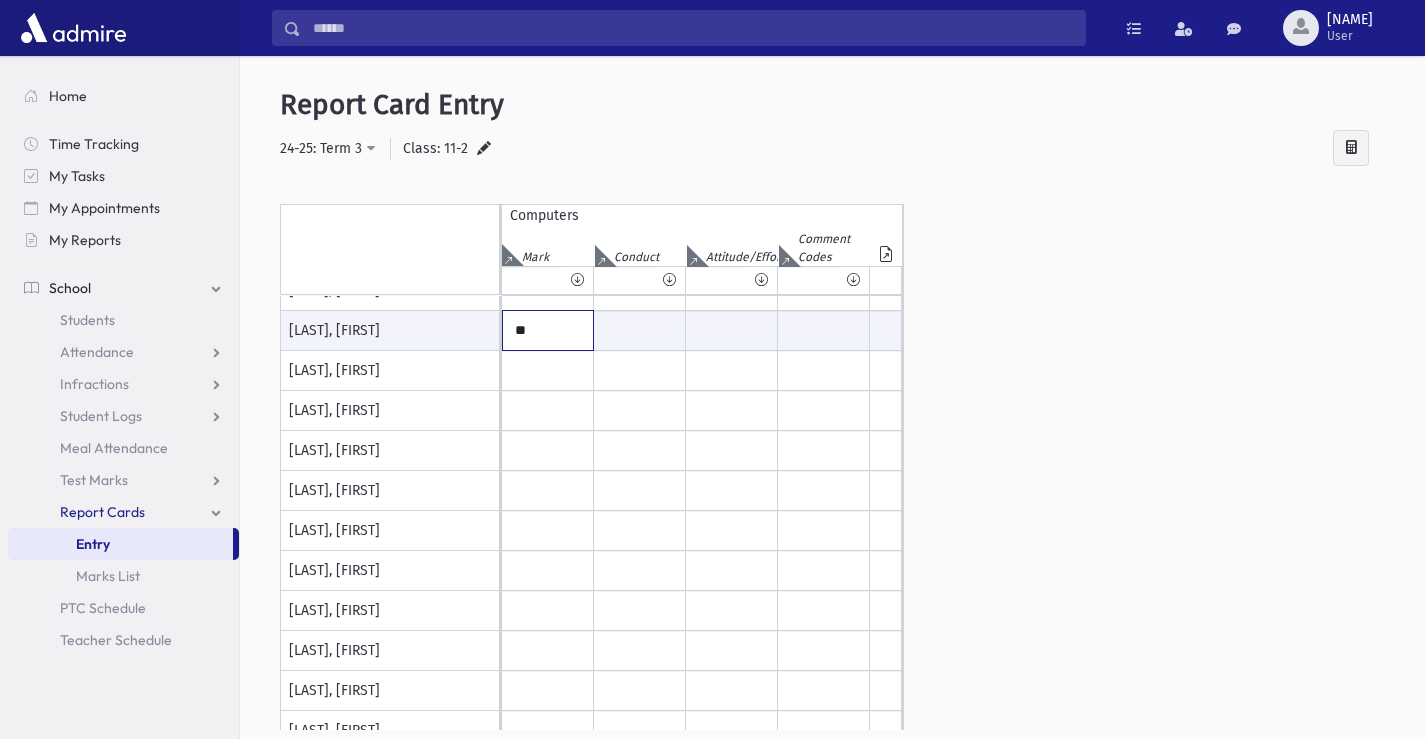 scroll, scrollTop: 400, scrollLeft: 0, axis: vertical 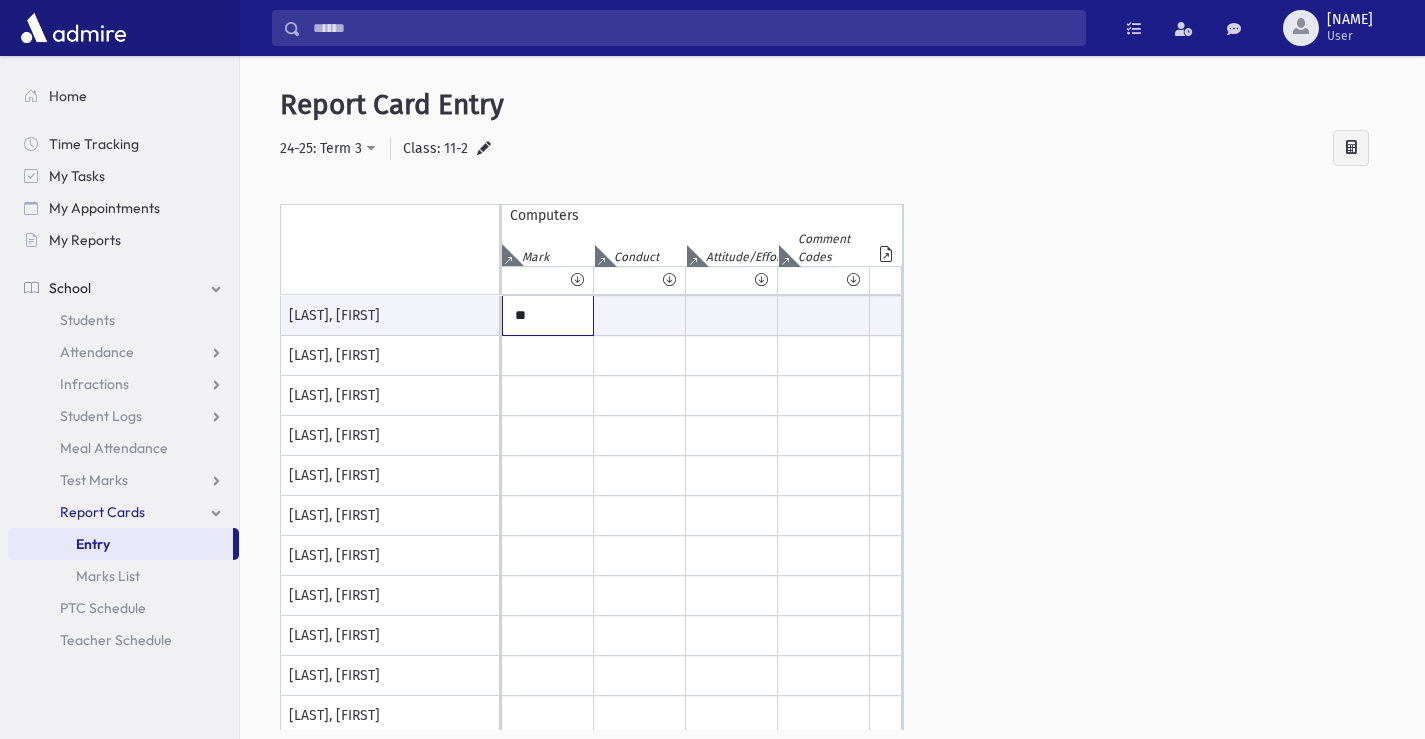type on "**" 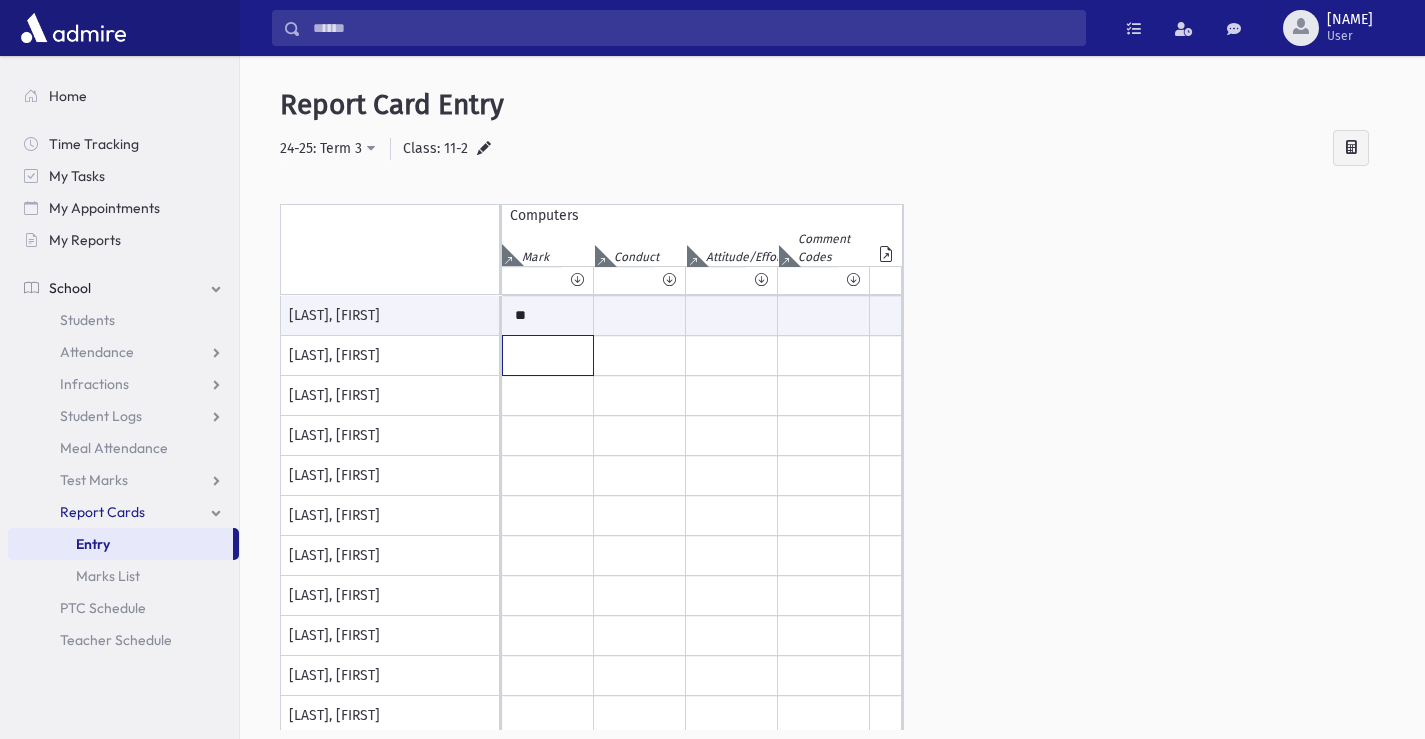 click at bounding box center [548, -84] 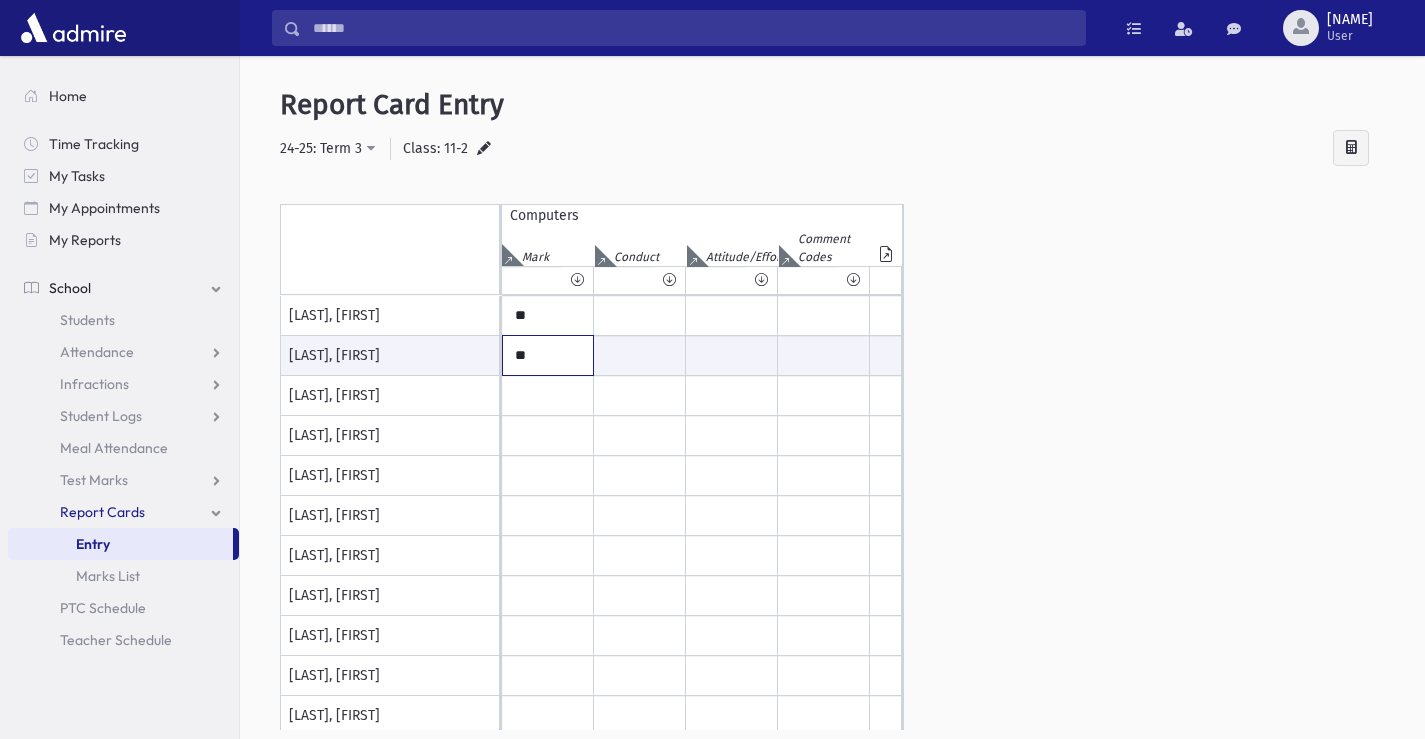 type on "**" 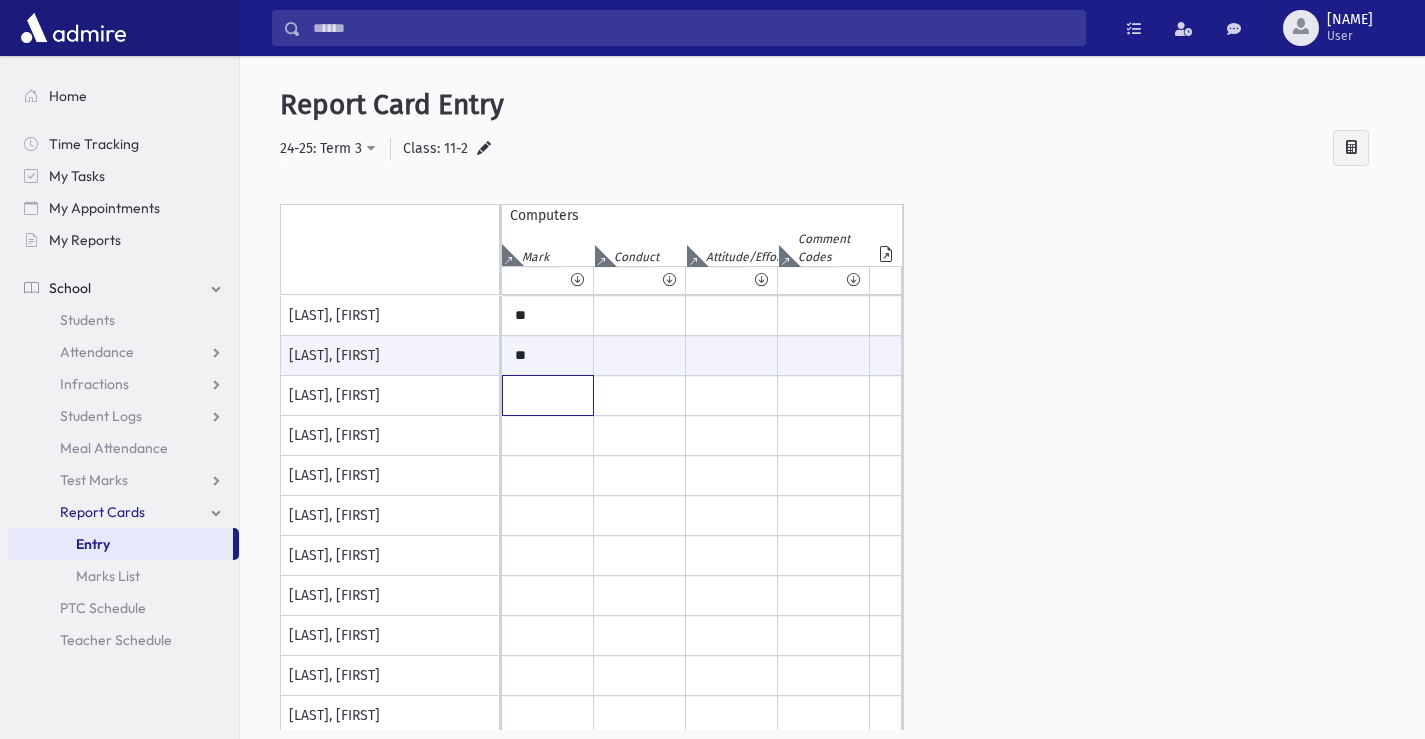 click at bounding box center (548, -84) 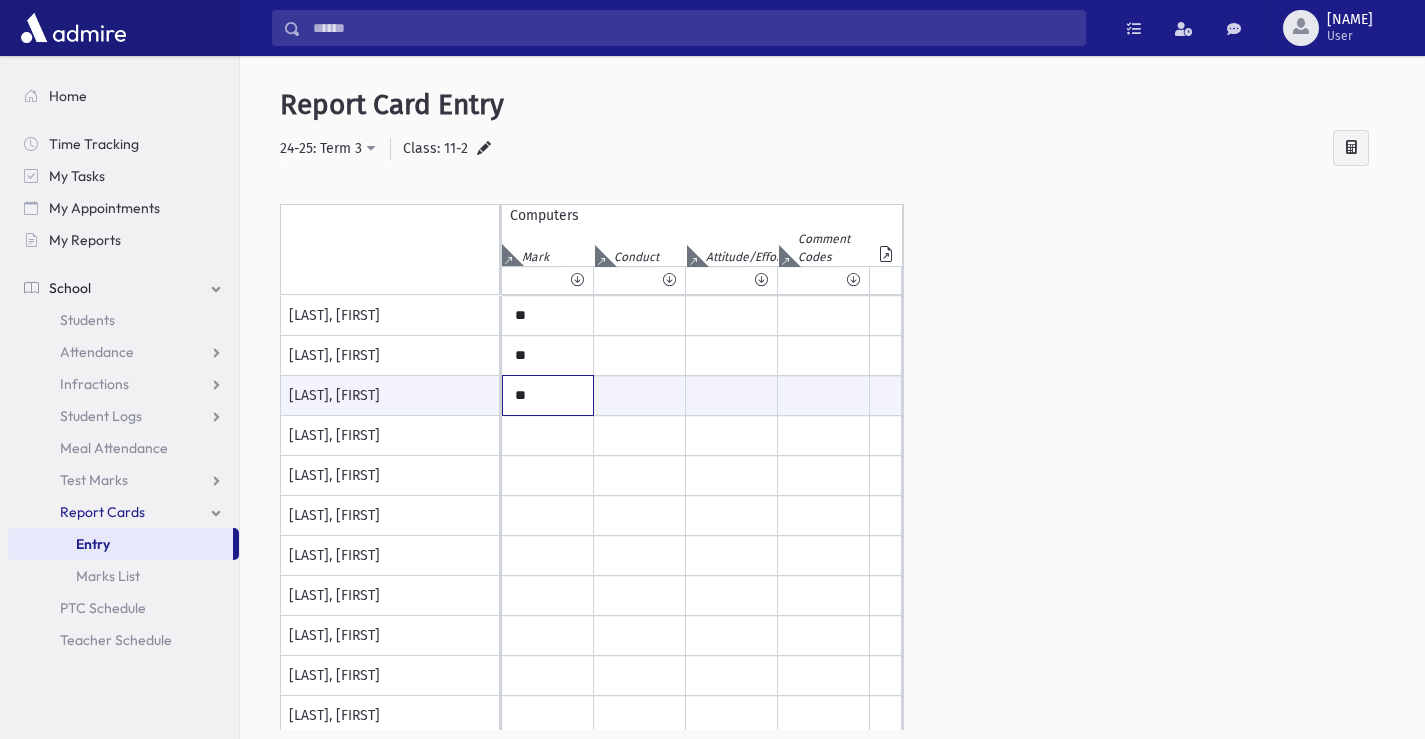 type on "**" 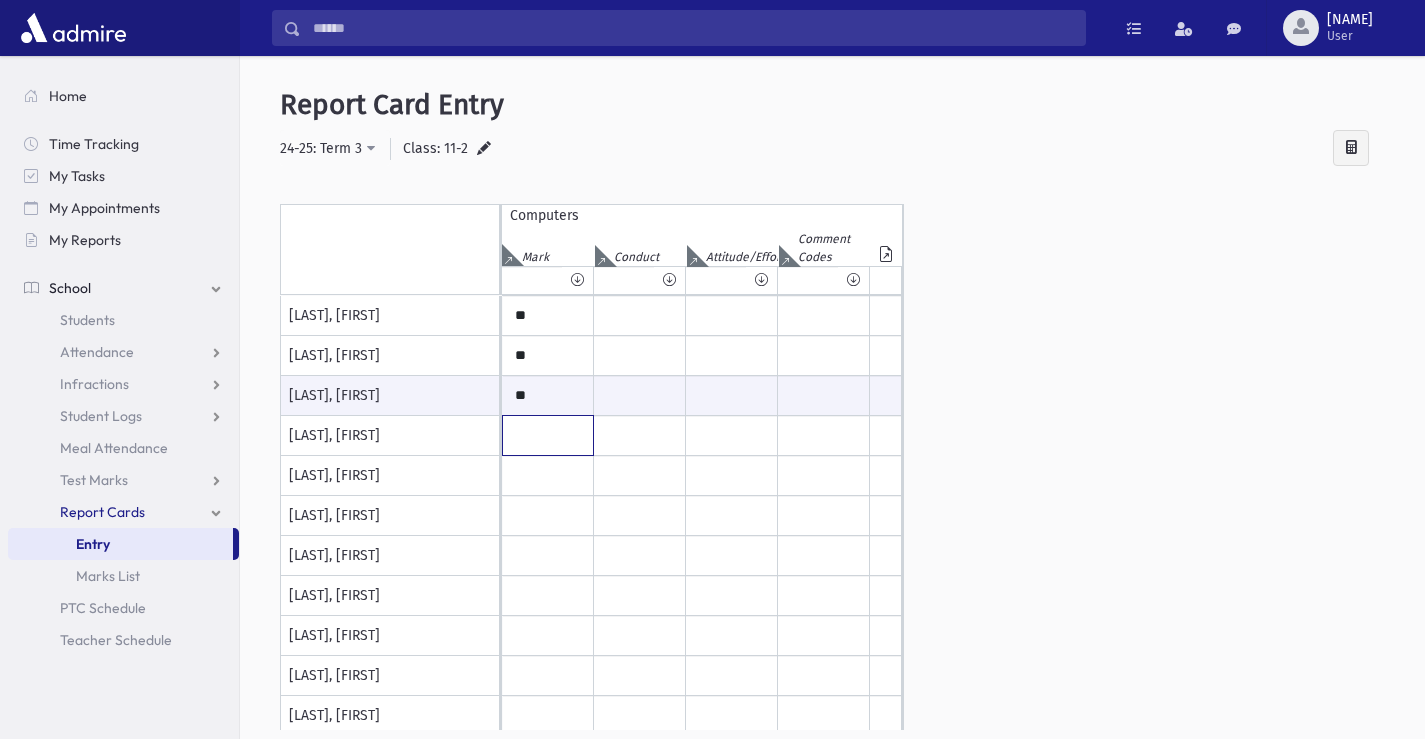 click at bounding box center [548, -84] 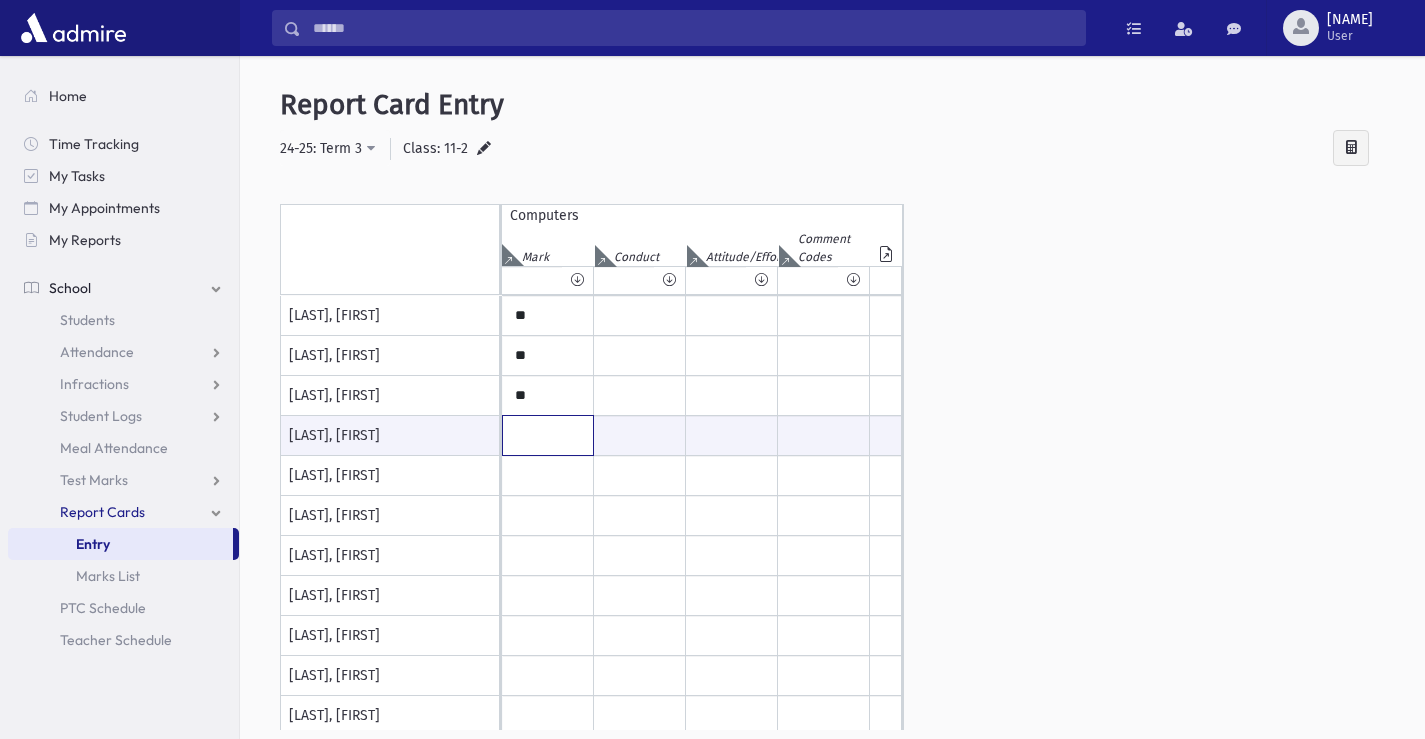 type on "**" 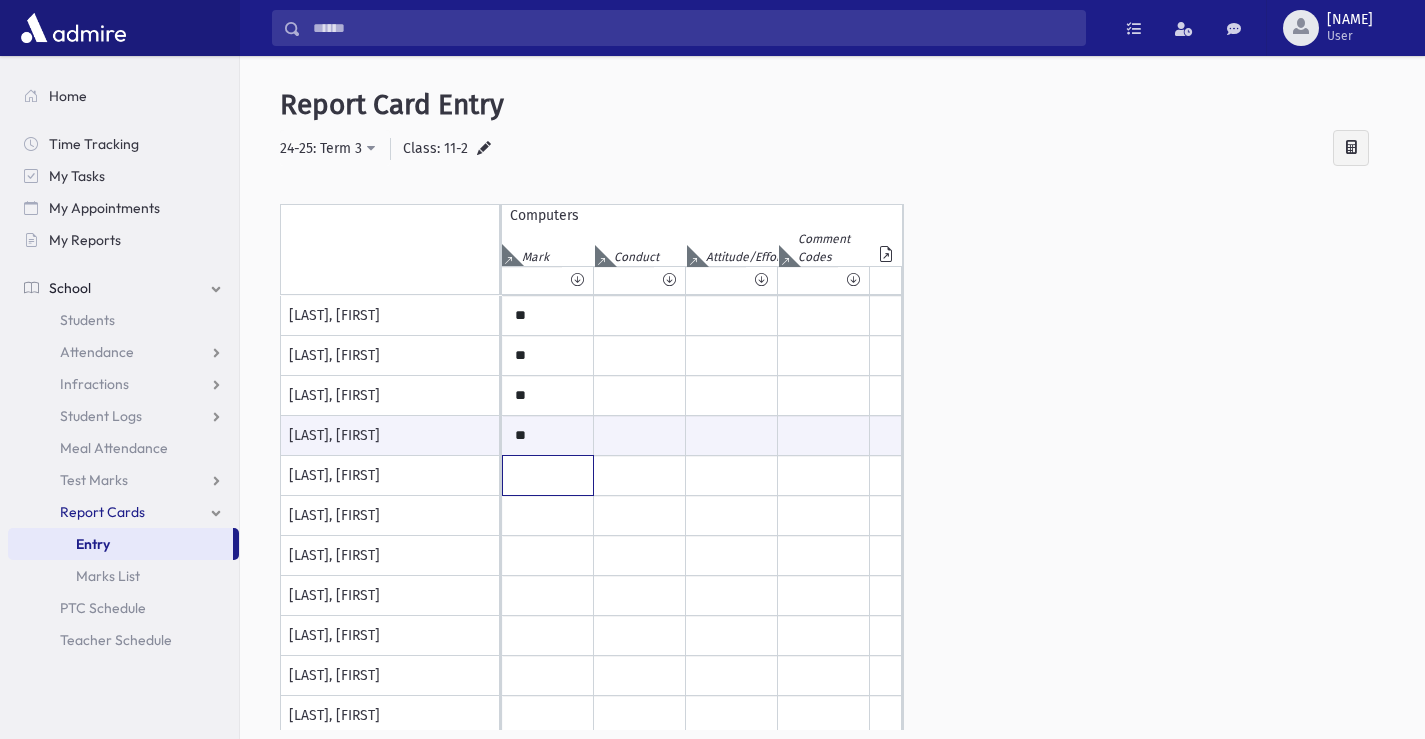 click at bounding box center [548, -84] 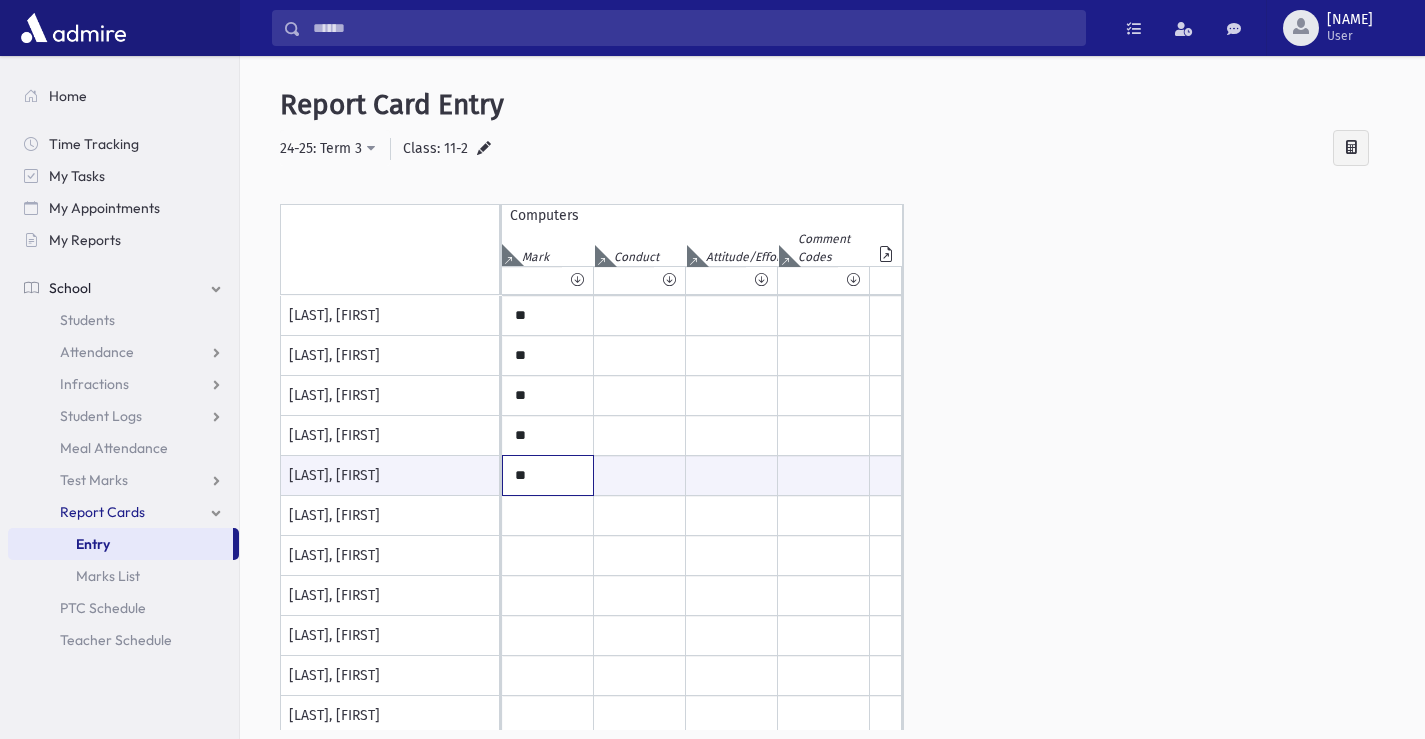 type on "**" 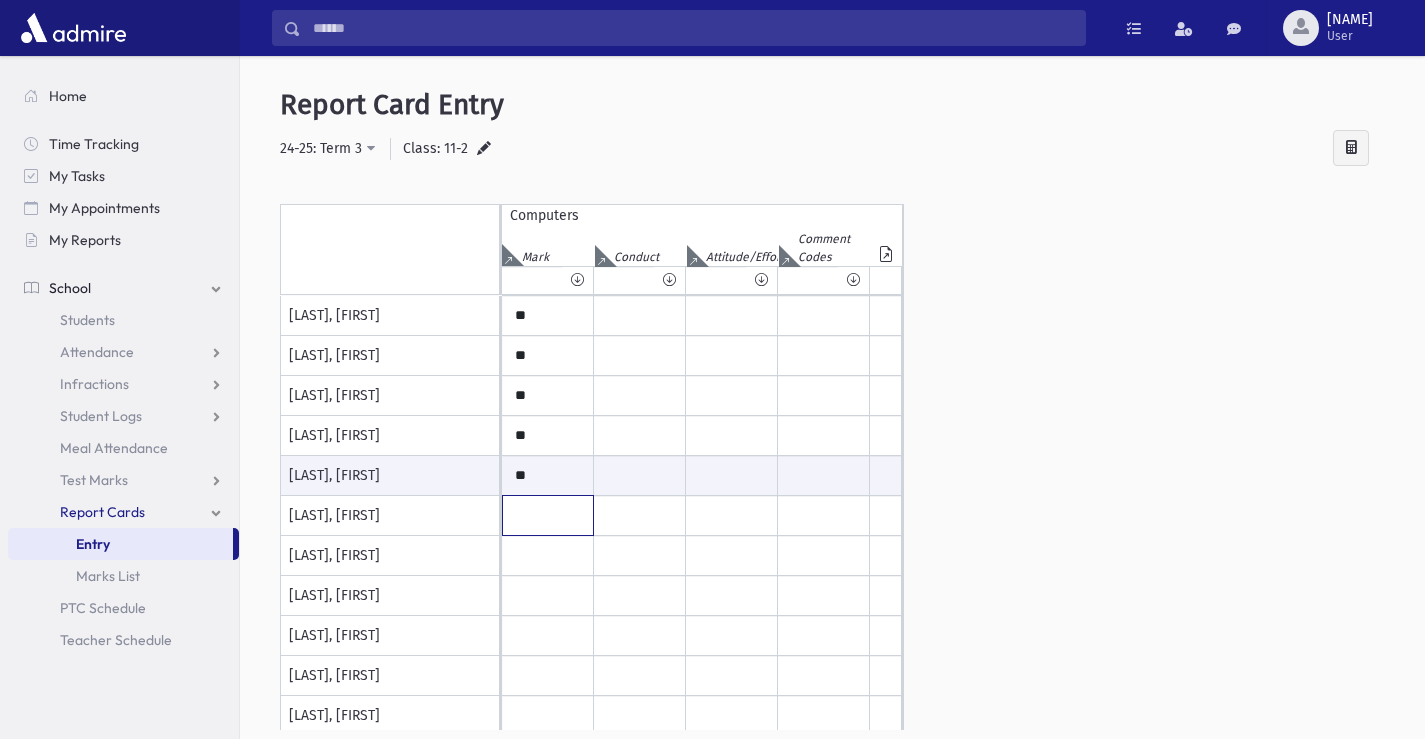 click at bounding box center [548, -84] 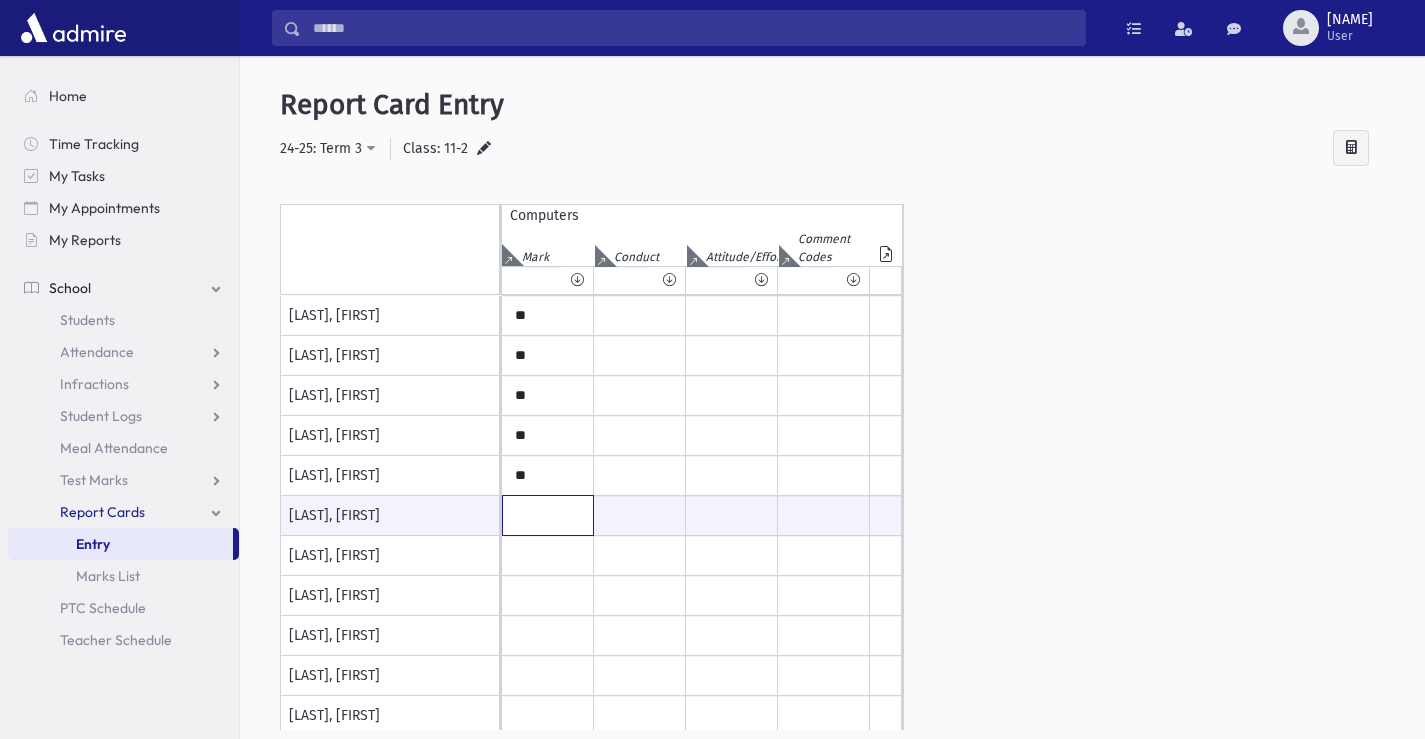 type on "**" 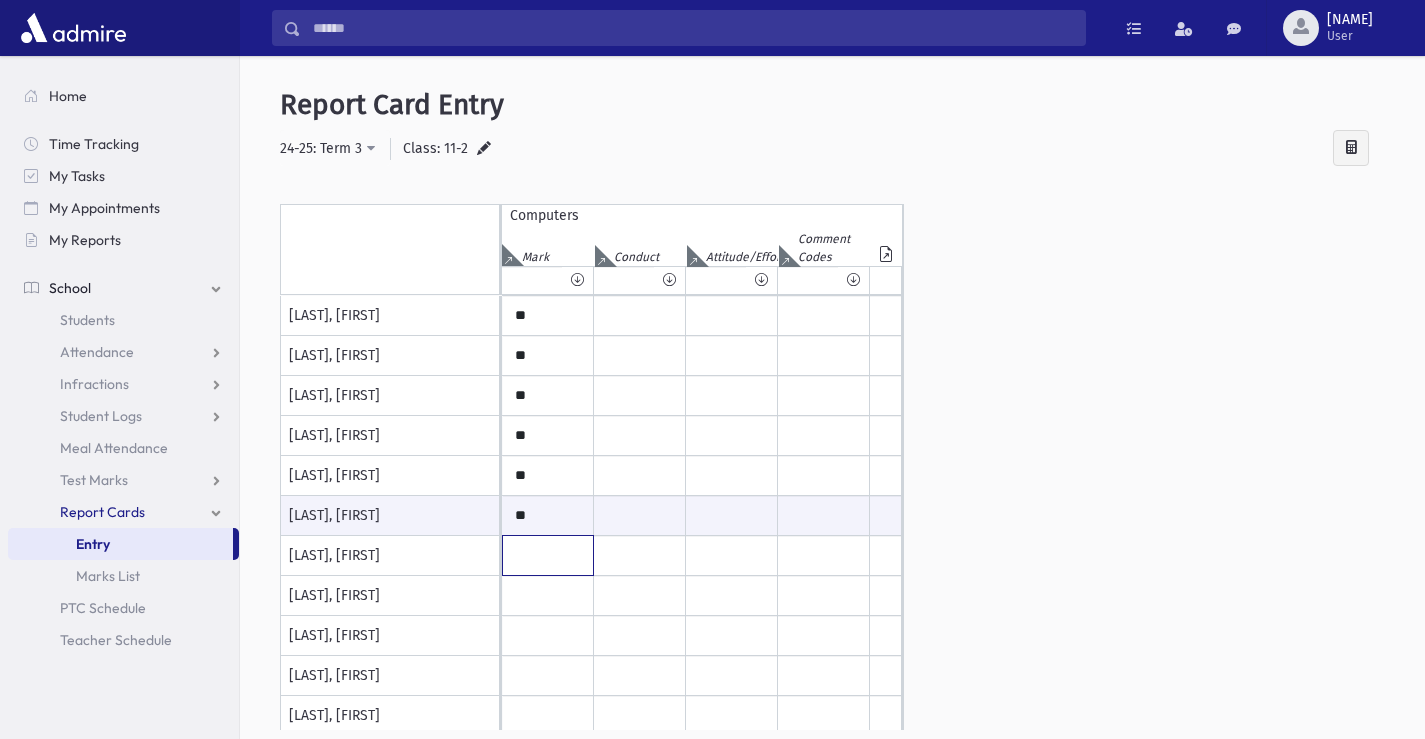 click at bounding box center [548, -84] 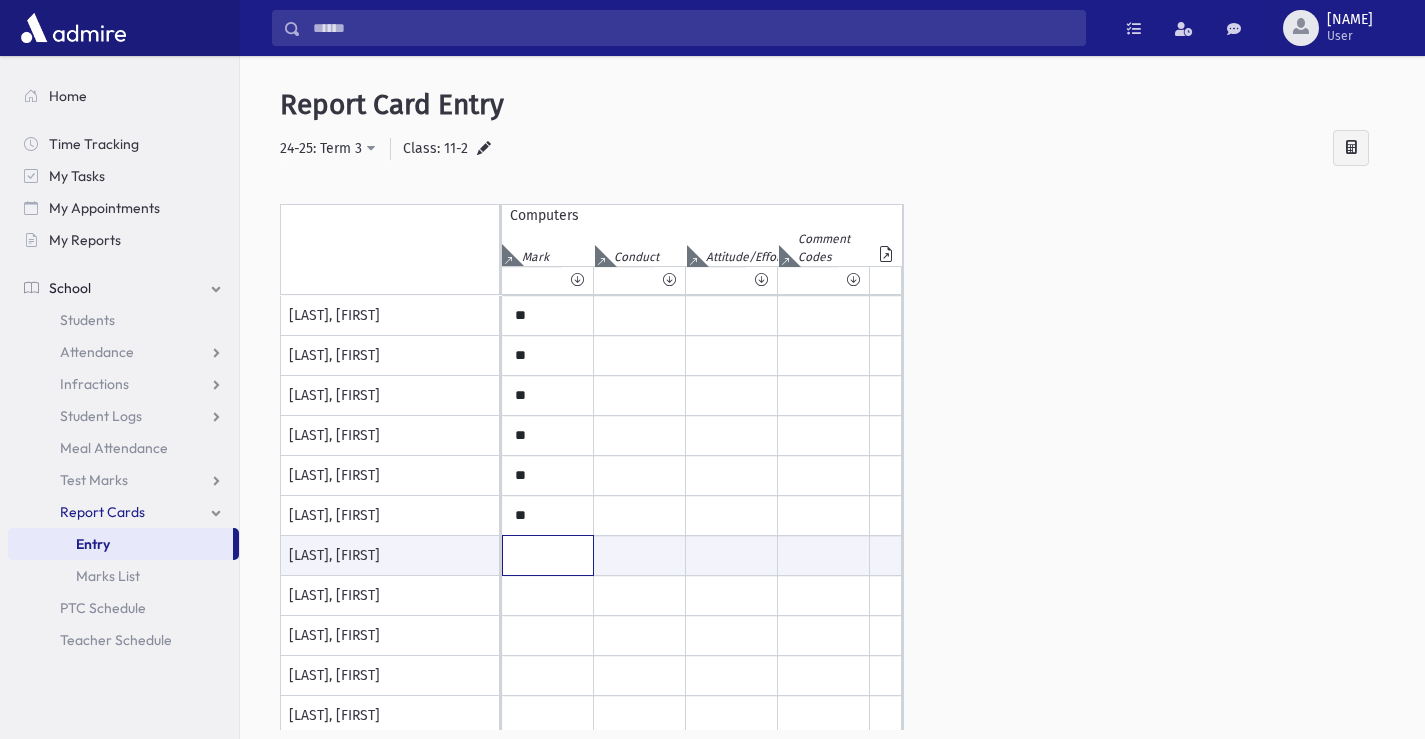 type on "****" 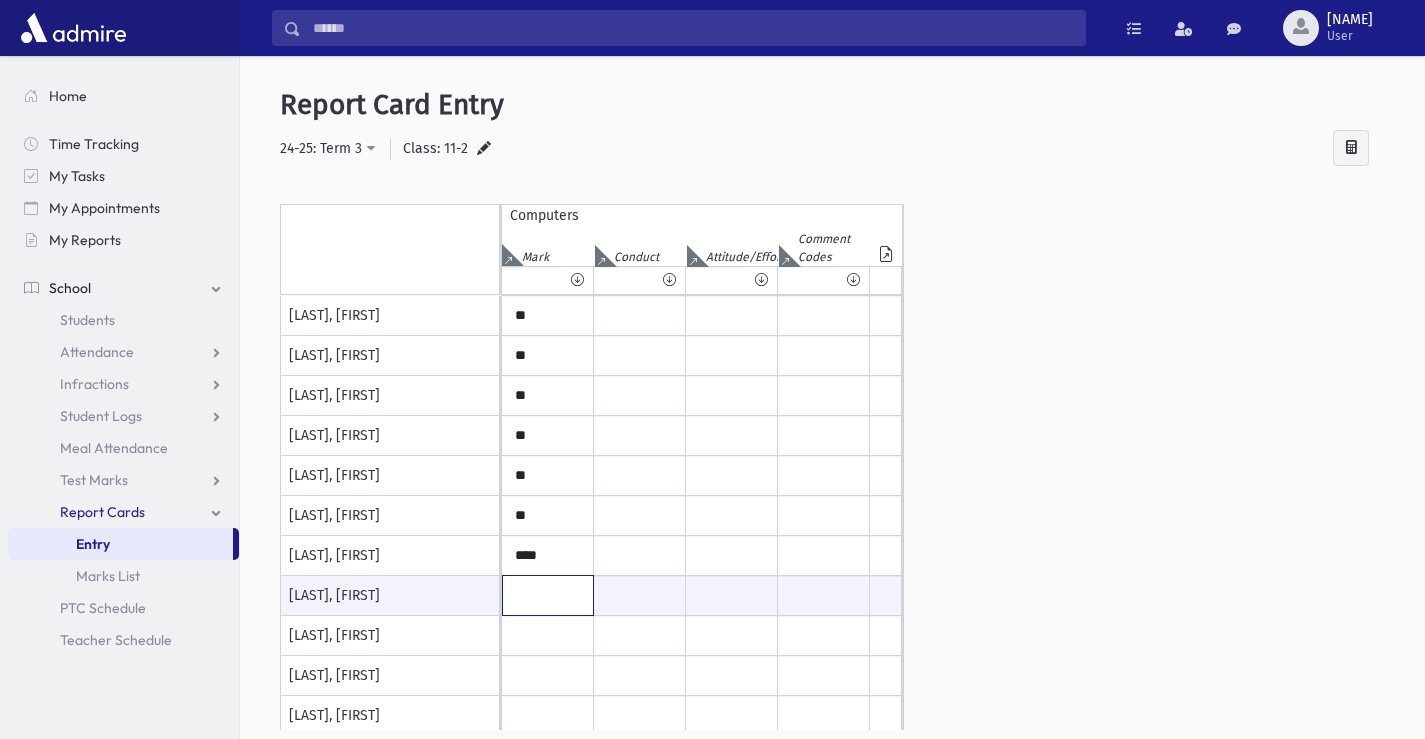 click at bounding box center [548, 595] 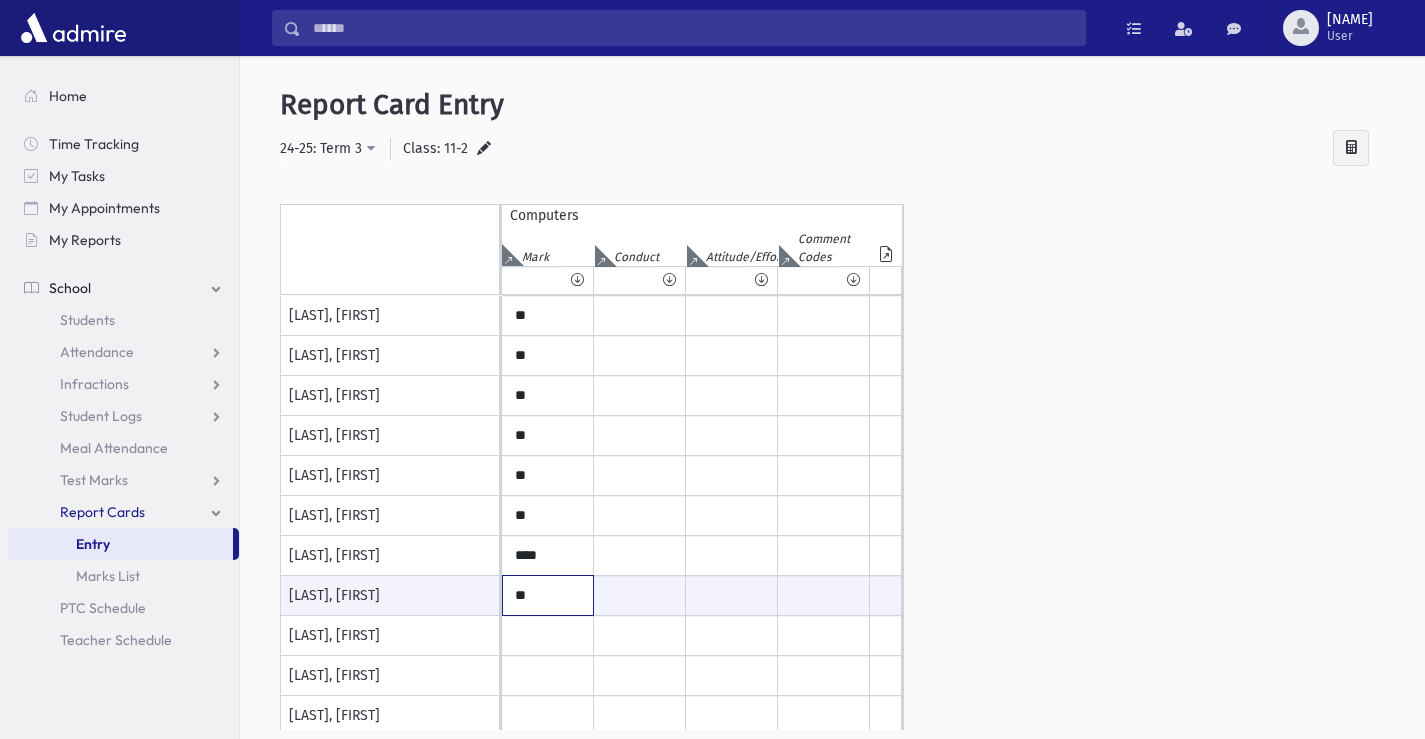 type on "**" 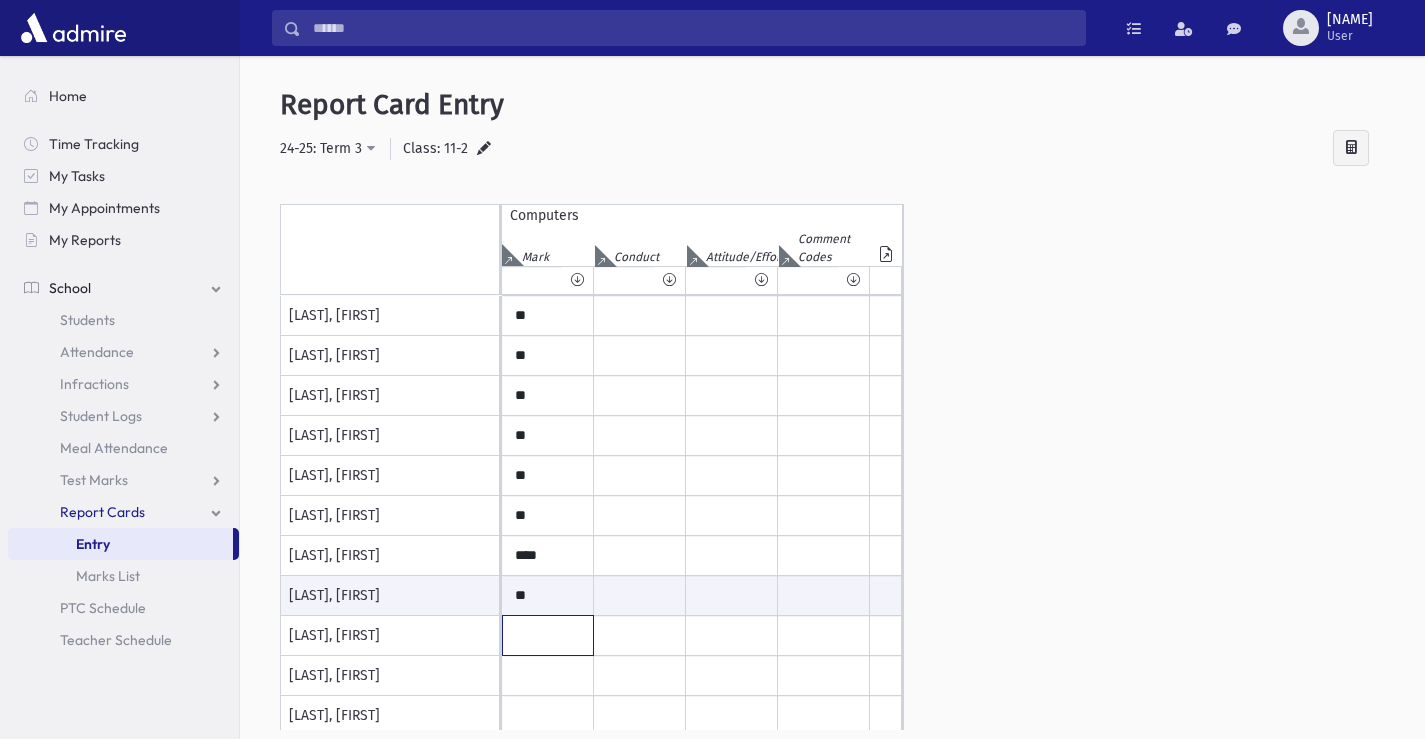 click at bounding box center [548, -84] 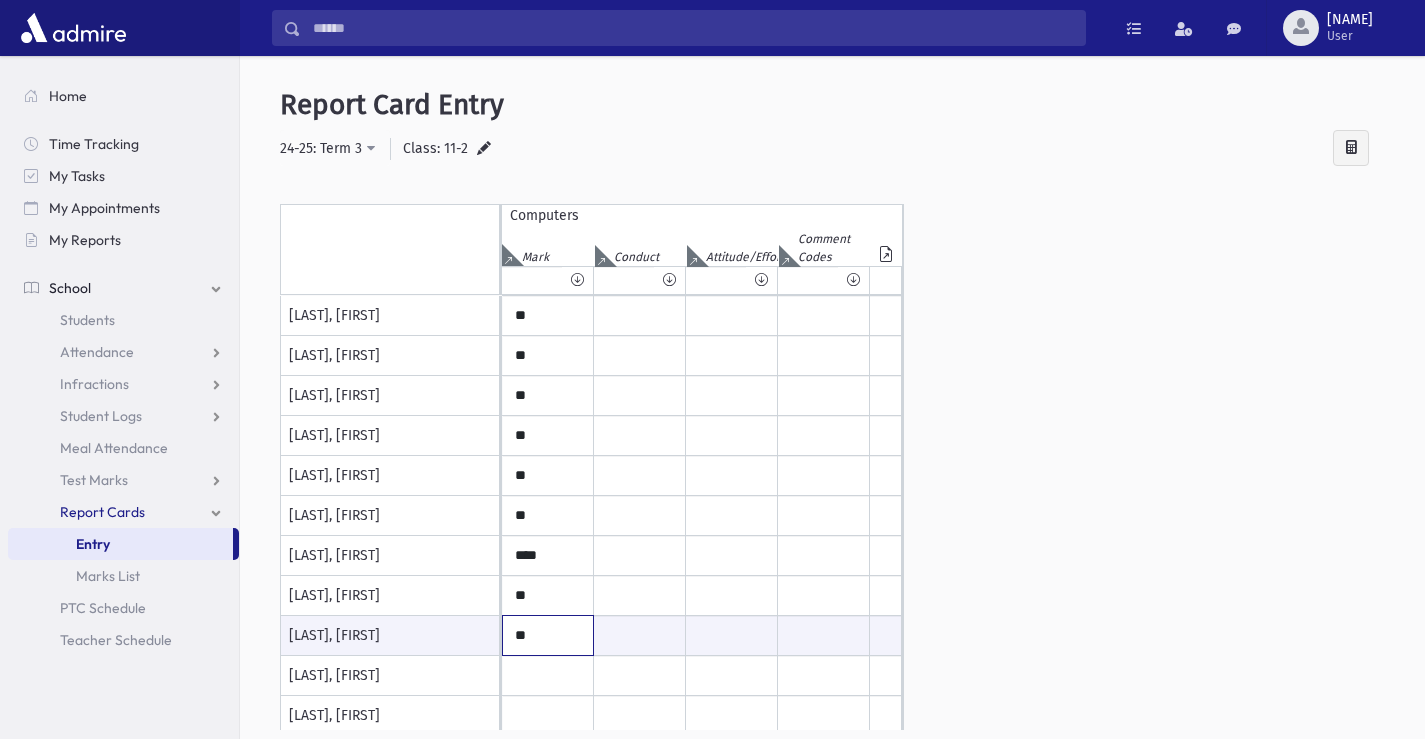 type on "**" 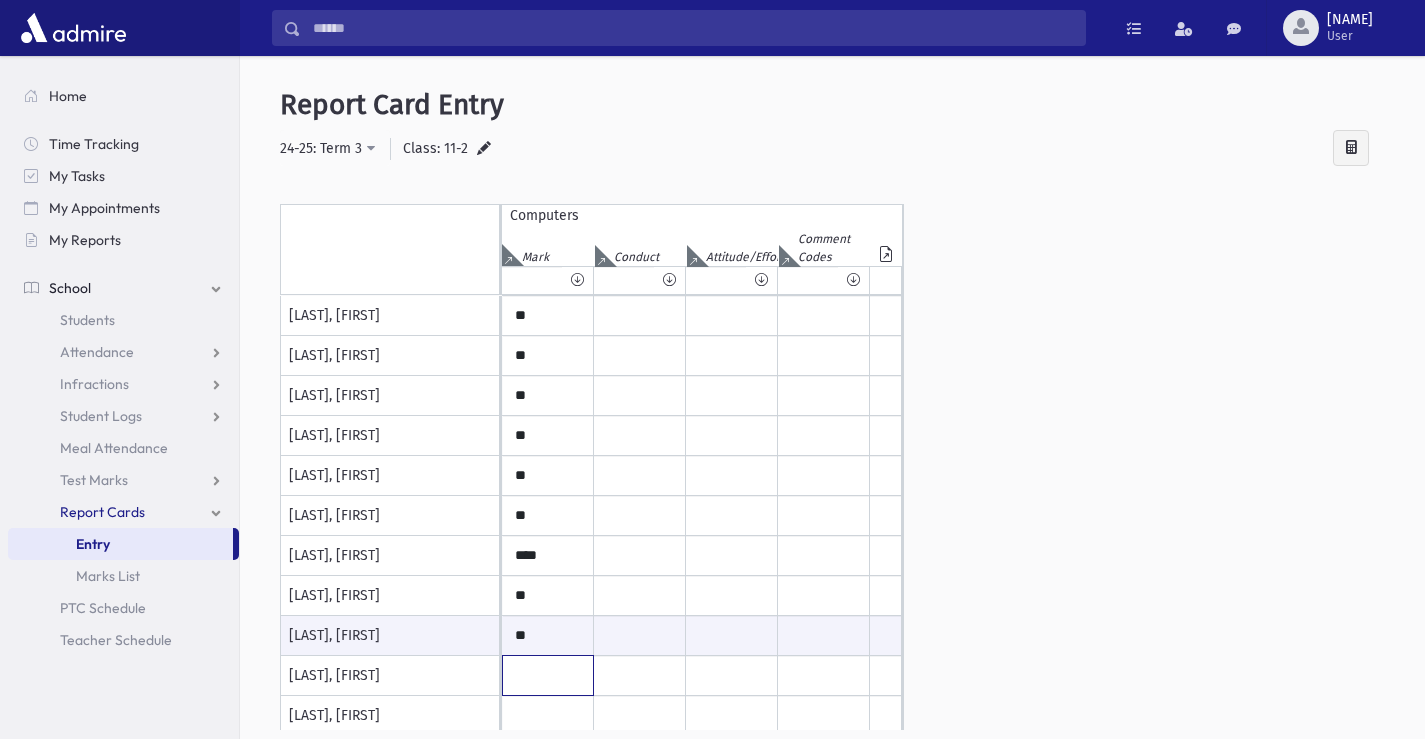 click at bounding box center (548, -84) 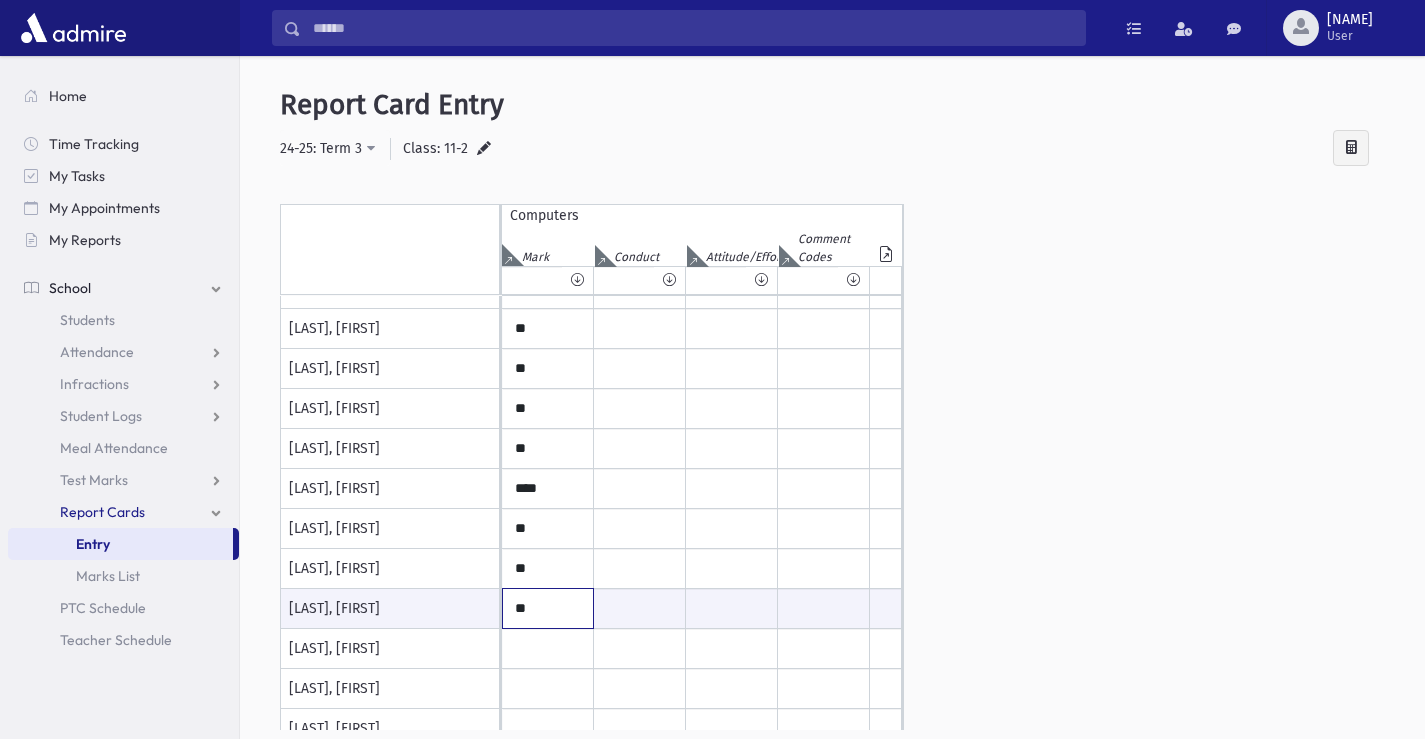 scroll, scrollTop: 500, scrollLeft: 0, axis: vertical 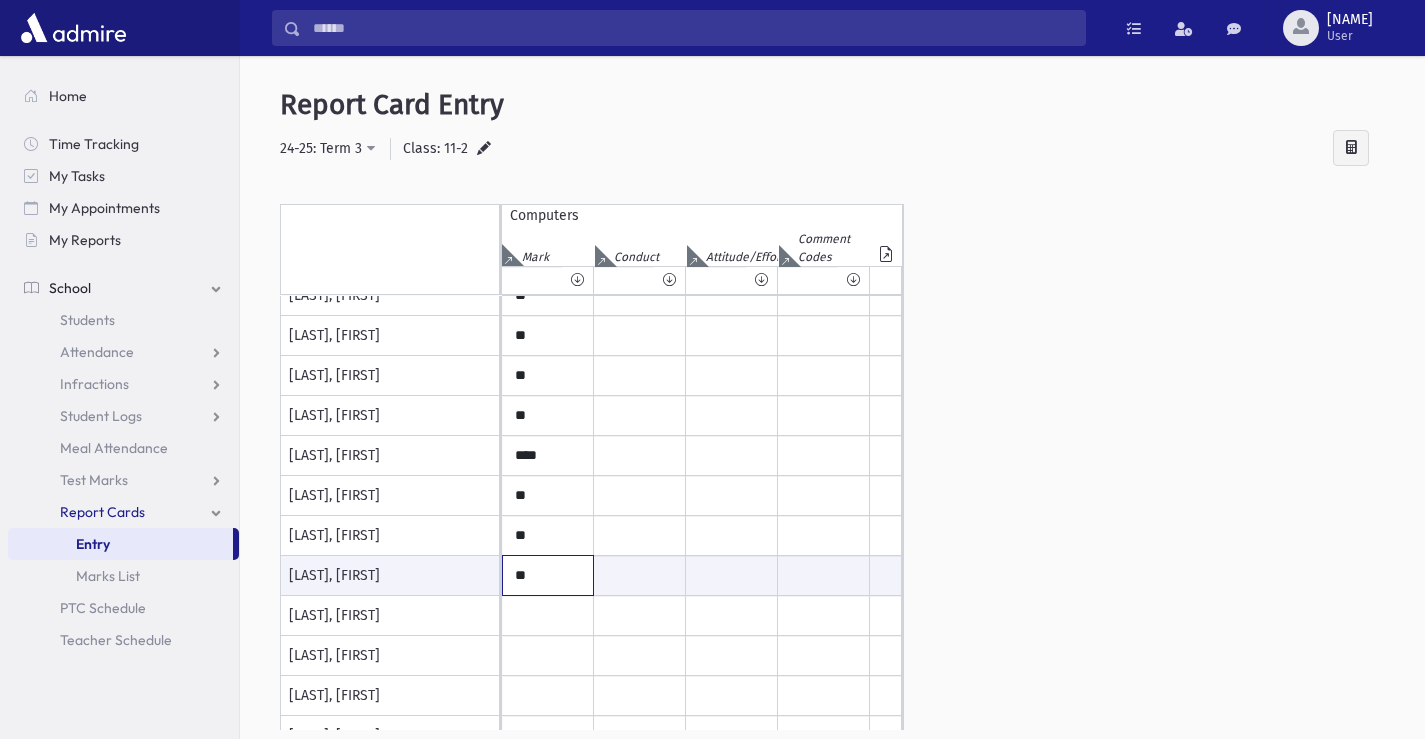 type on "**" 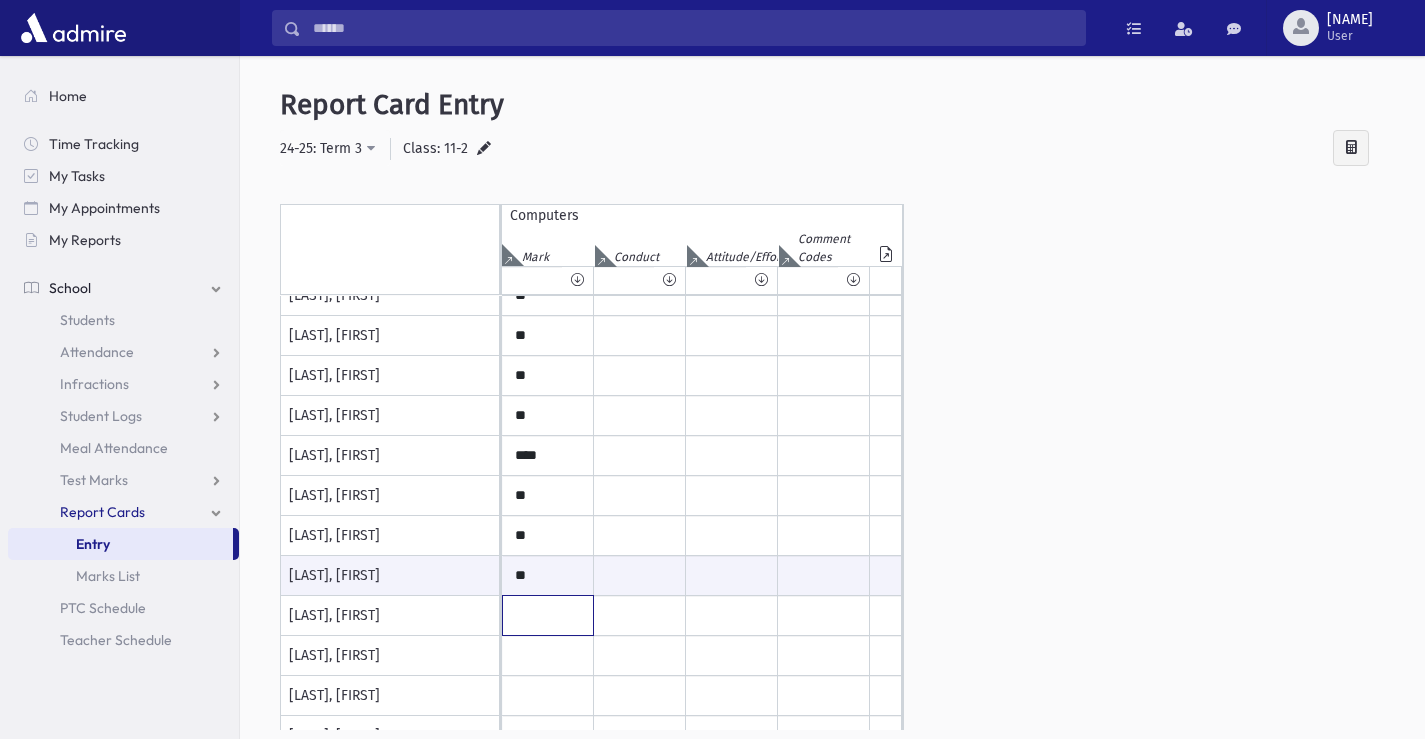 click at bounding box center [548, -184] 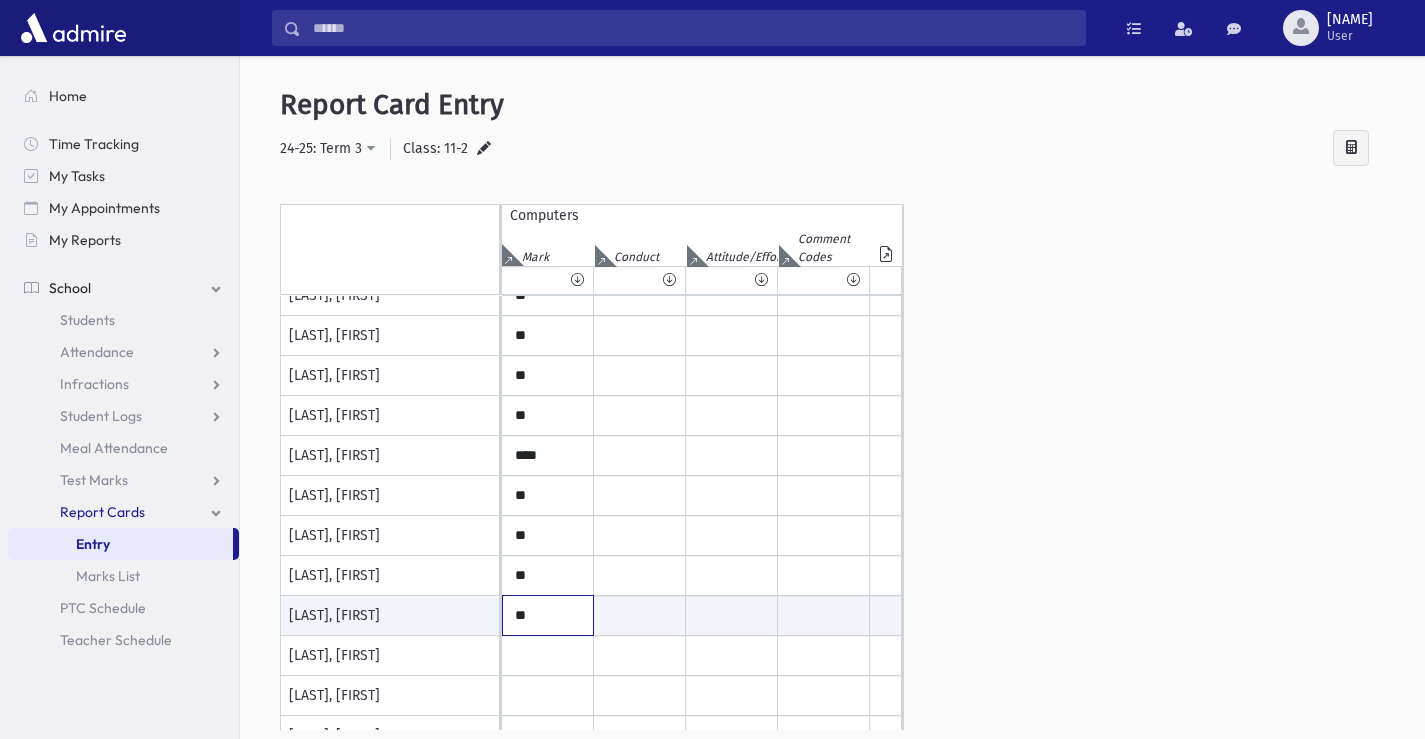 type on "**" 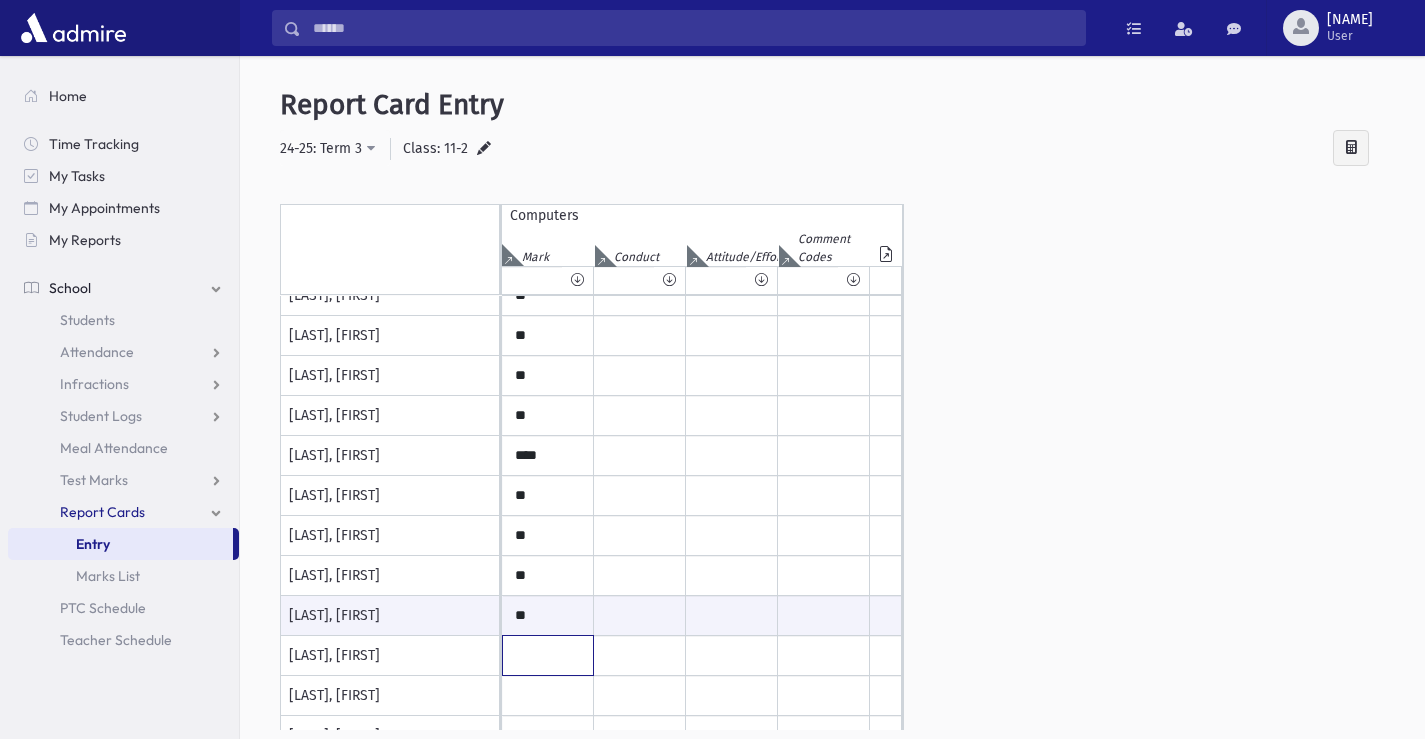 click at bounding box center (548, -184) 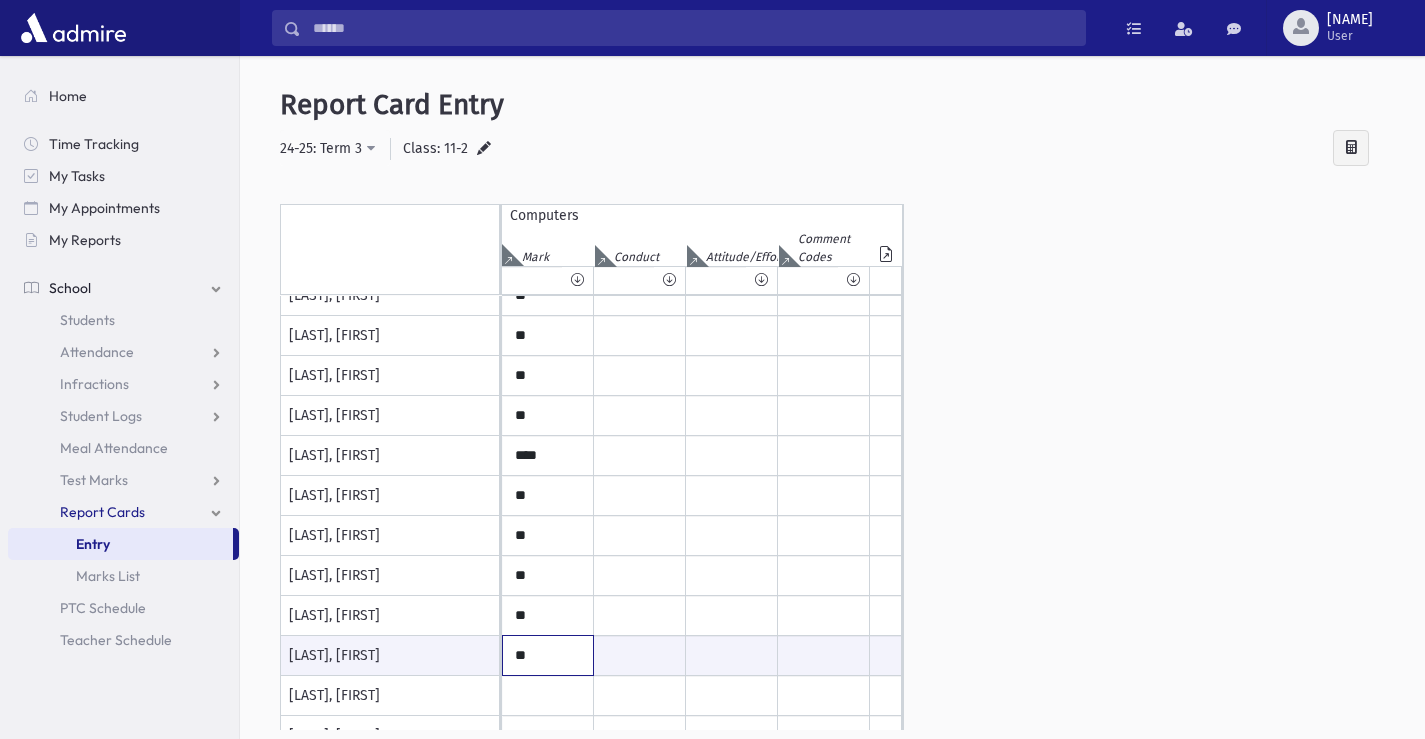 type on "**" 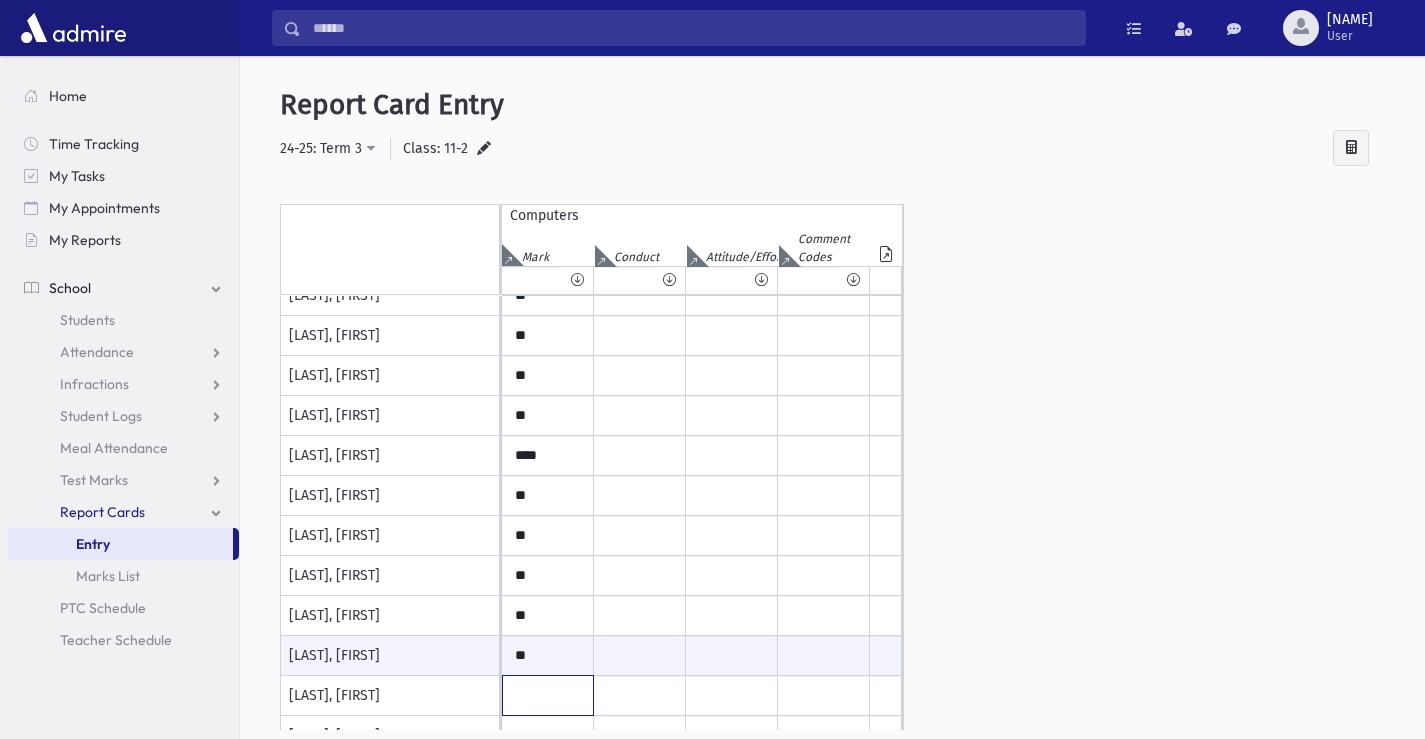 click at bounding box center (548, -184) 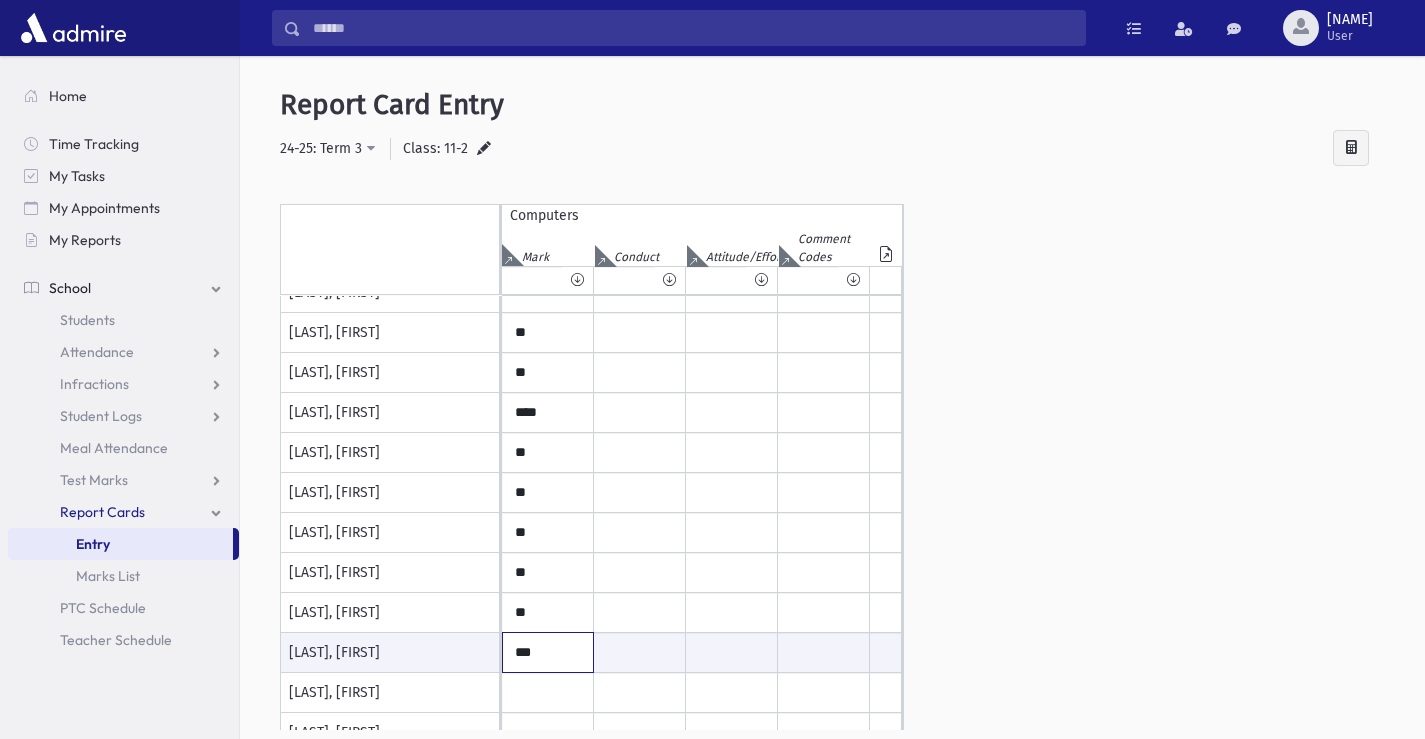 scroll, scrollTop: 606, scrollLeft: 0, axis: vertical 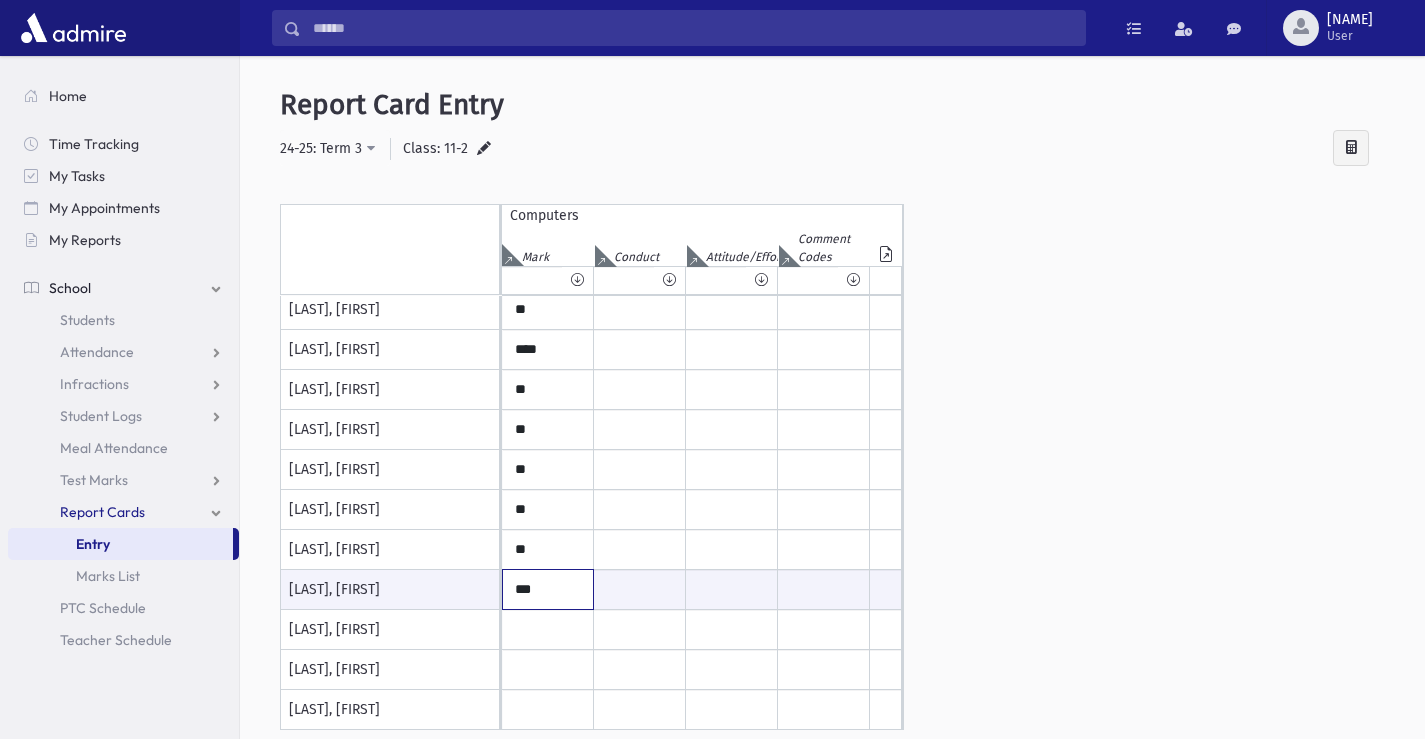 type on "***" 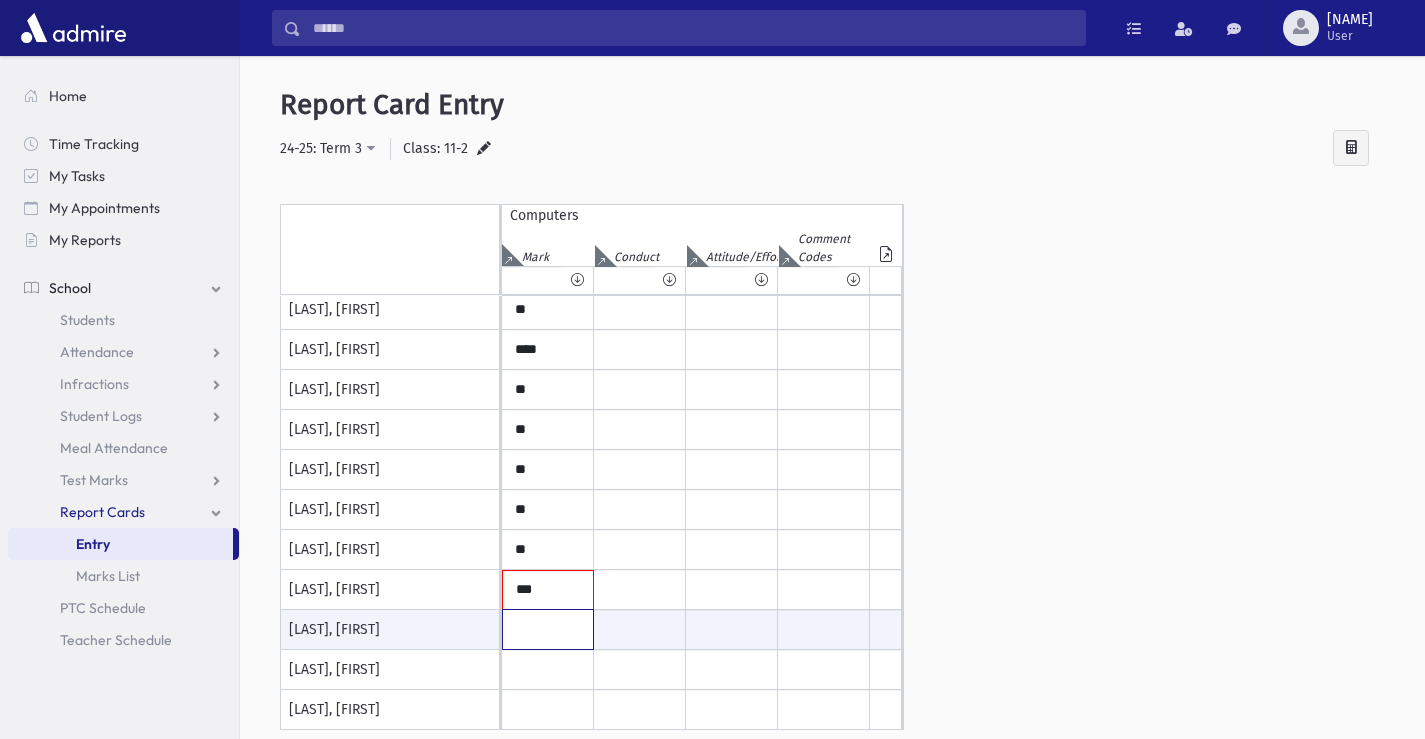 click at bounding box center [548, 629] 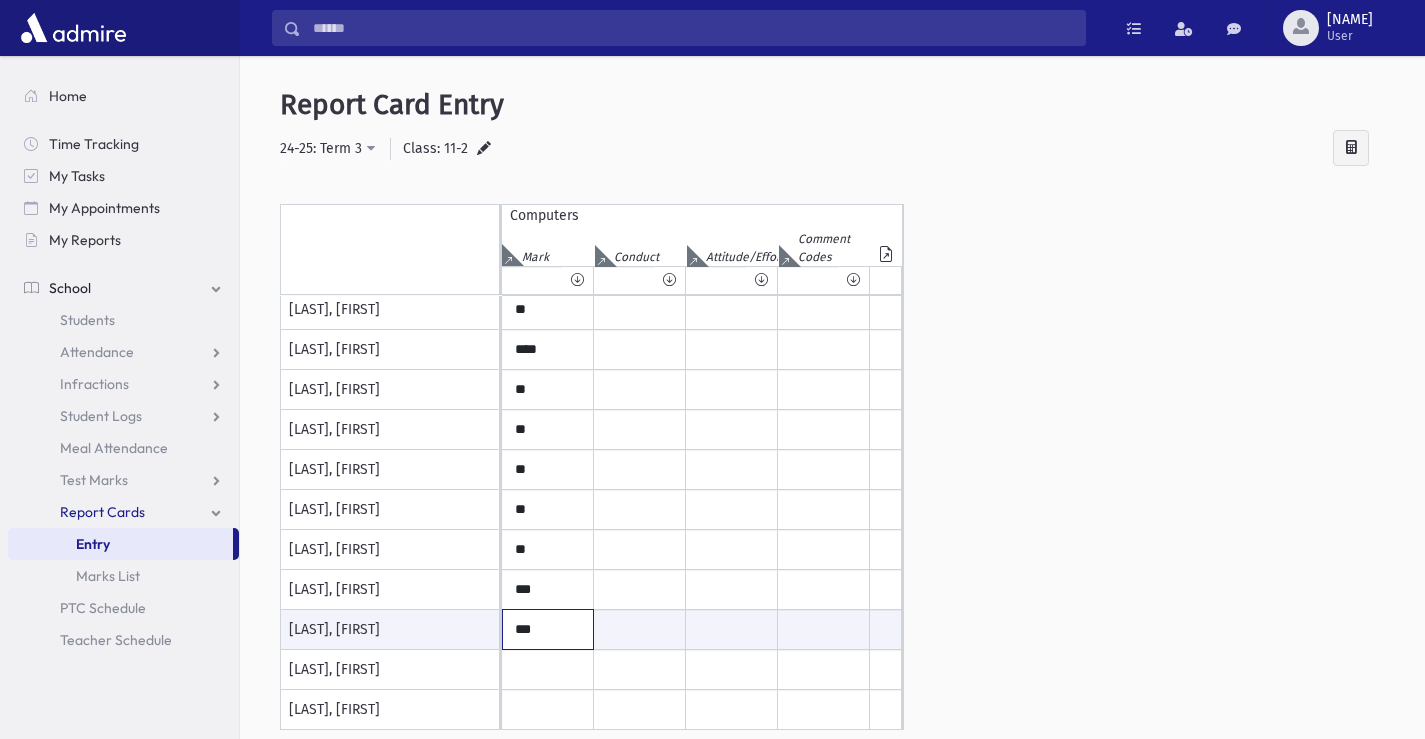 type on "***" 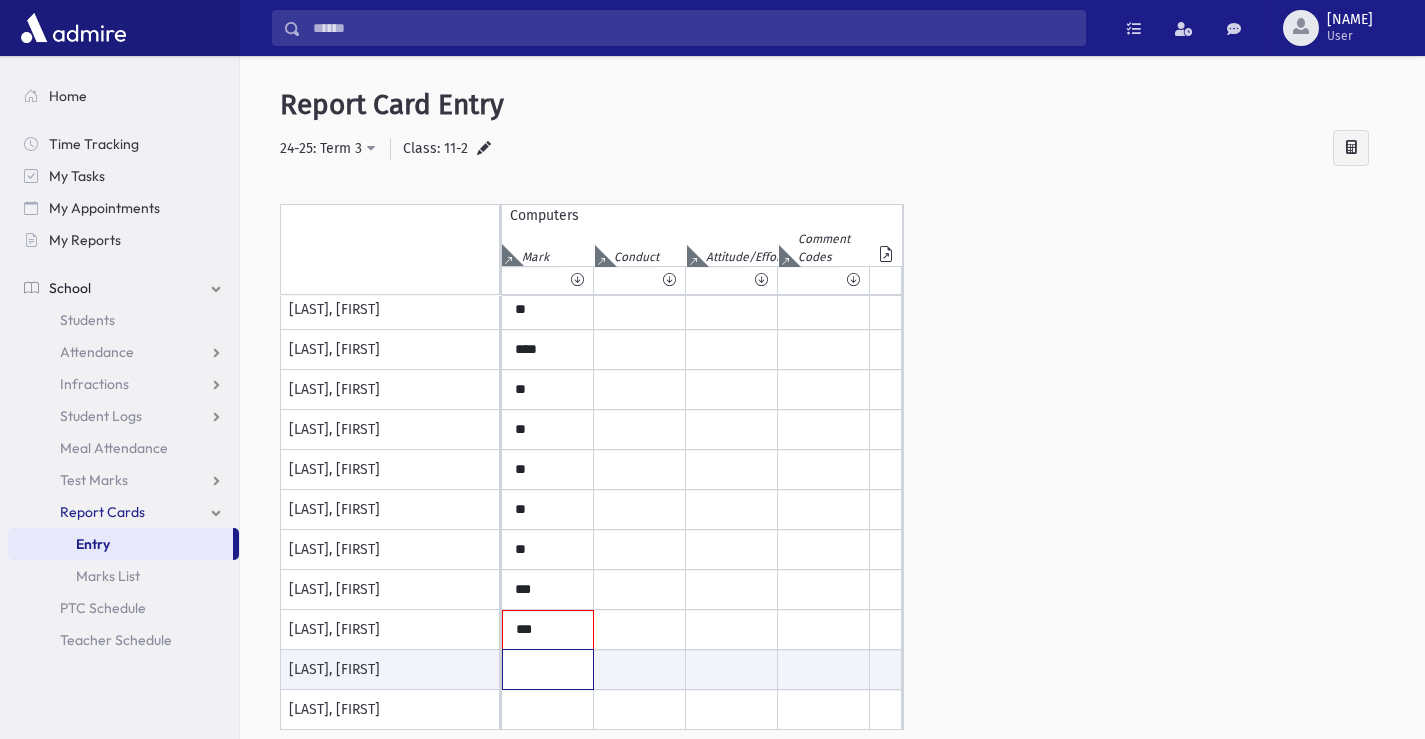 click at bounding box center [548, 669] 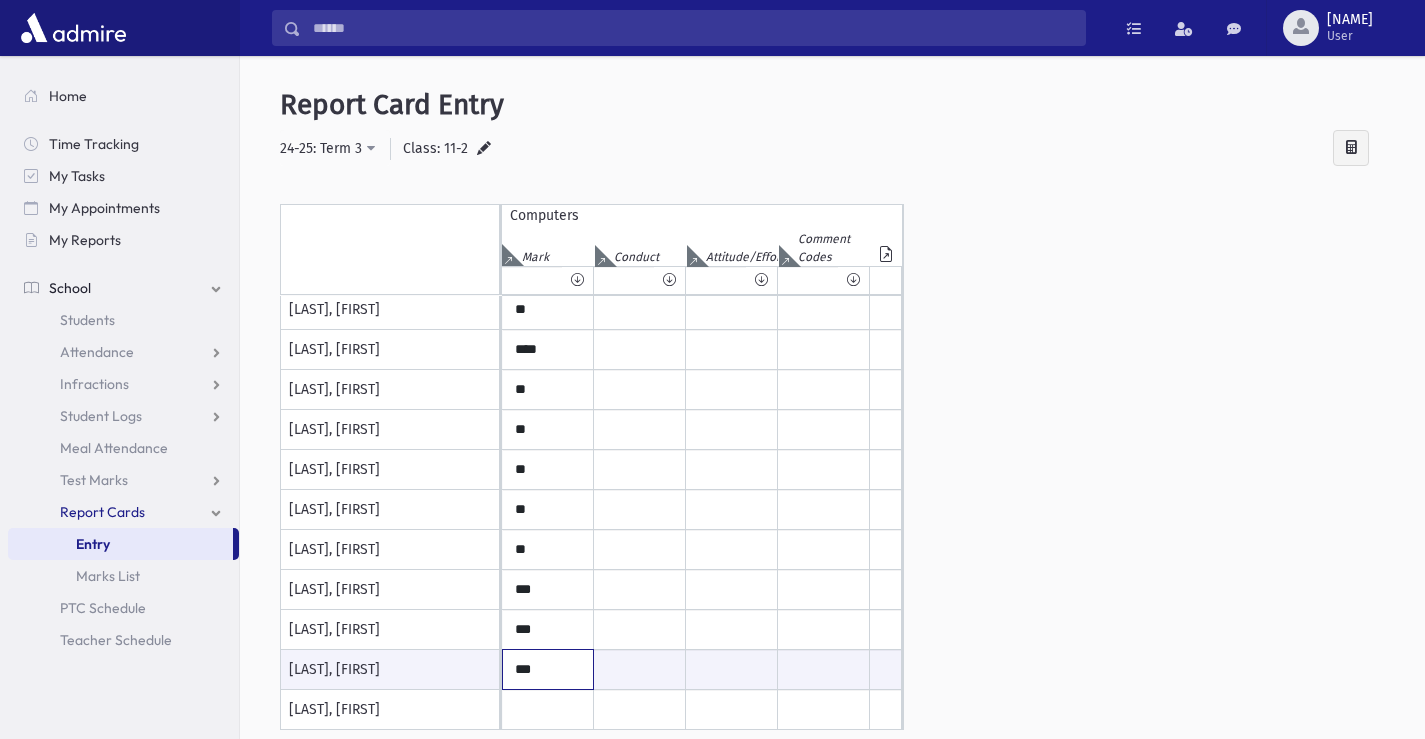 type on "***" 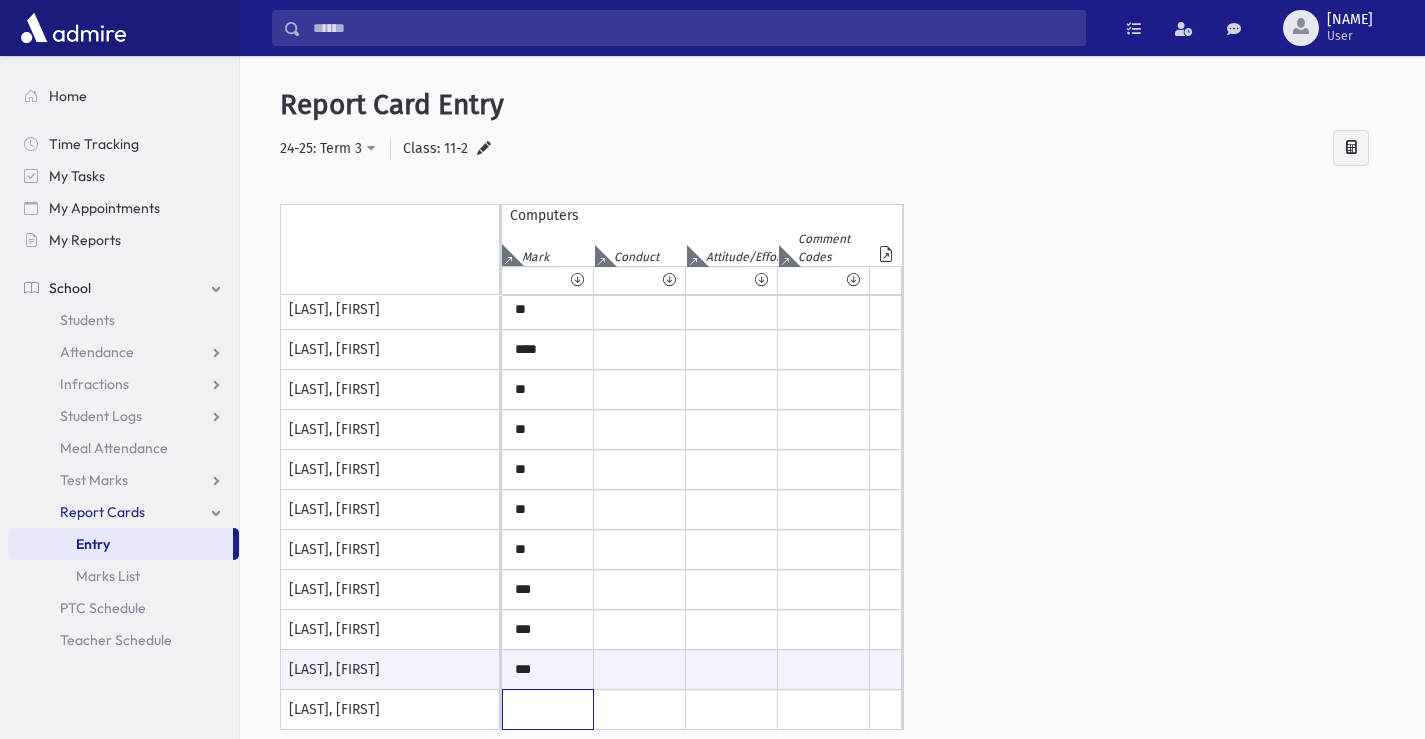 click at bounding box center [548, -290] 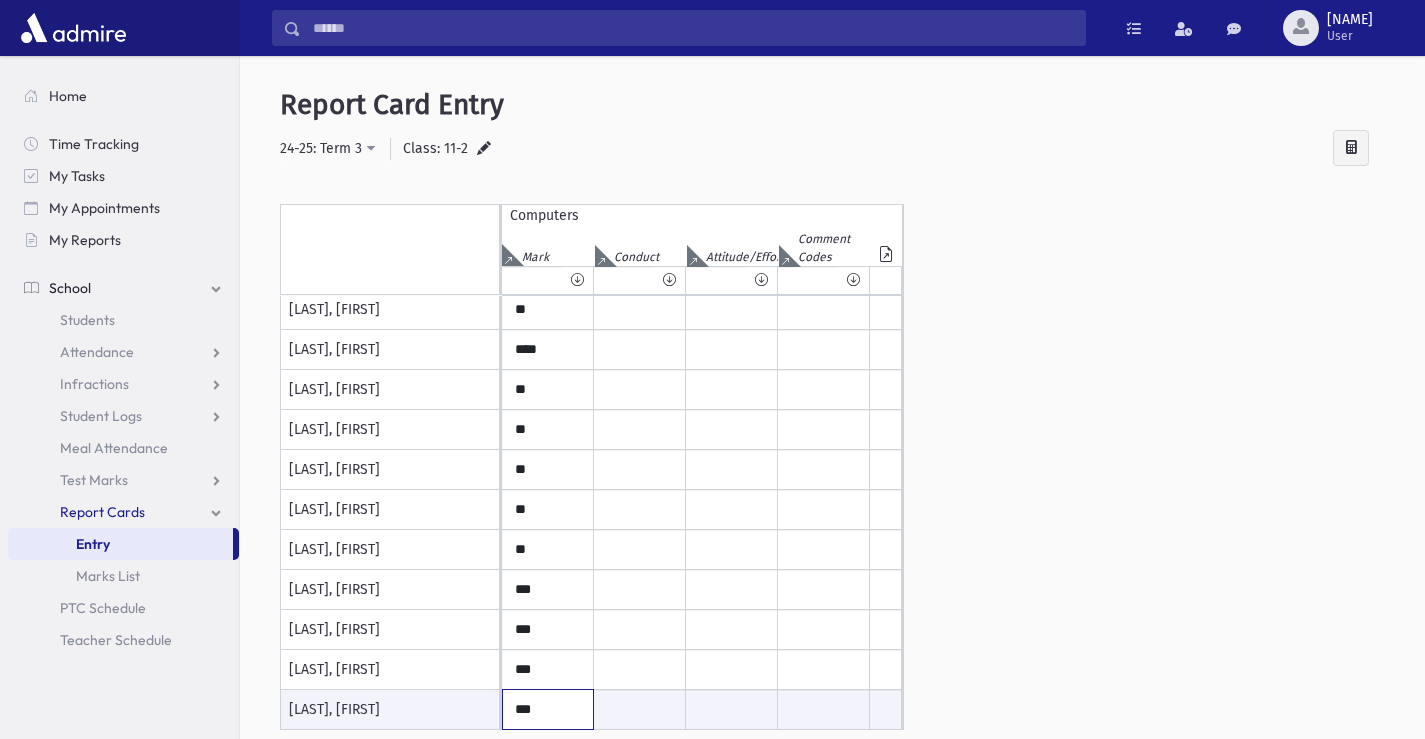 type on "****" 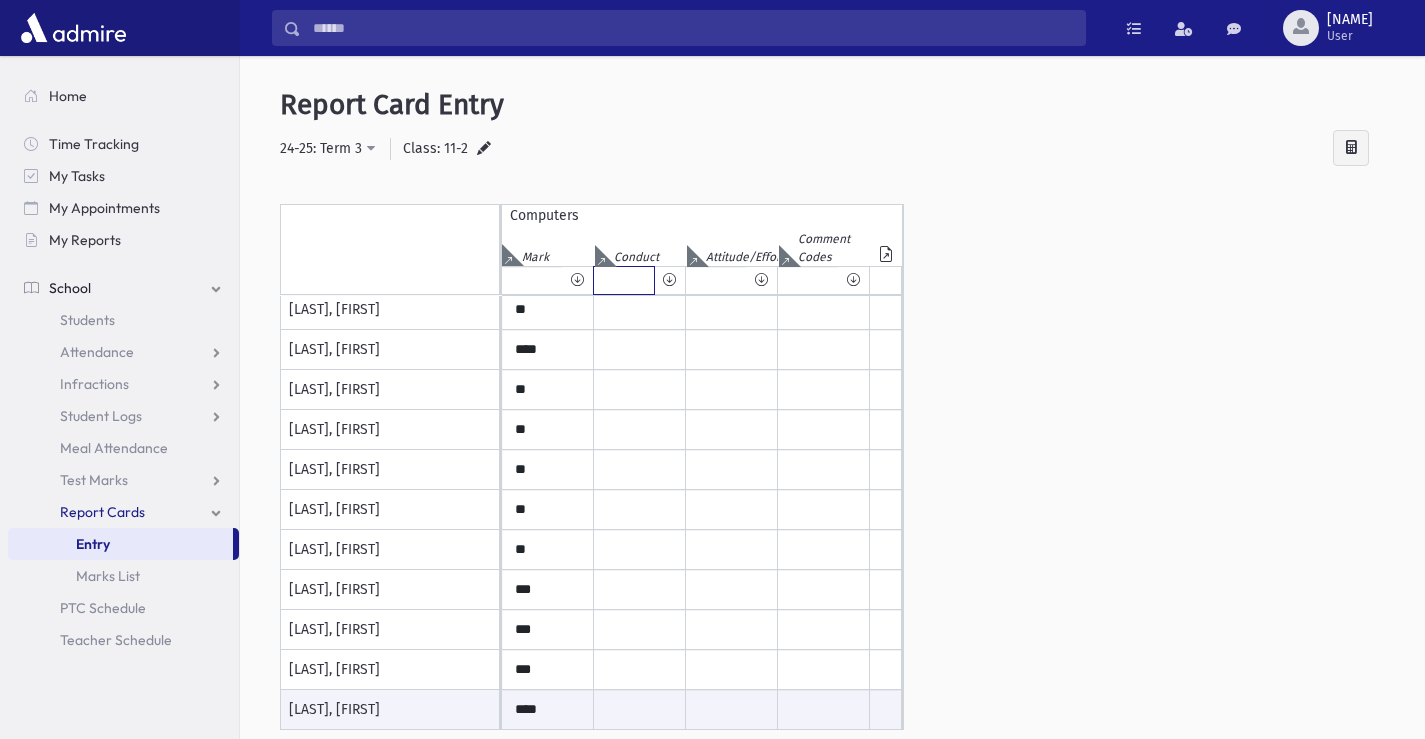 click at bounding box center [624, 280] 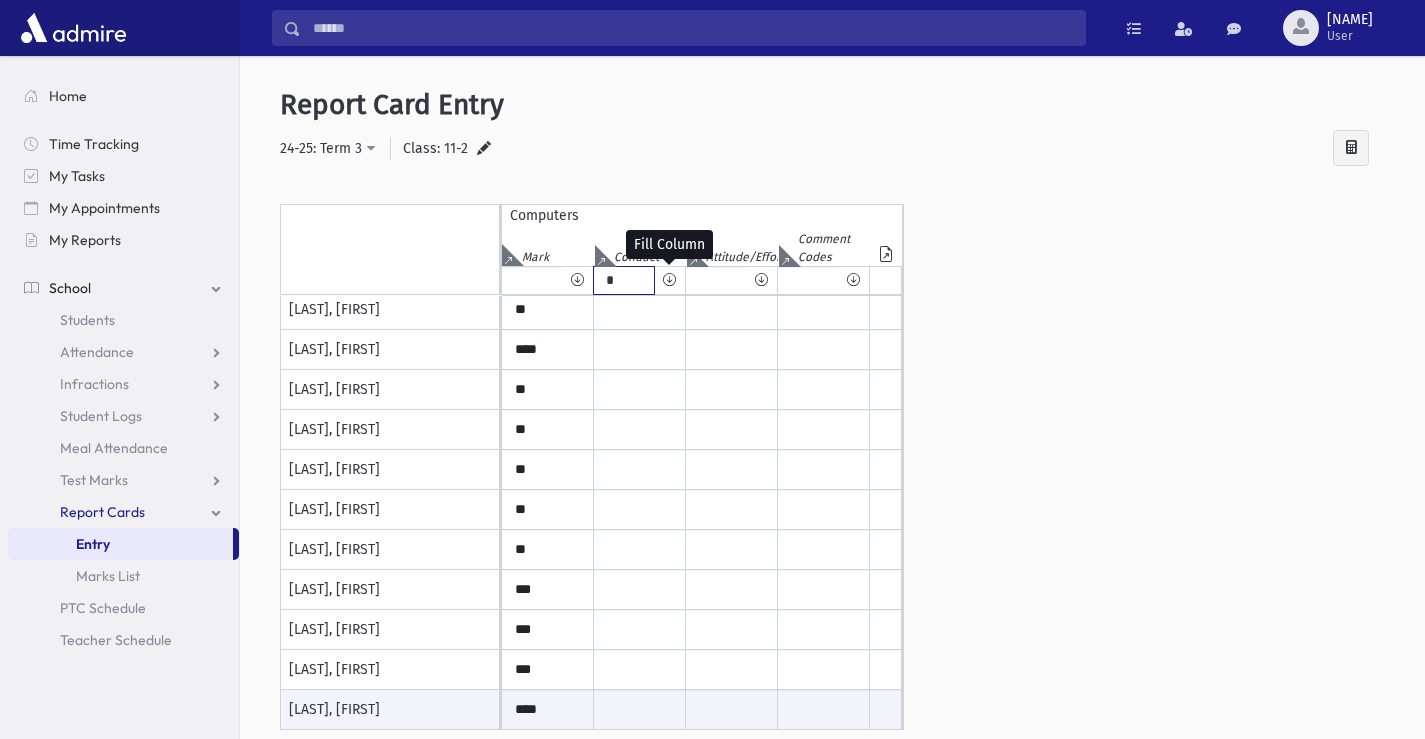 type on "*" 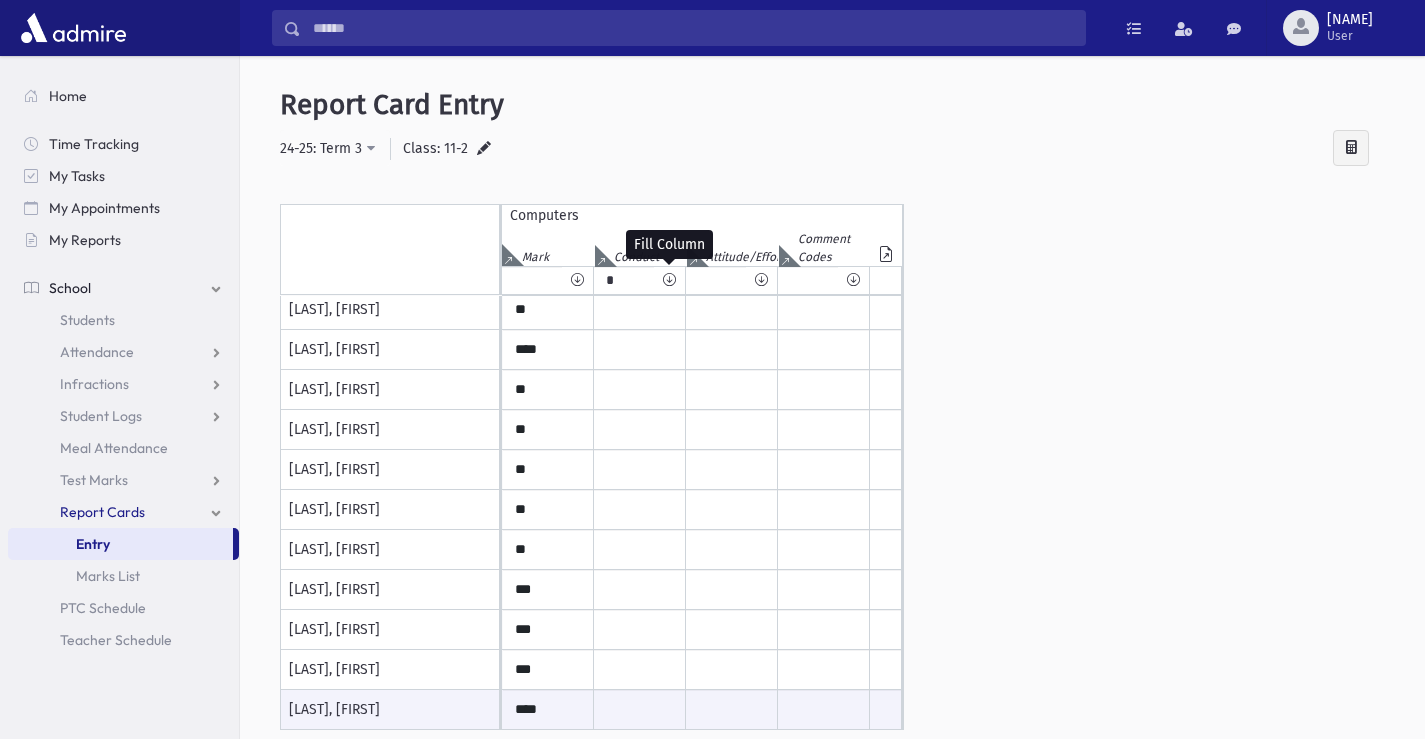 click at bounding box center [669, 280] 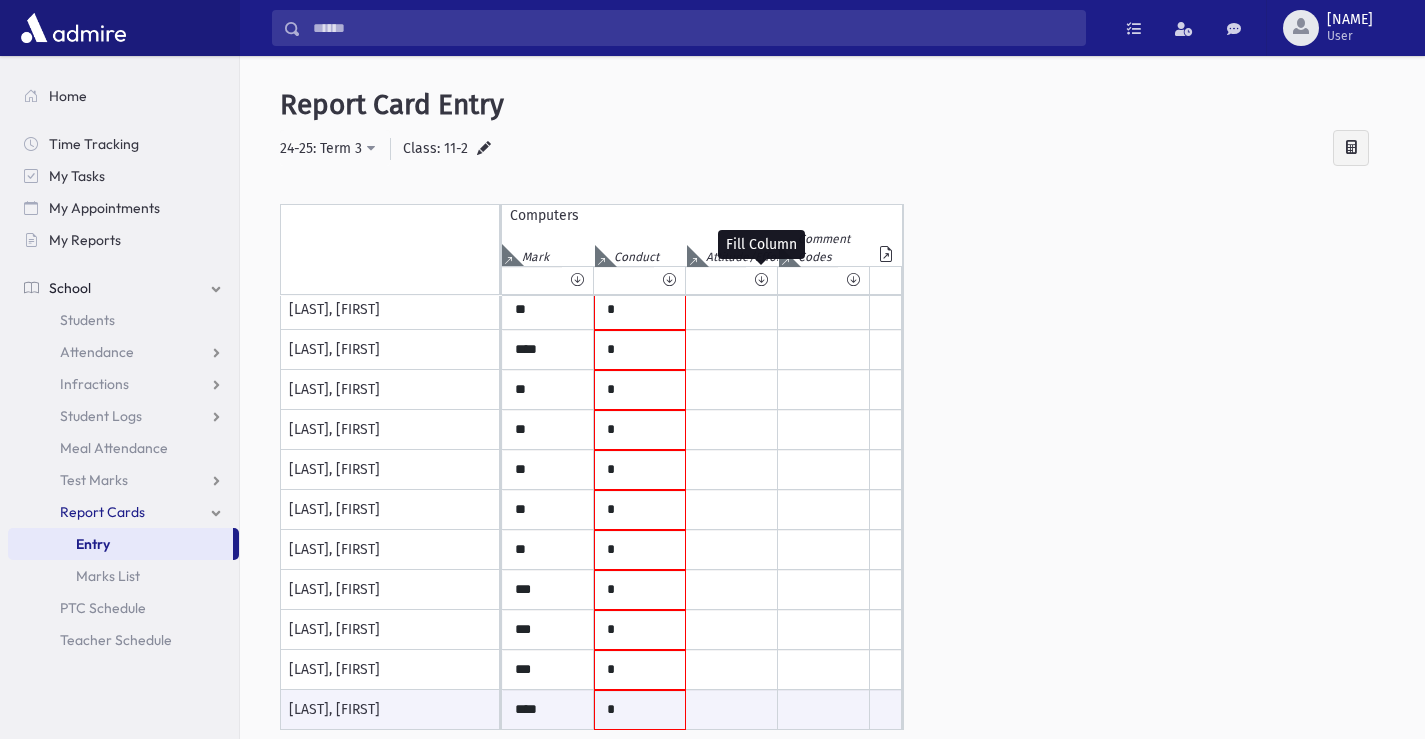 click at bounding box center [761, 280] 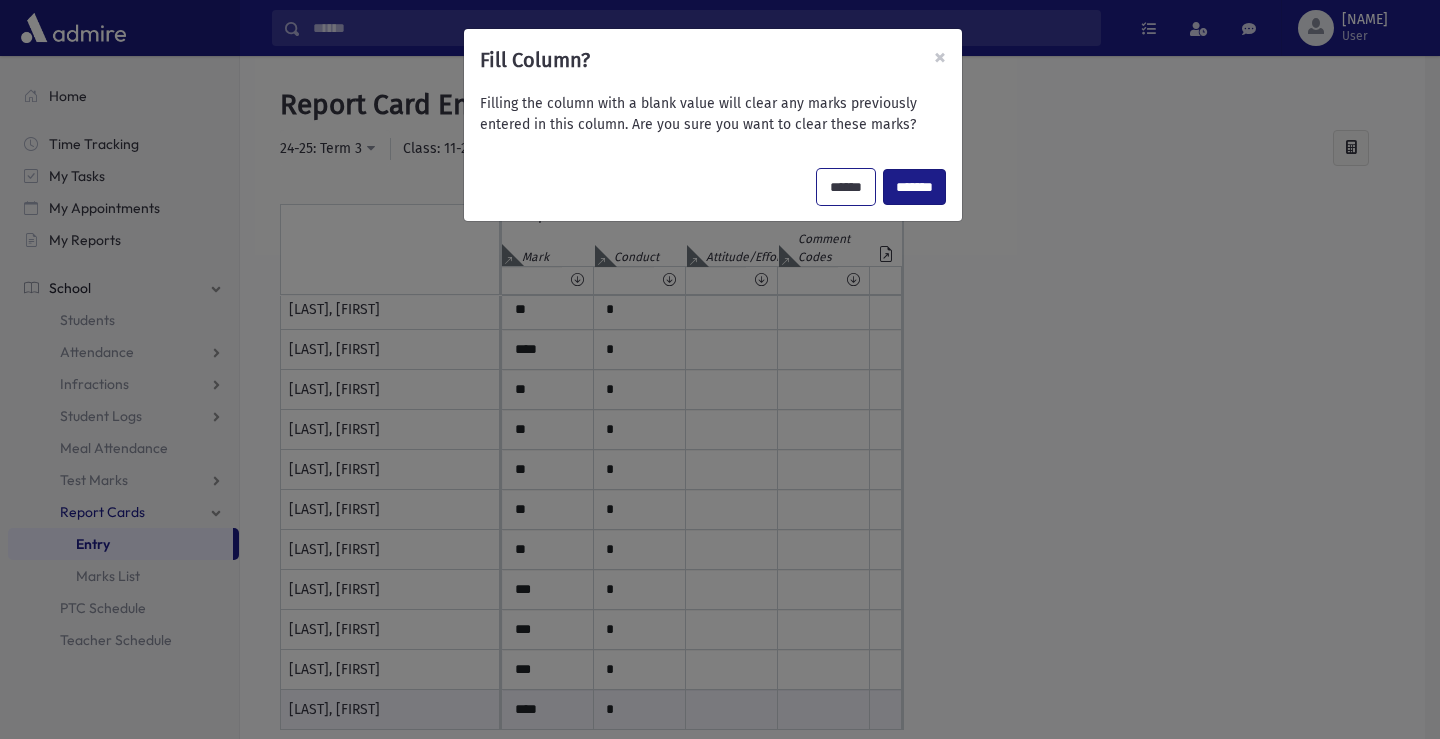 click on "******" at bounding box center (846, 187) 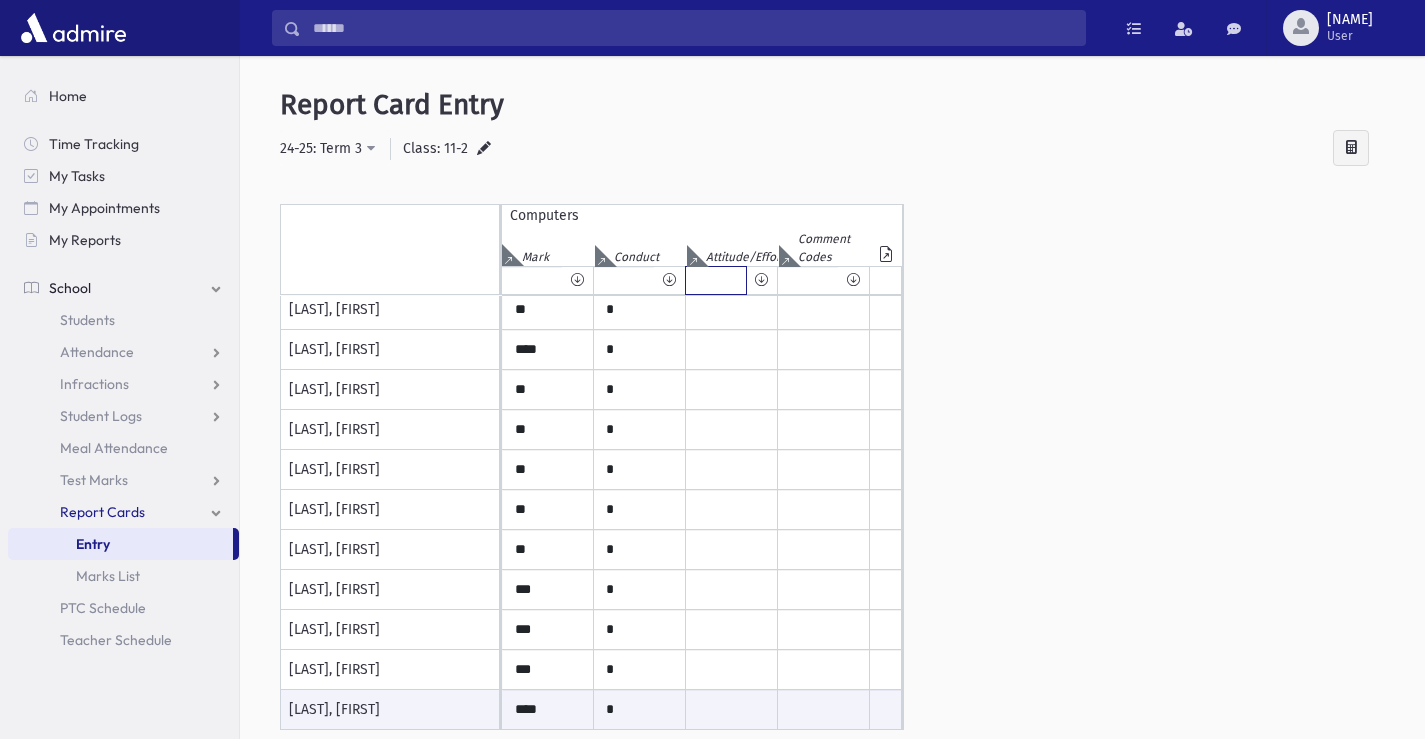 click at bounding box center (716, 280) 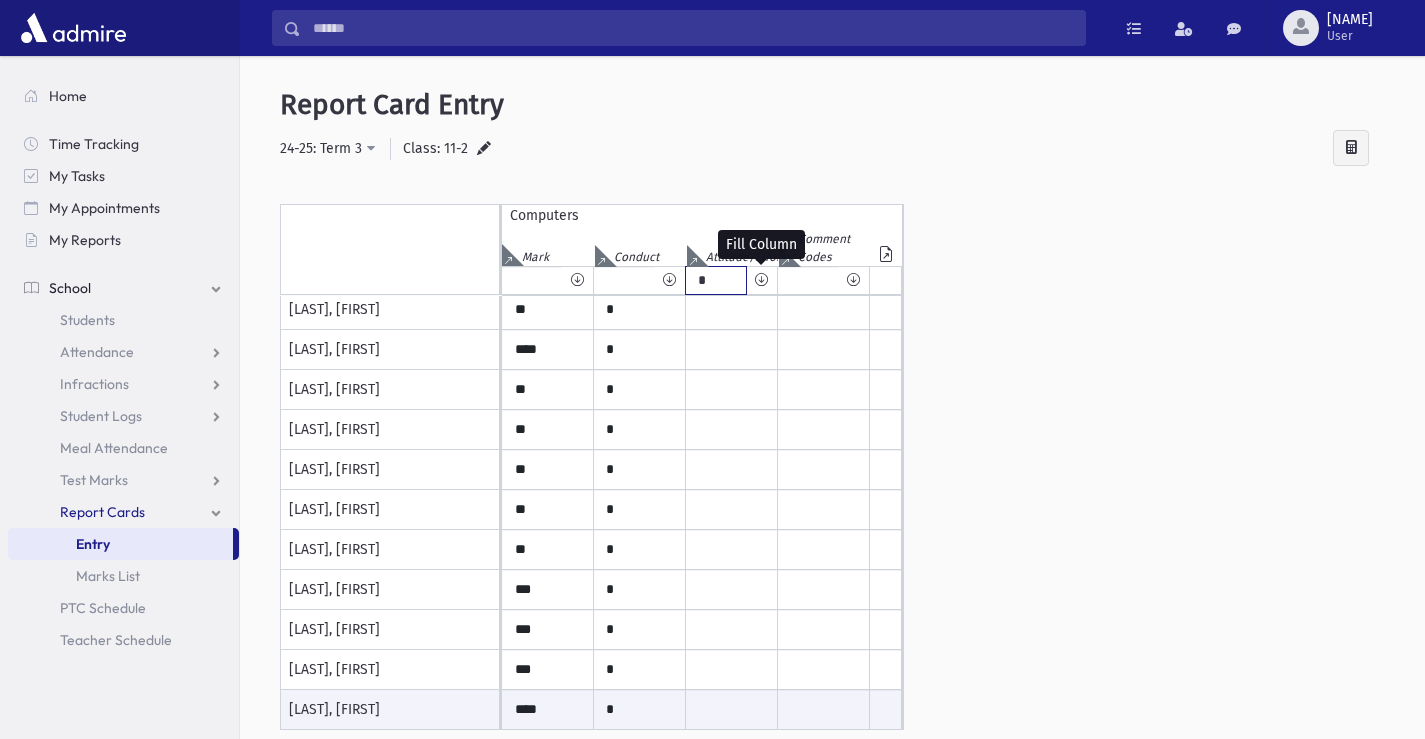type on "*" 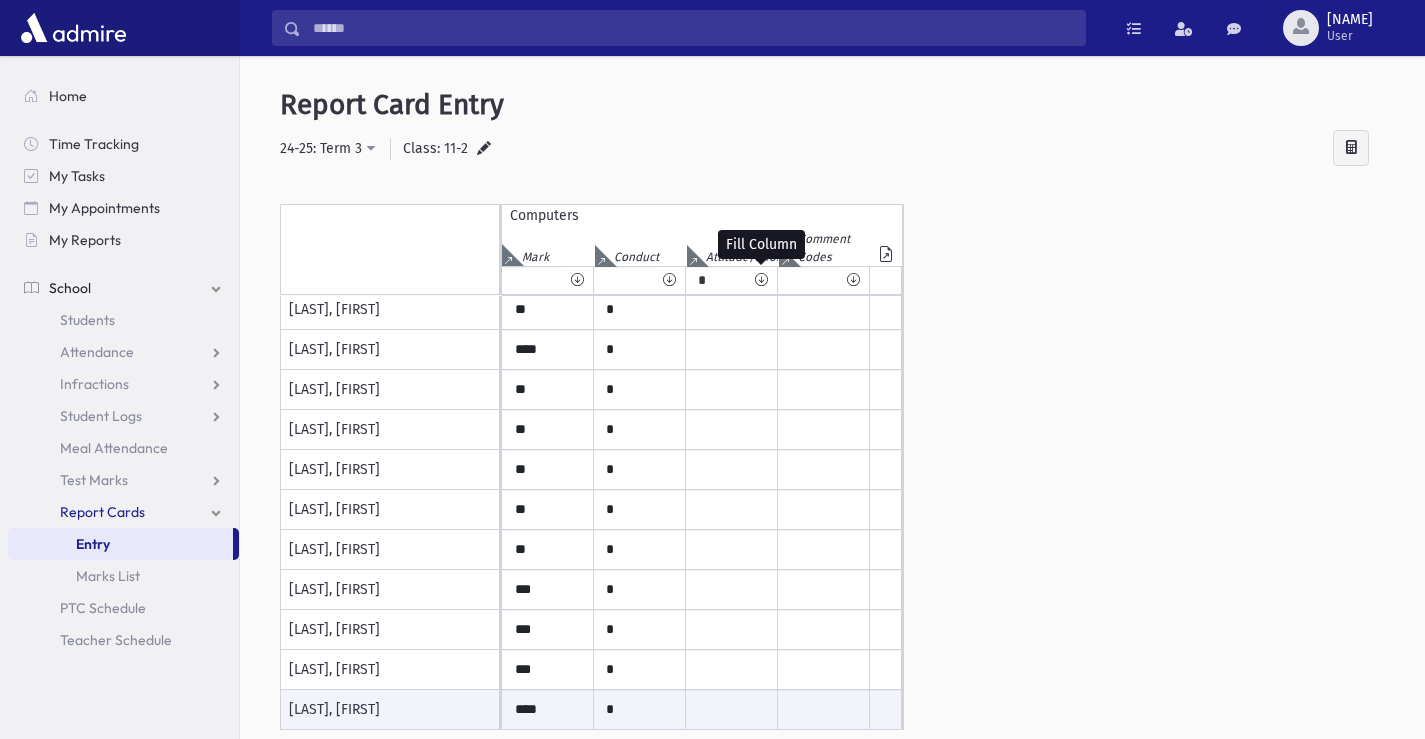 click at bounding box center [761, 280] 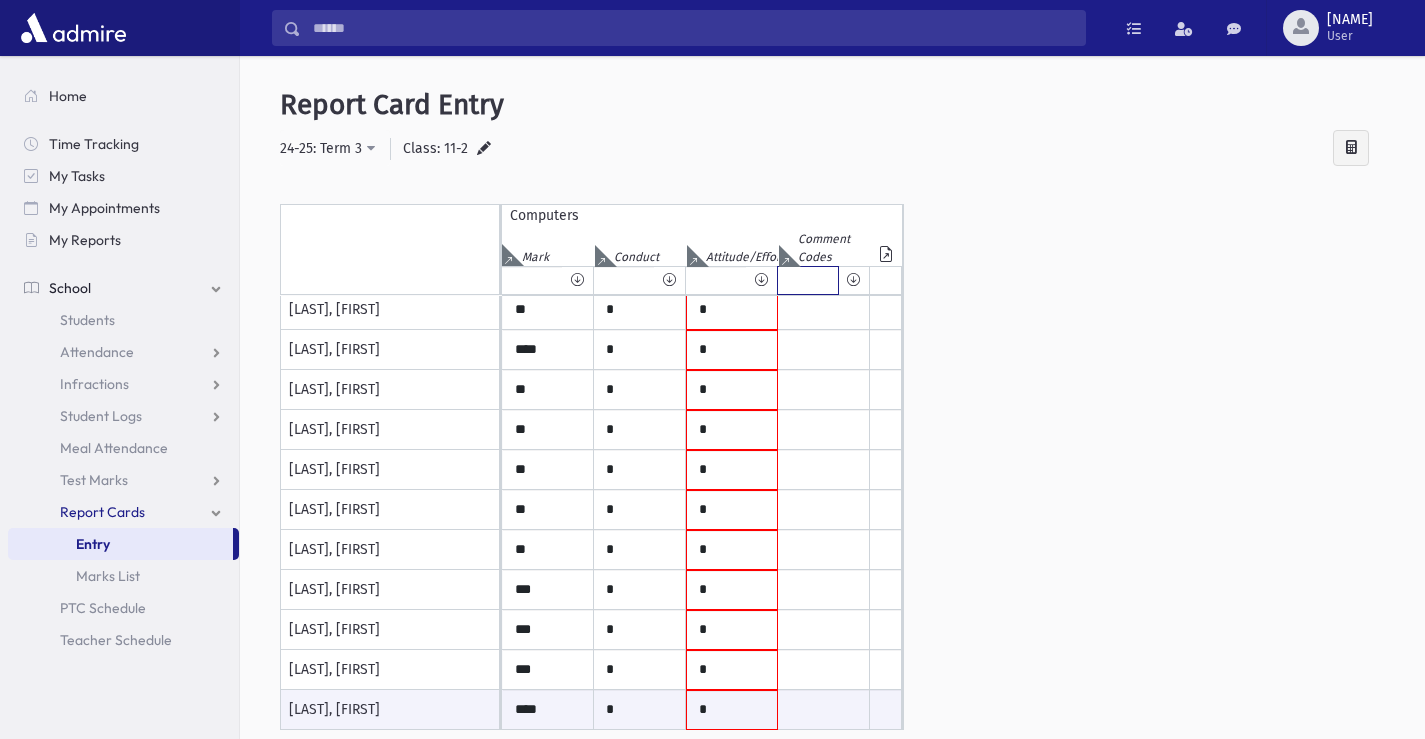 click at bounding box center (808, 280) 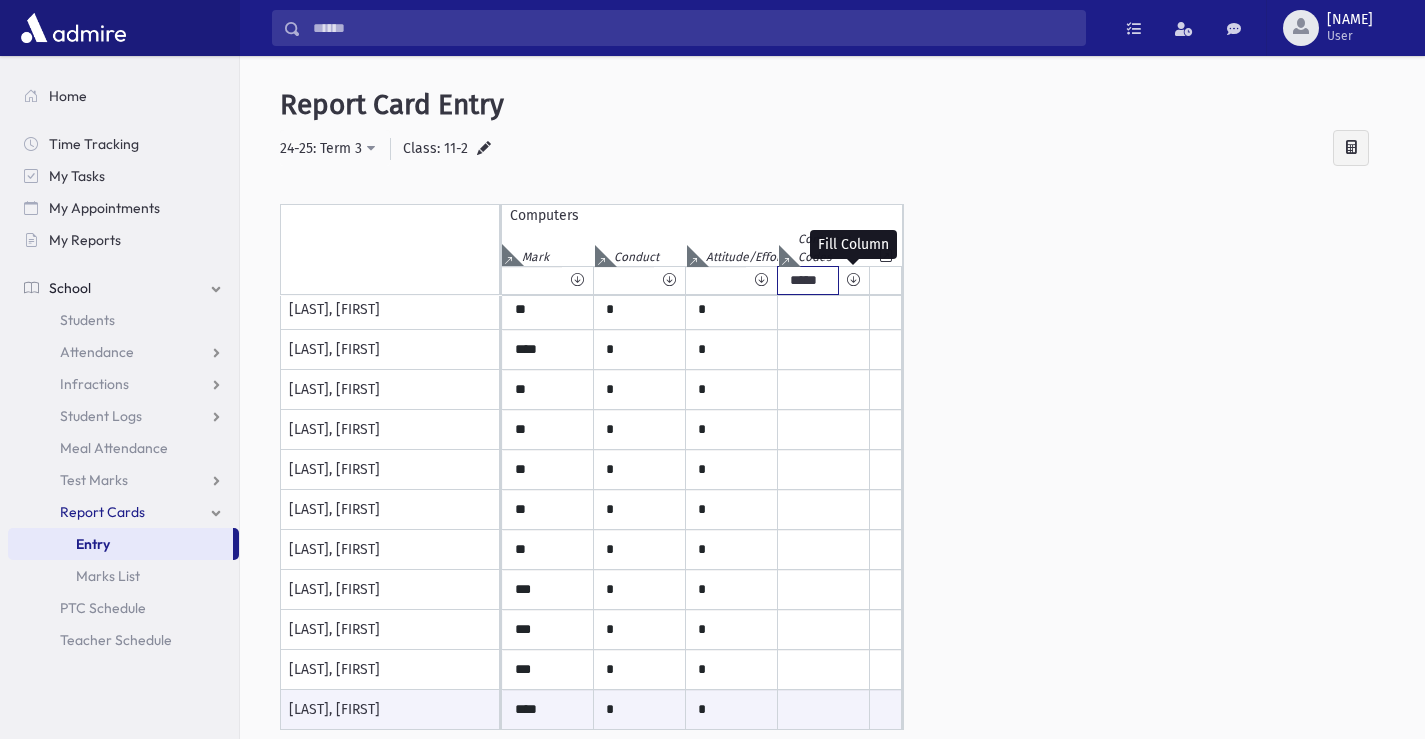 type on "*****" 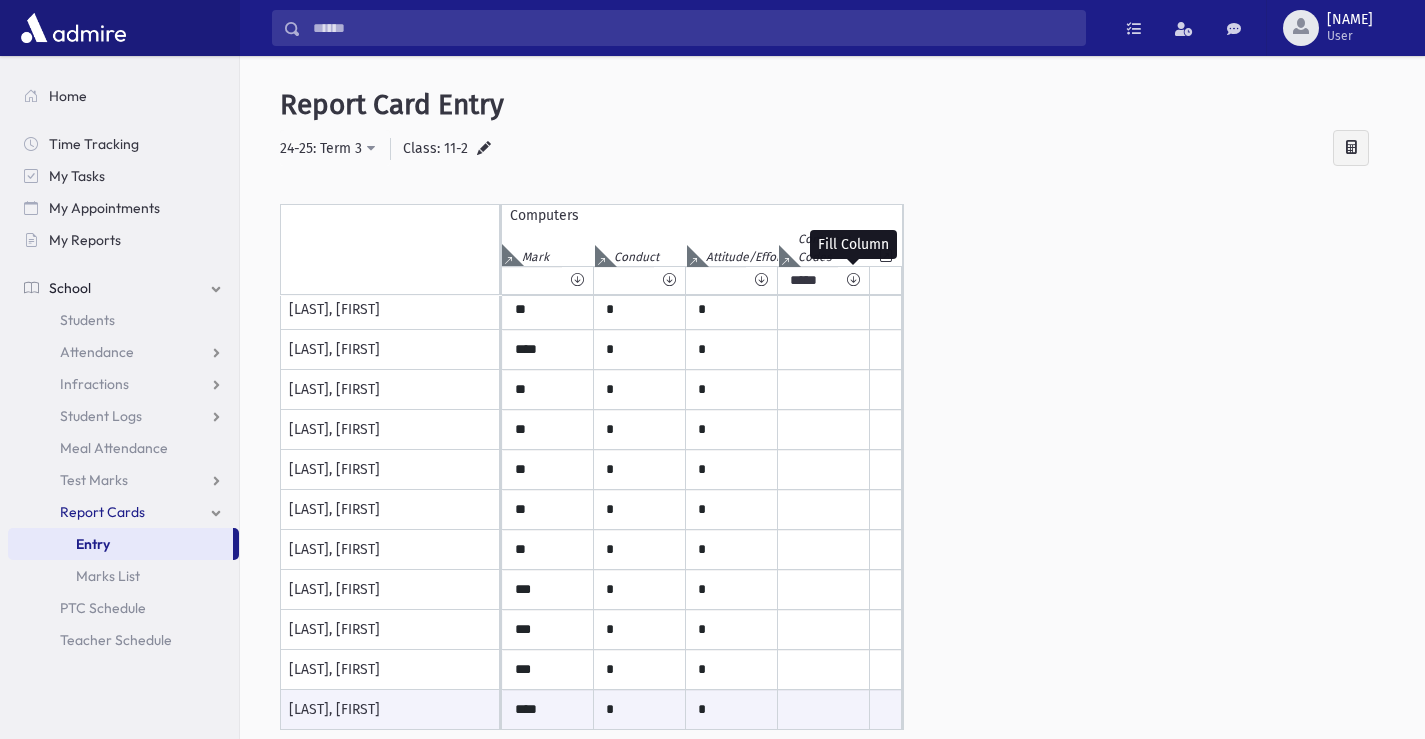 click at bounding box center [853, 280] 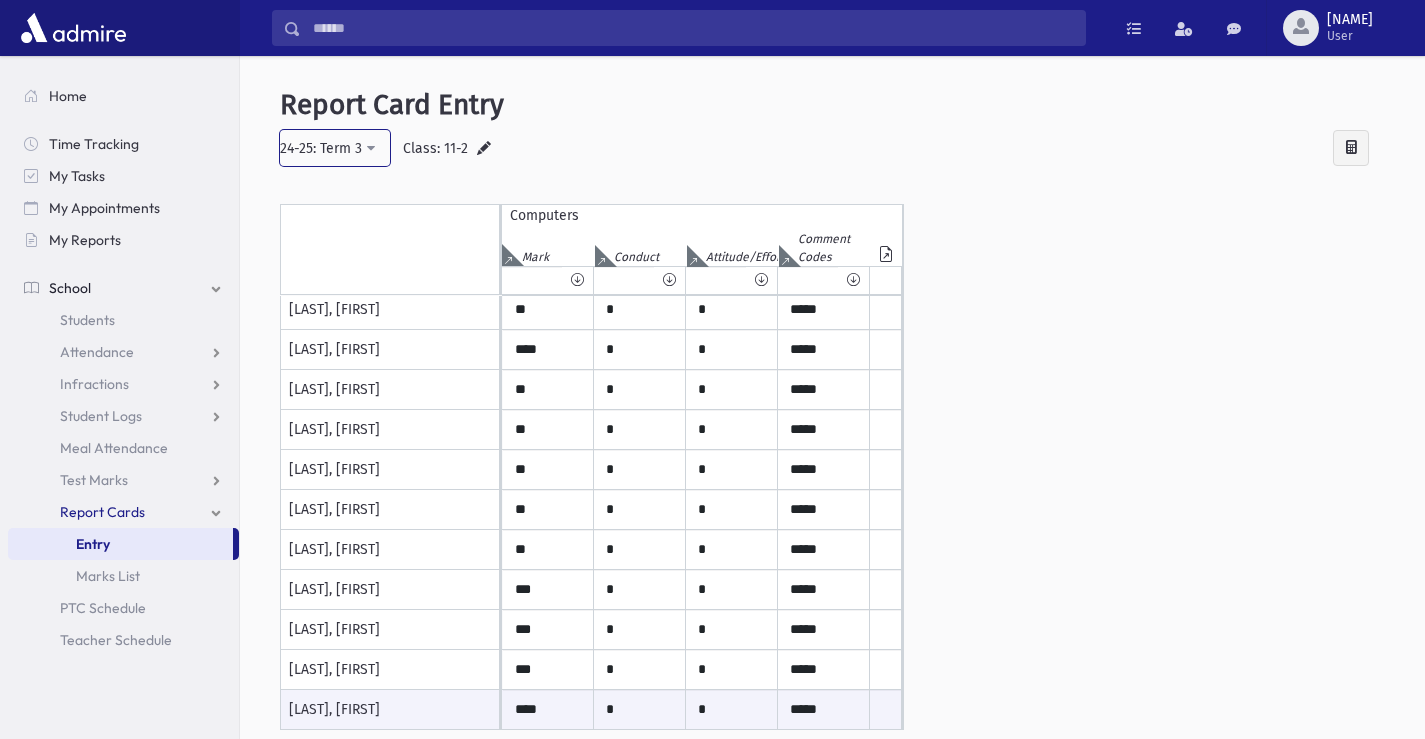 click on "24-25: Term 3" at bounding box center (321, 148) 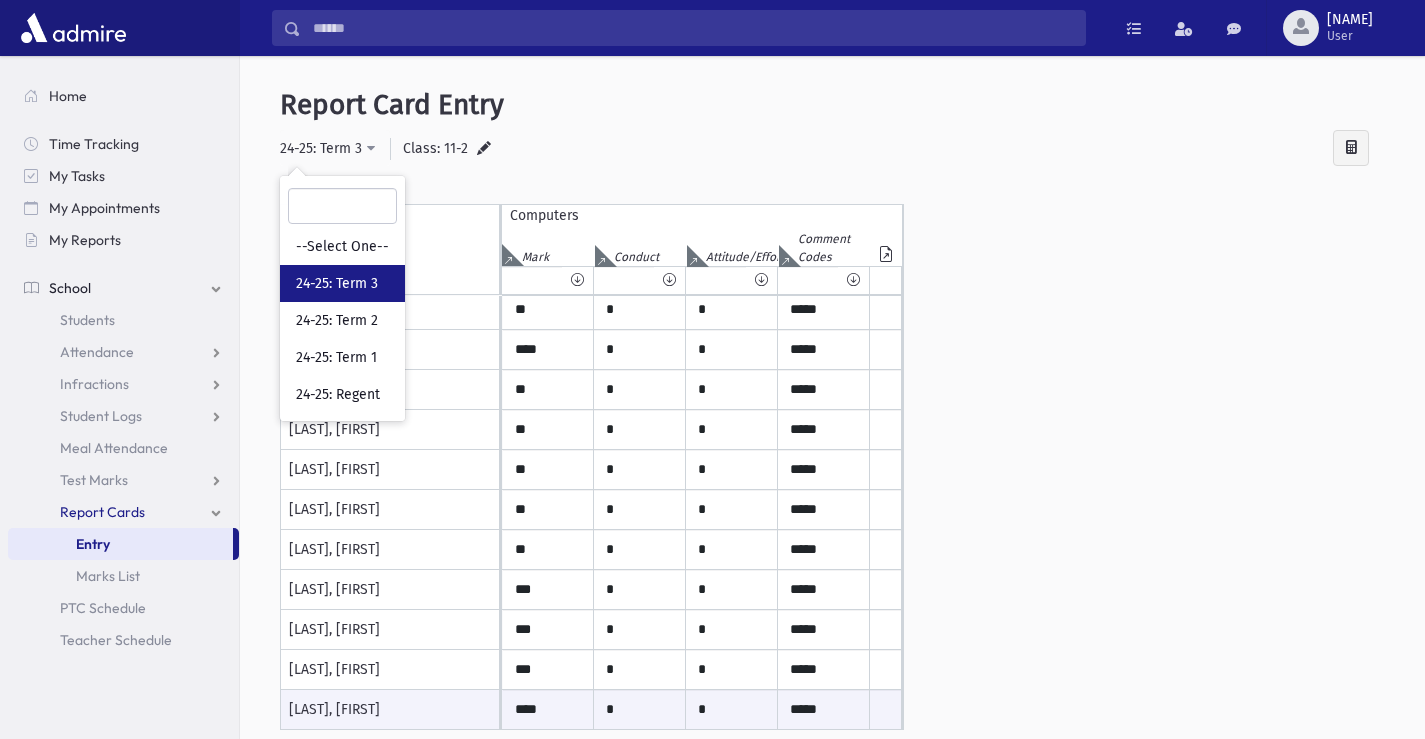 click on "24-25: Term 3" at bounding box center [337, 284] 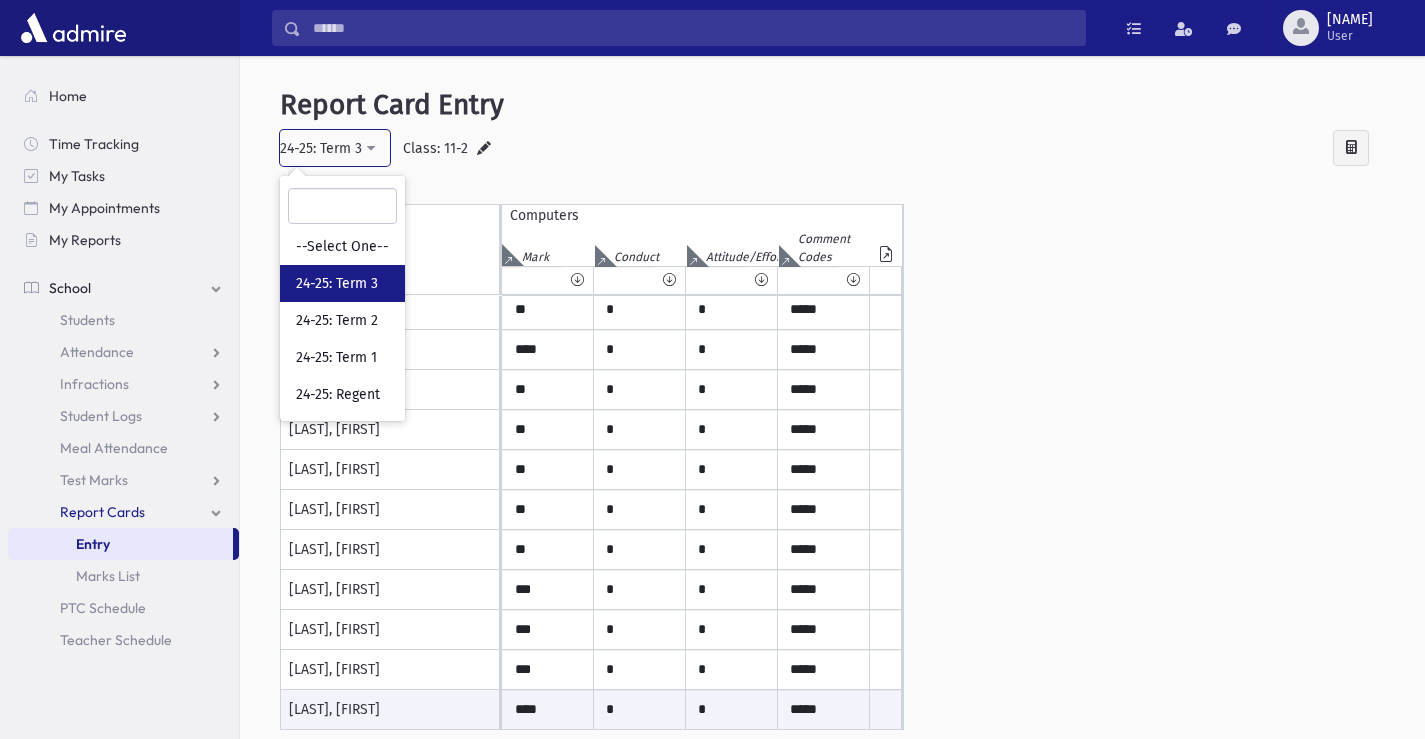 select on "**" 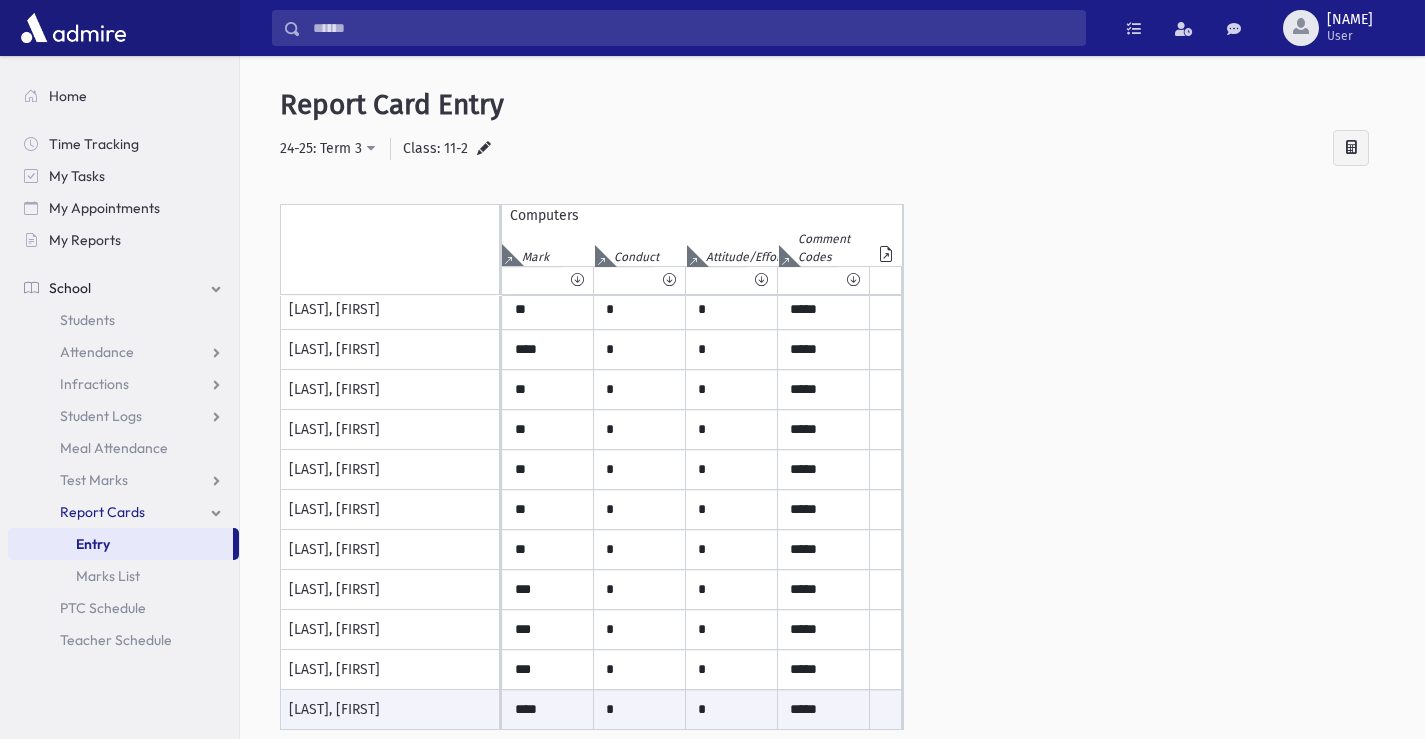 click on "Class: 11-2" at bounding box center [435, 148] 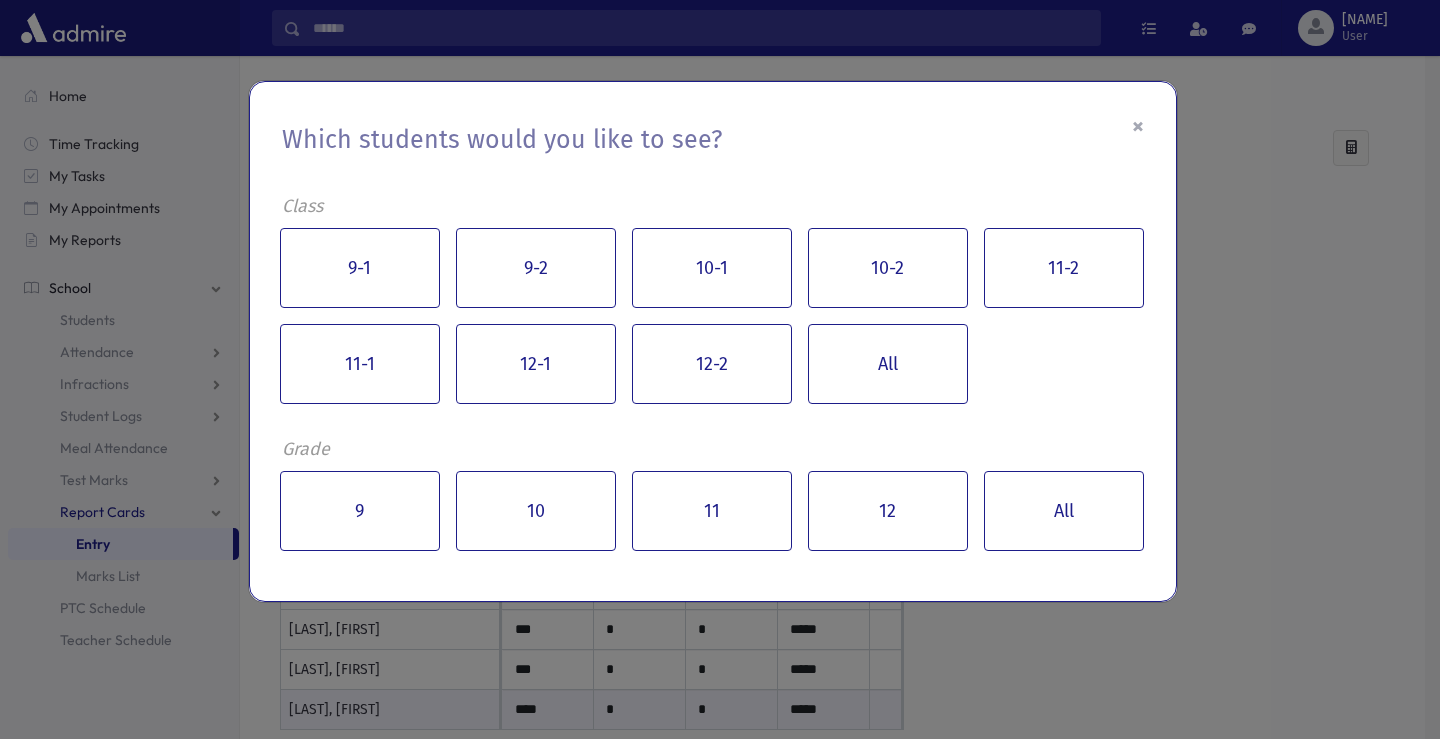 click on "×" at bounding box center [1138, 126] 